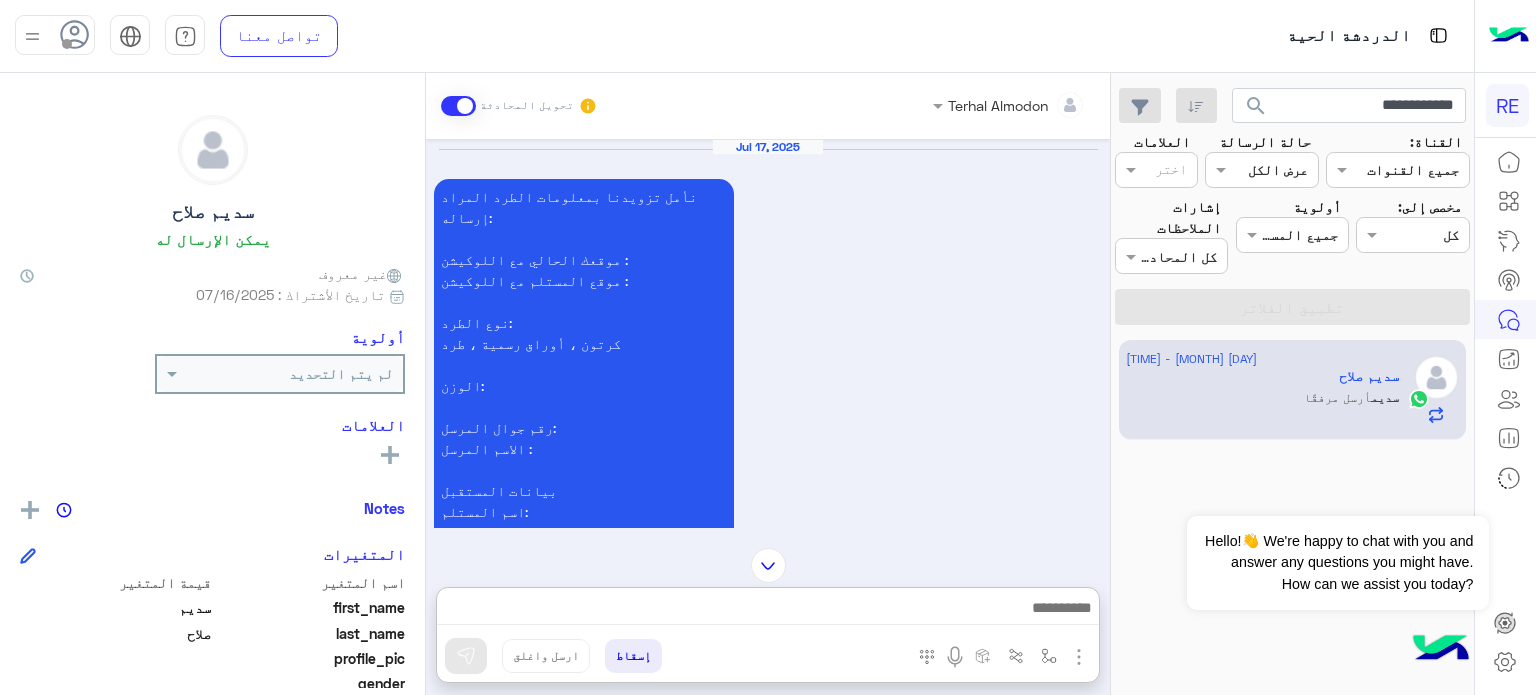 scroll, scrollTop: 0, scrollLeft: 0, axis: both 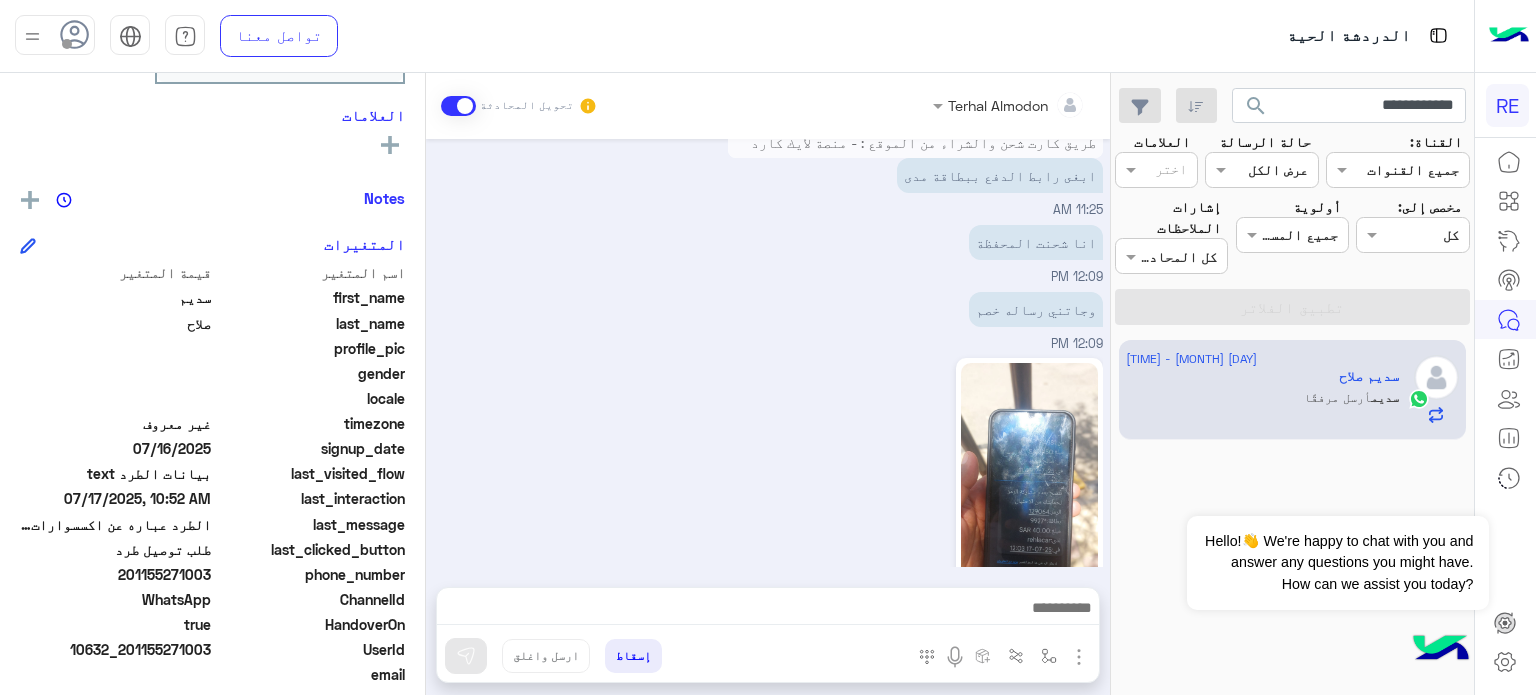 click on "phone_number  [PHONE]" 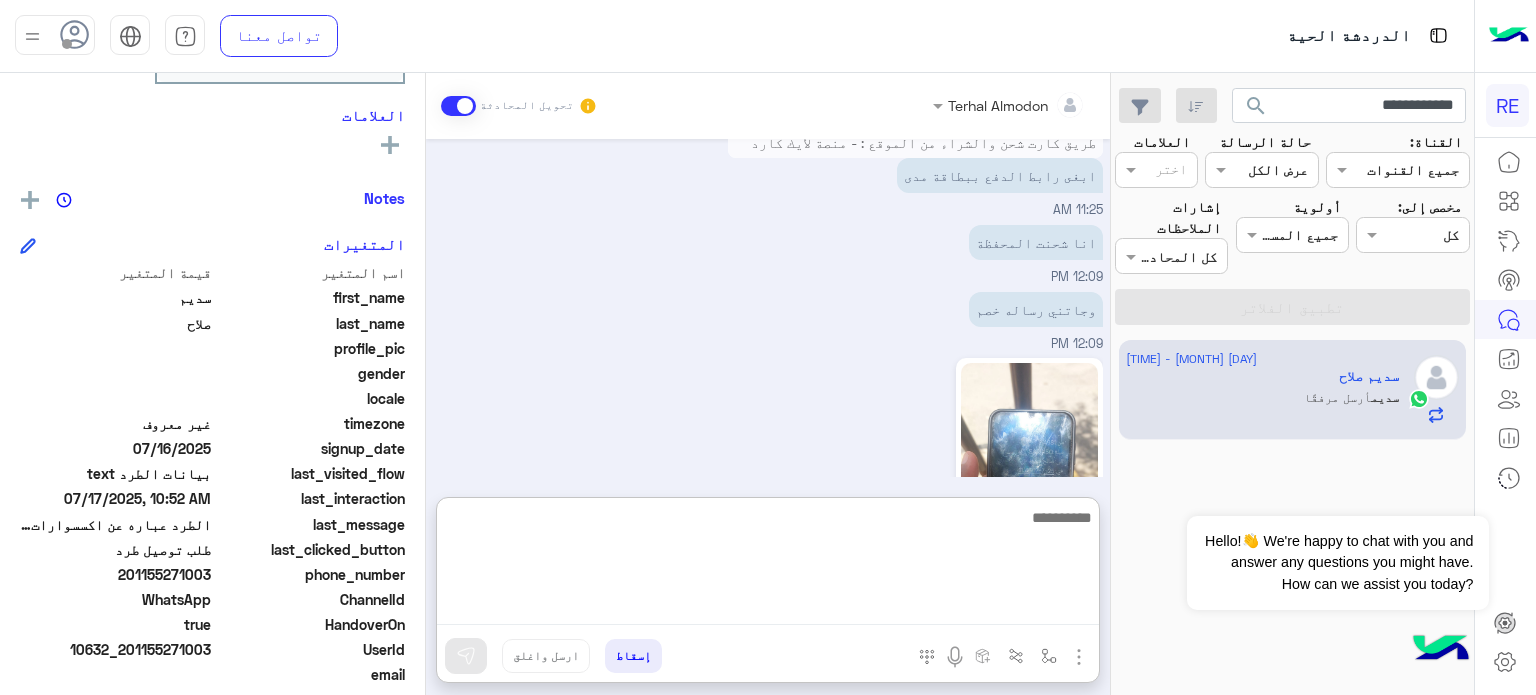 click at bounding box center (768, 565) 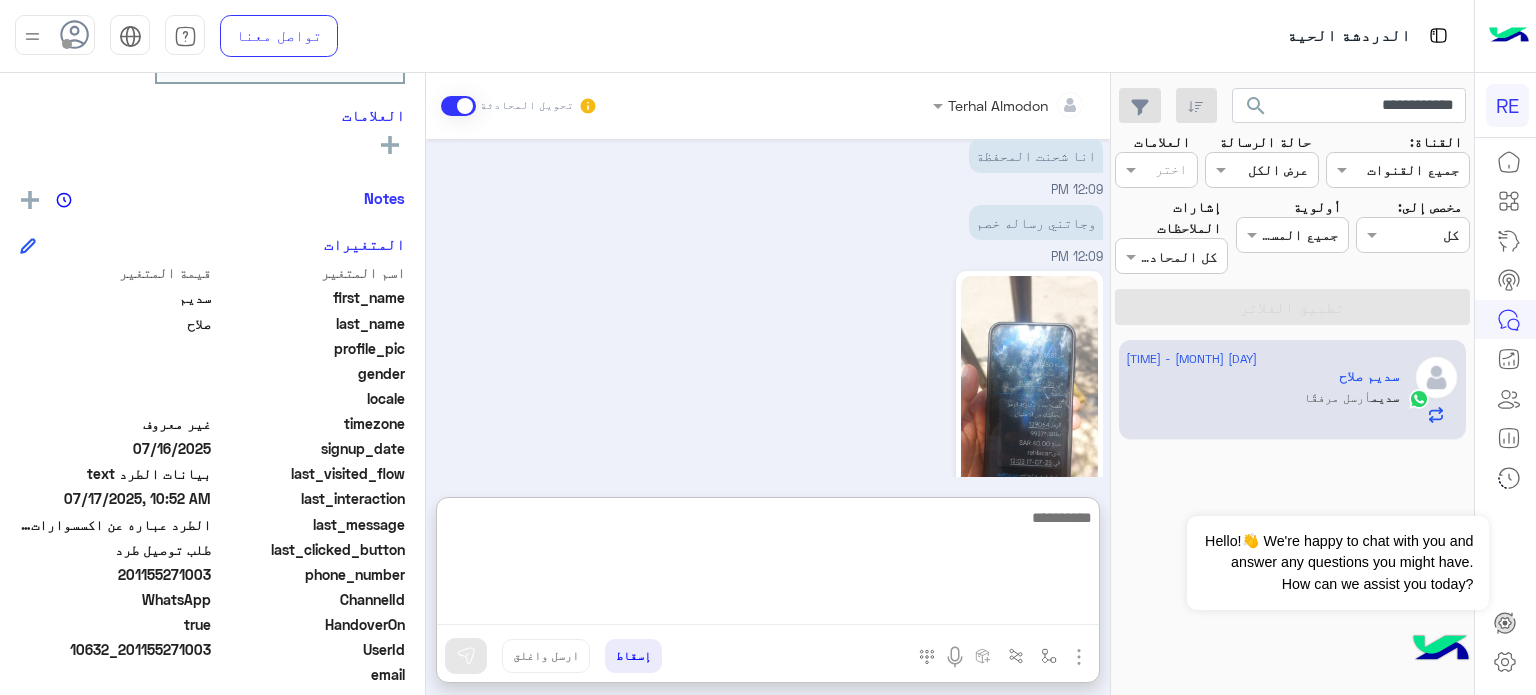 scroll, scrollTop: 4320, scrollLeft: 0, axis: vertical 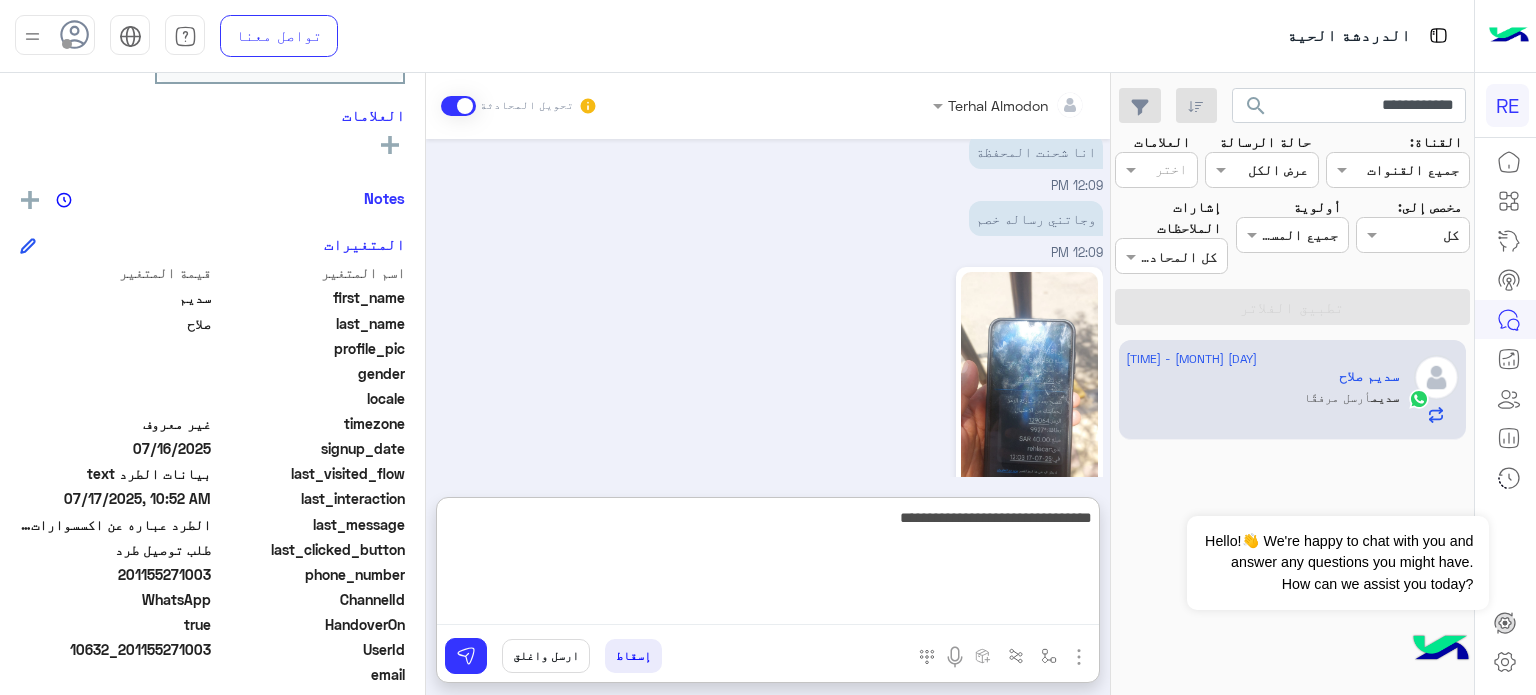 type on "**********" 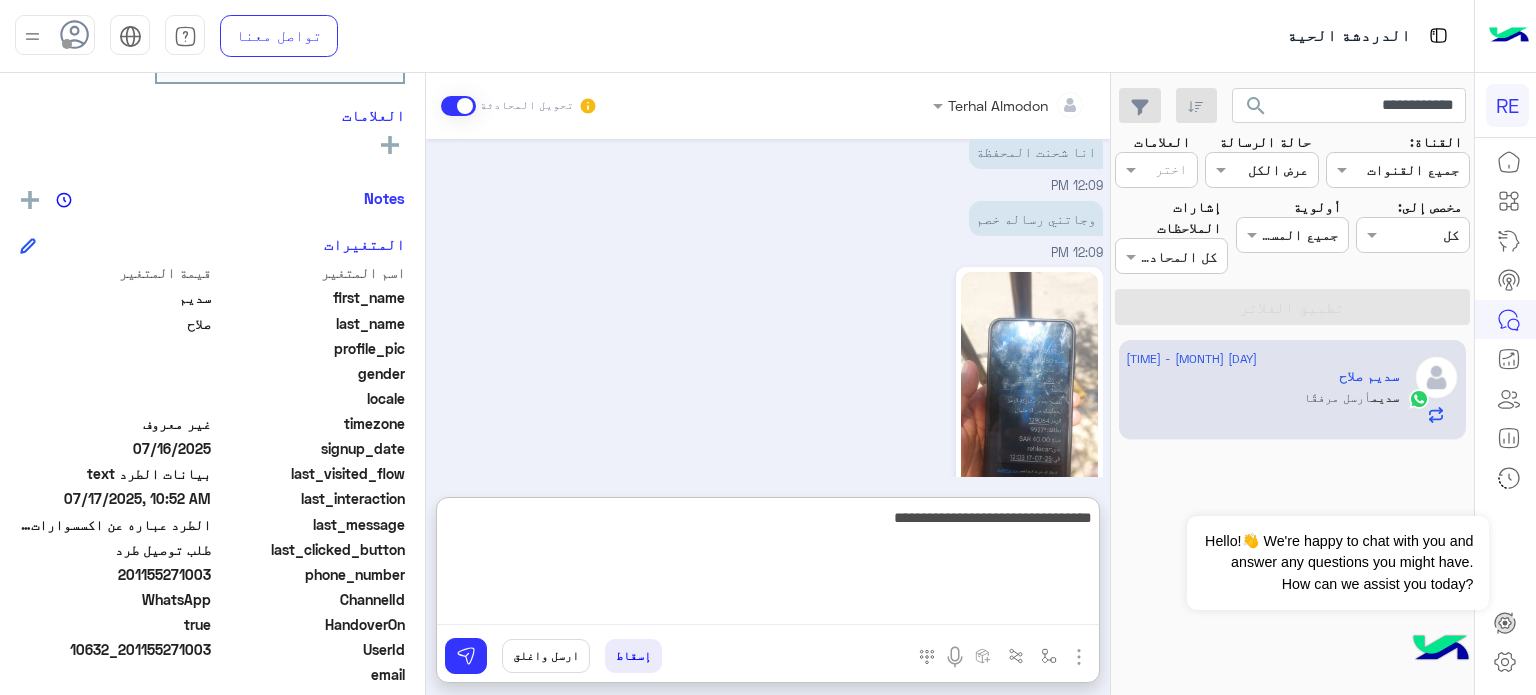 type 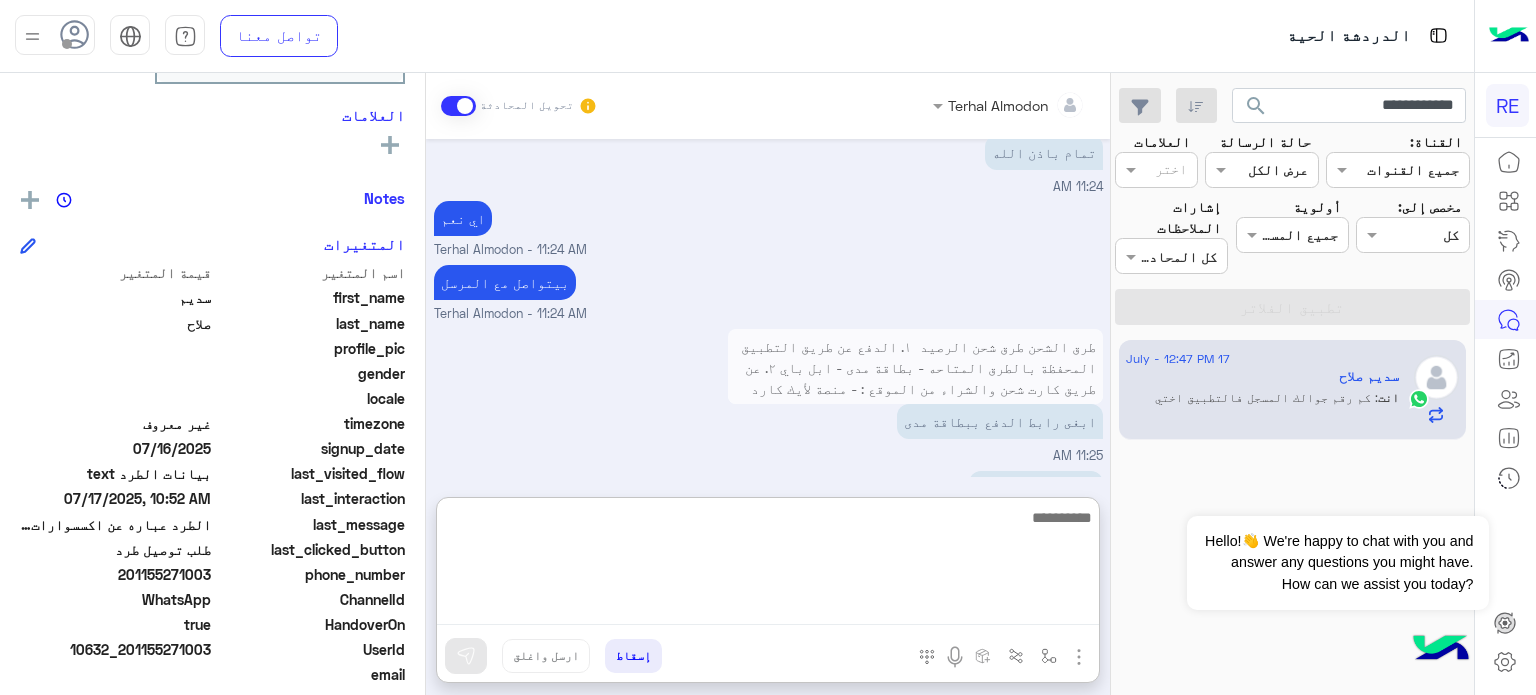 scroll, scrollTop: 4383, scrollLeft: 0, axis: vertical 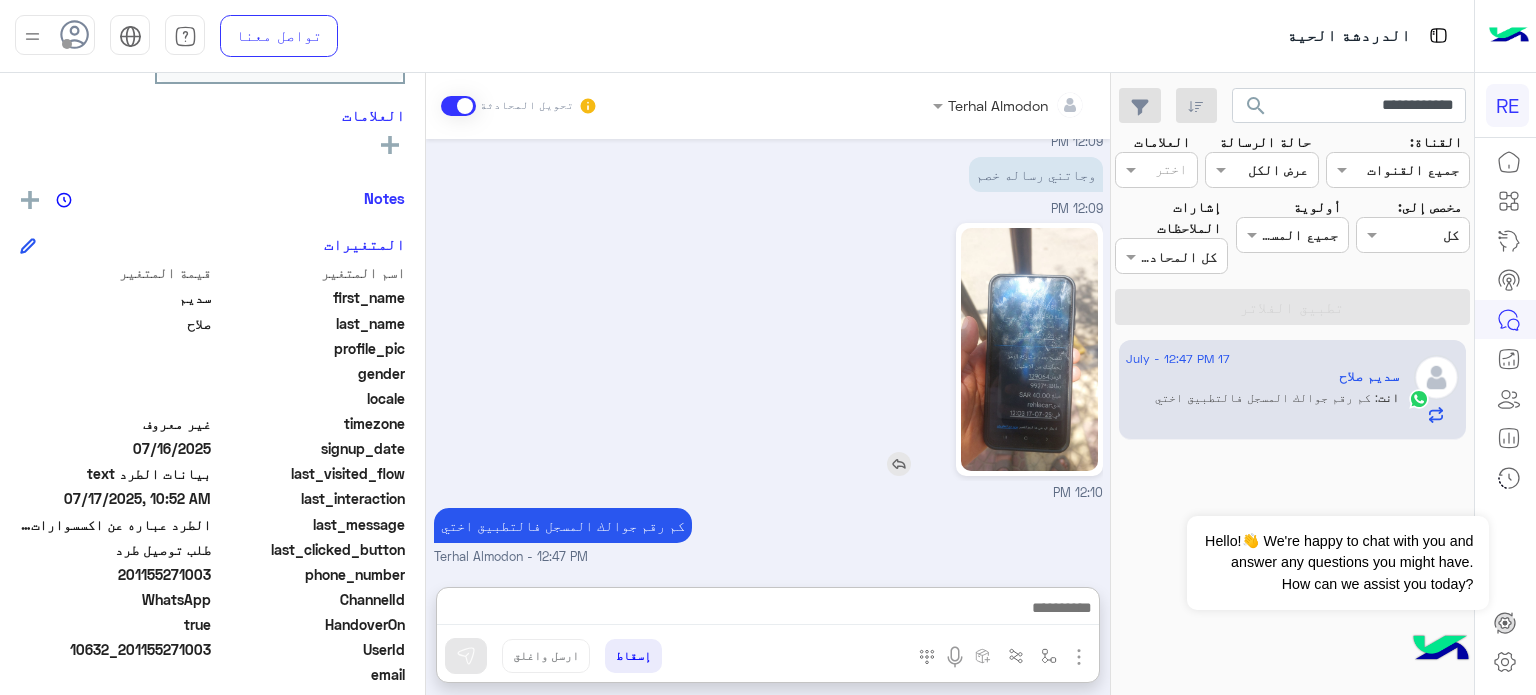 click 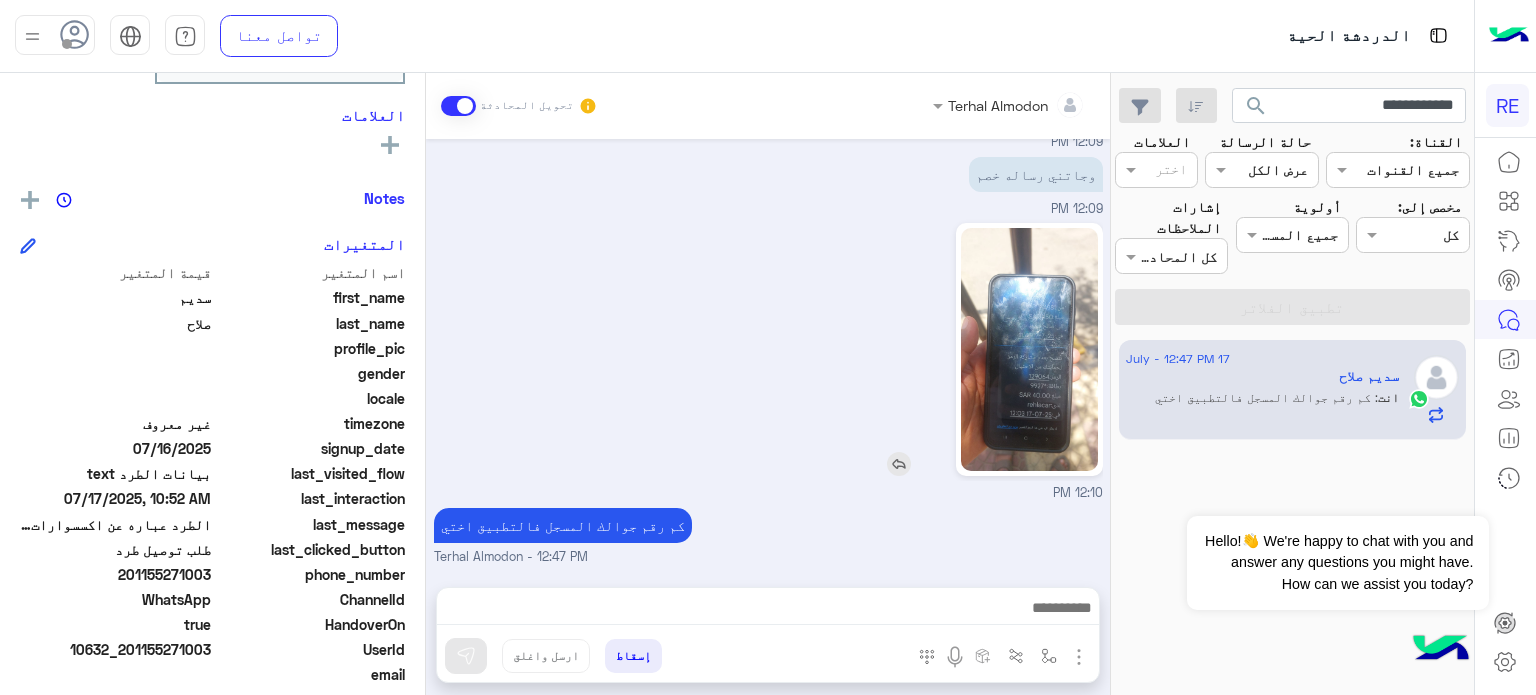 scroll, scrollTop: 4292, scrollLeft: 0, axis: vertical 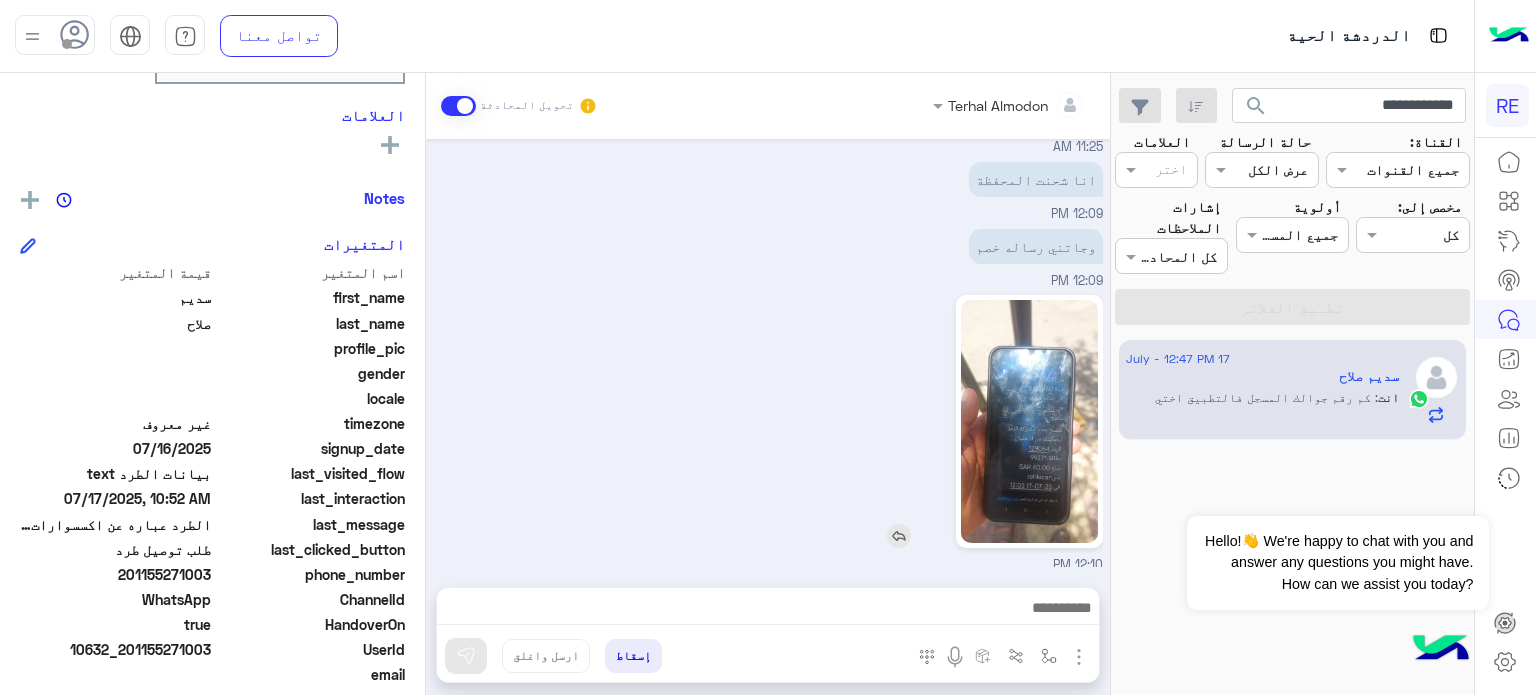 click 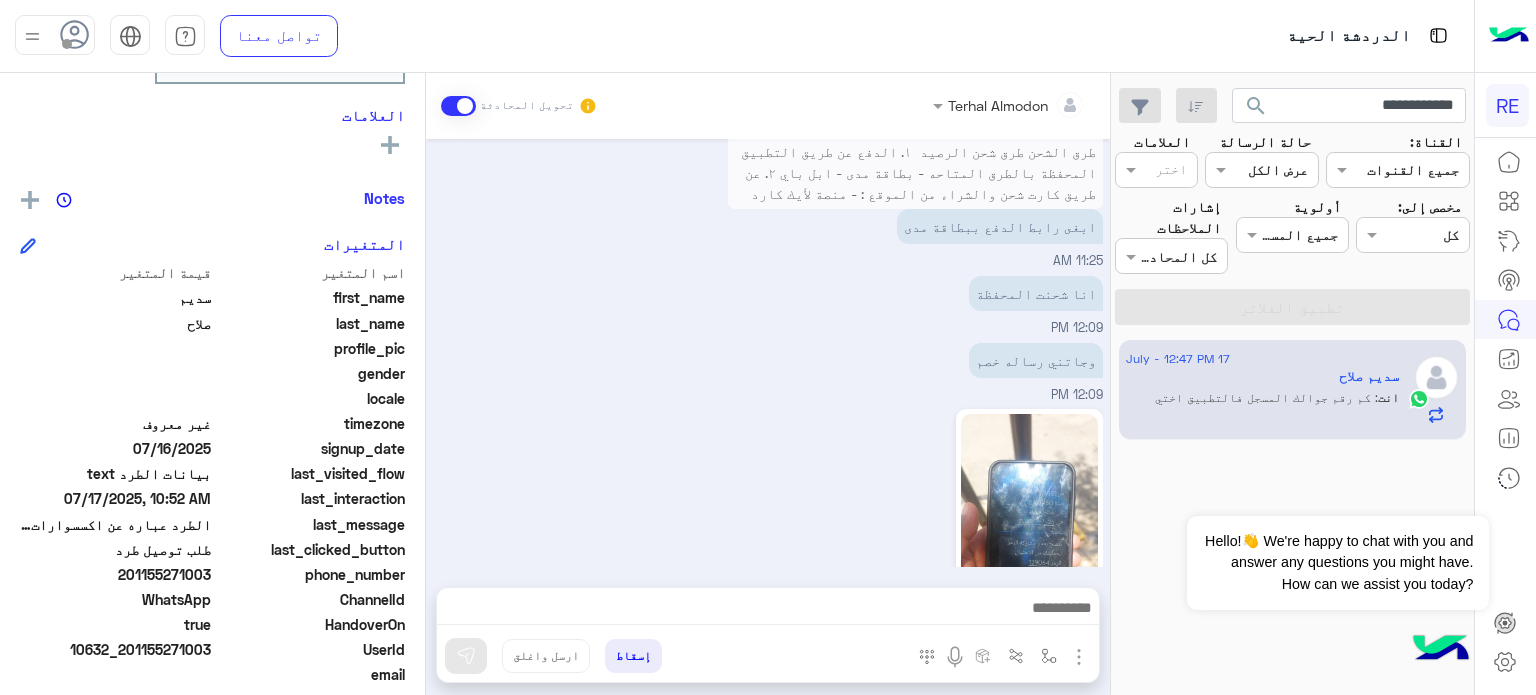 scroll, scrollTop: 4292, scrollLeft: 0, axis: vertical 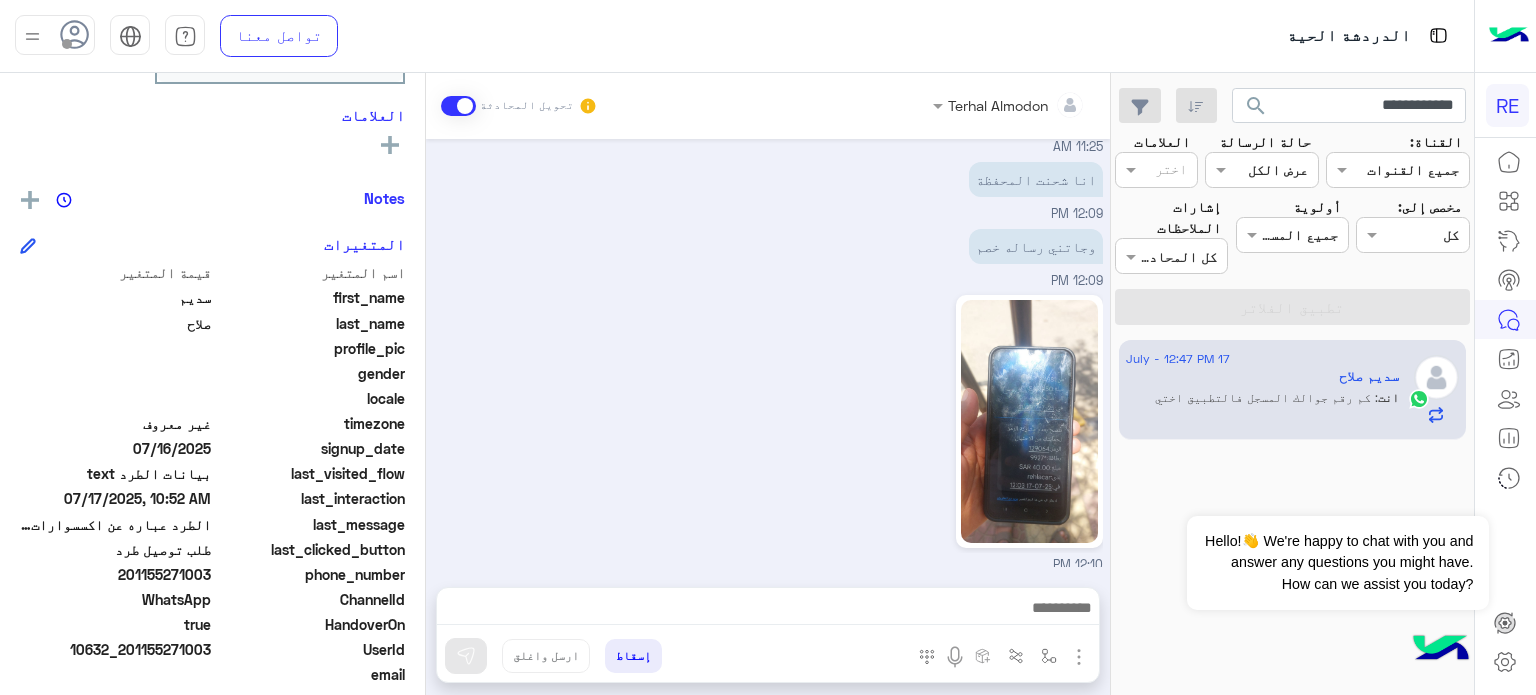 click on "201155271003" 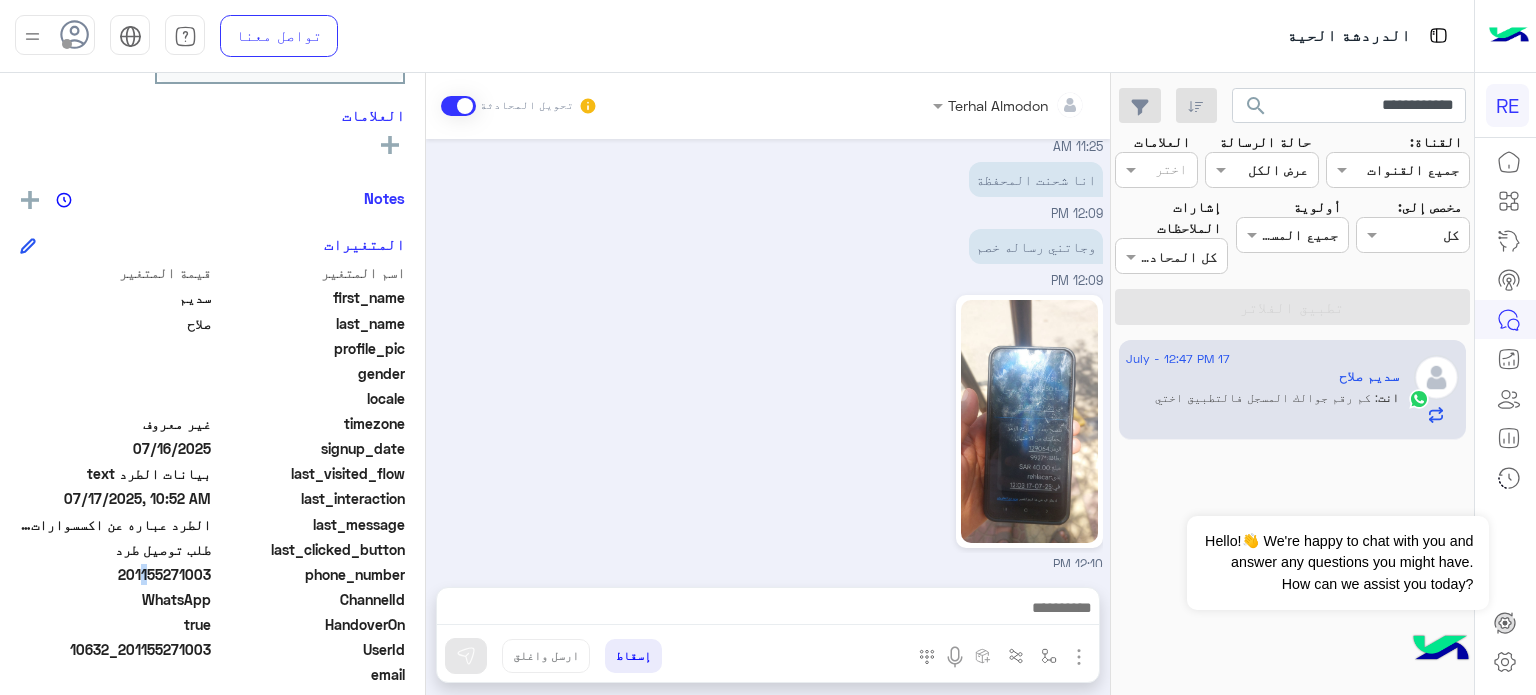 click on "201155271003" 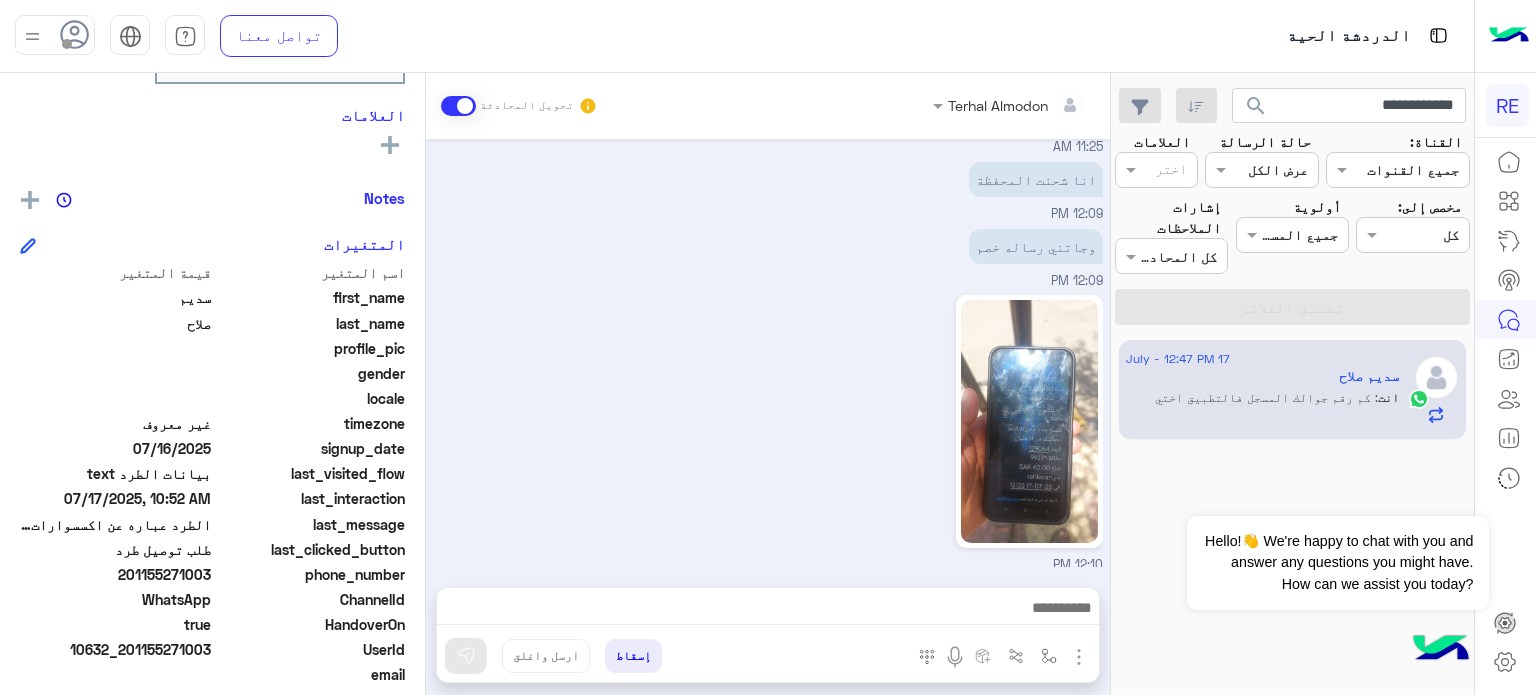 click on "201155271003" 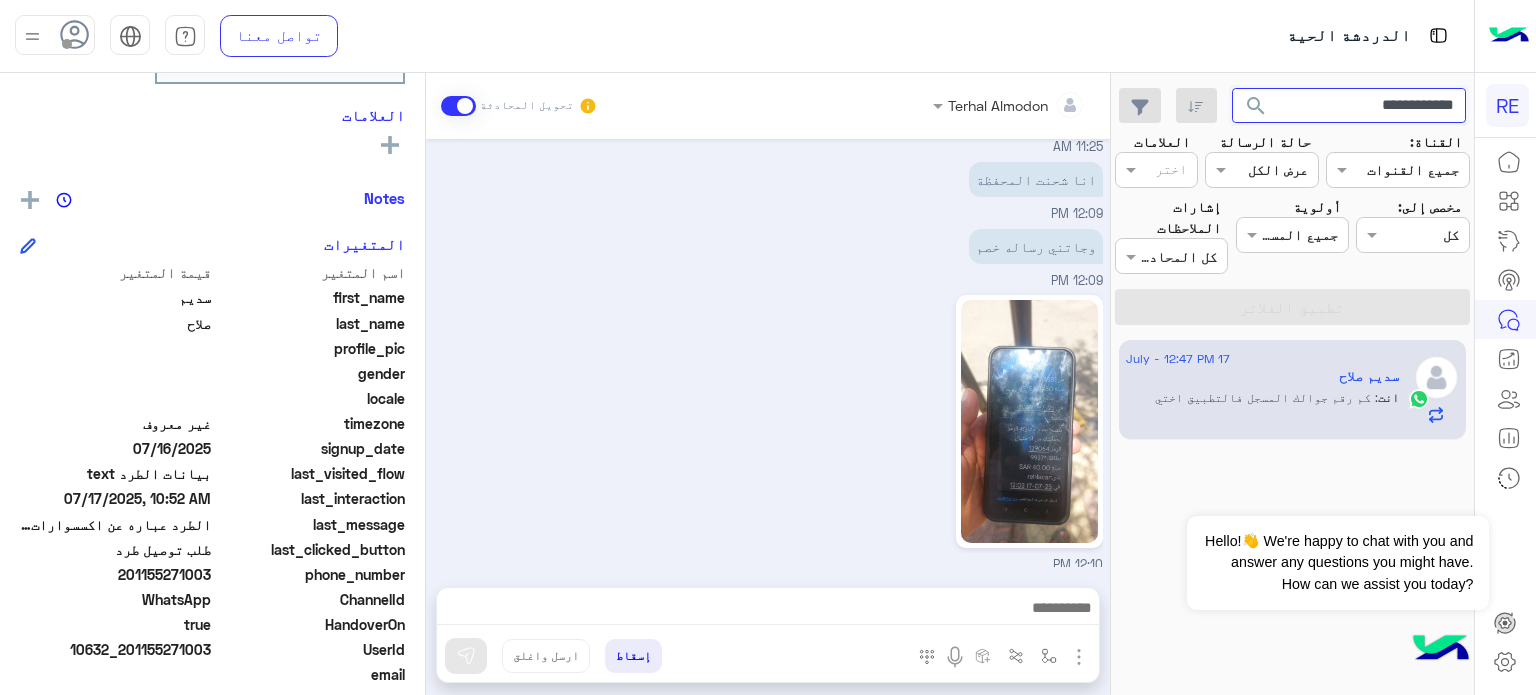 click on "**********" at bounding box center [1349, 106] 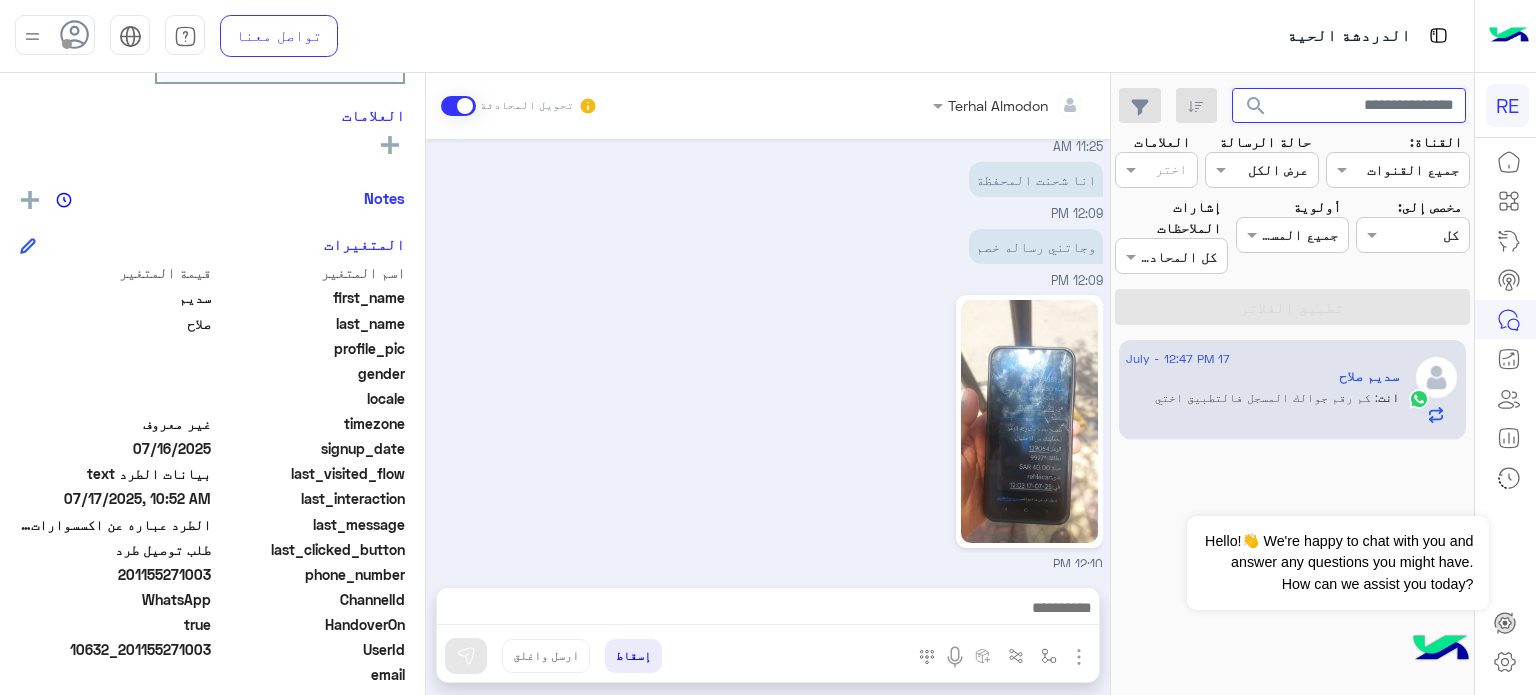 type 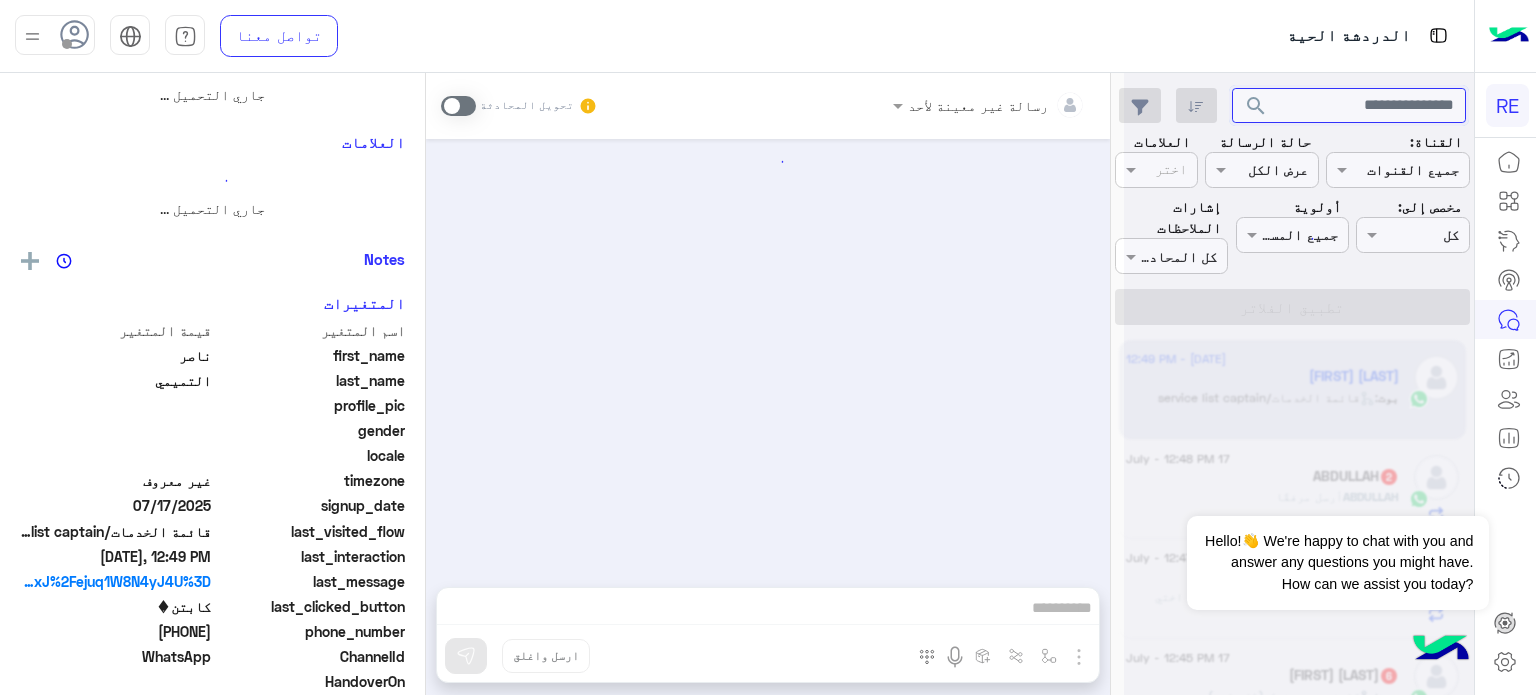 scroll, scrollTop: 0, scrollLeft: 0, axis: both 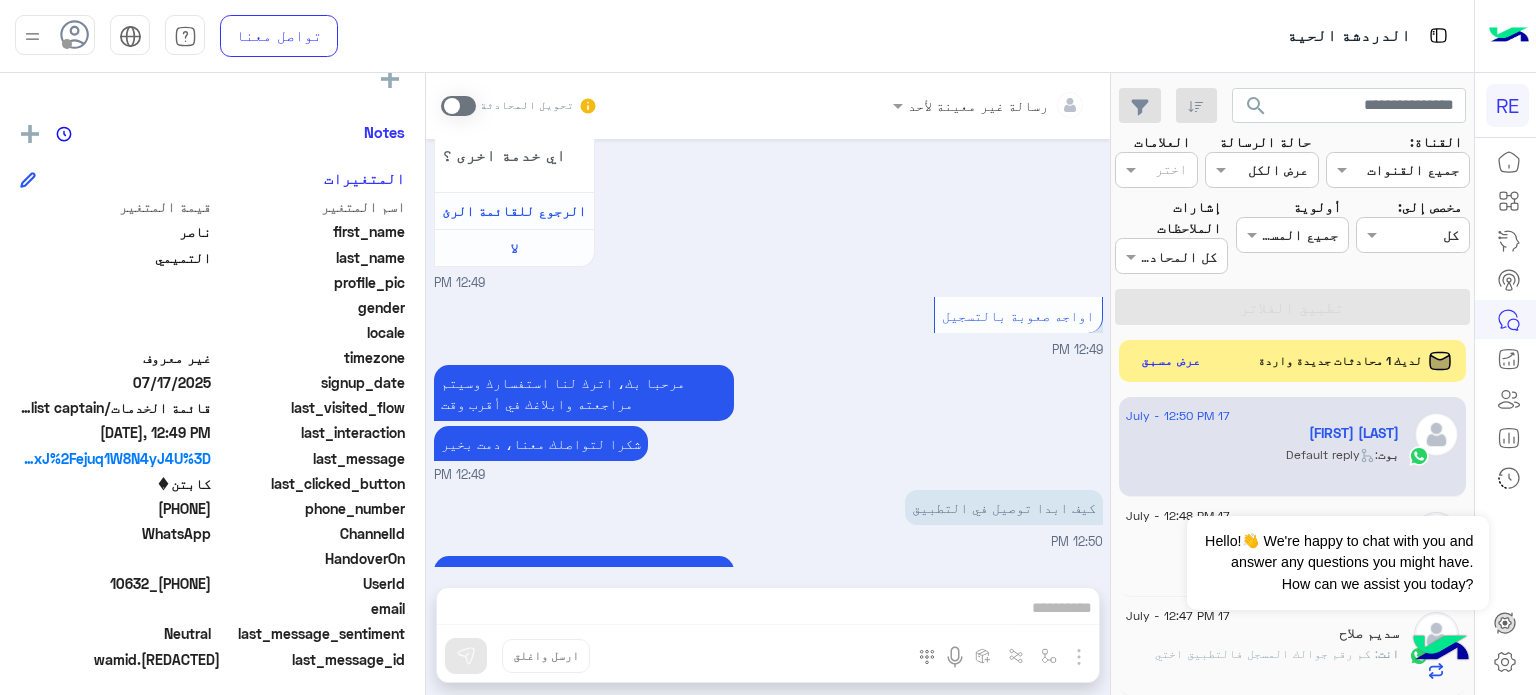 click on "عرض مسبق" 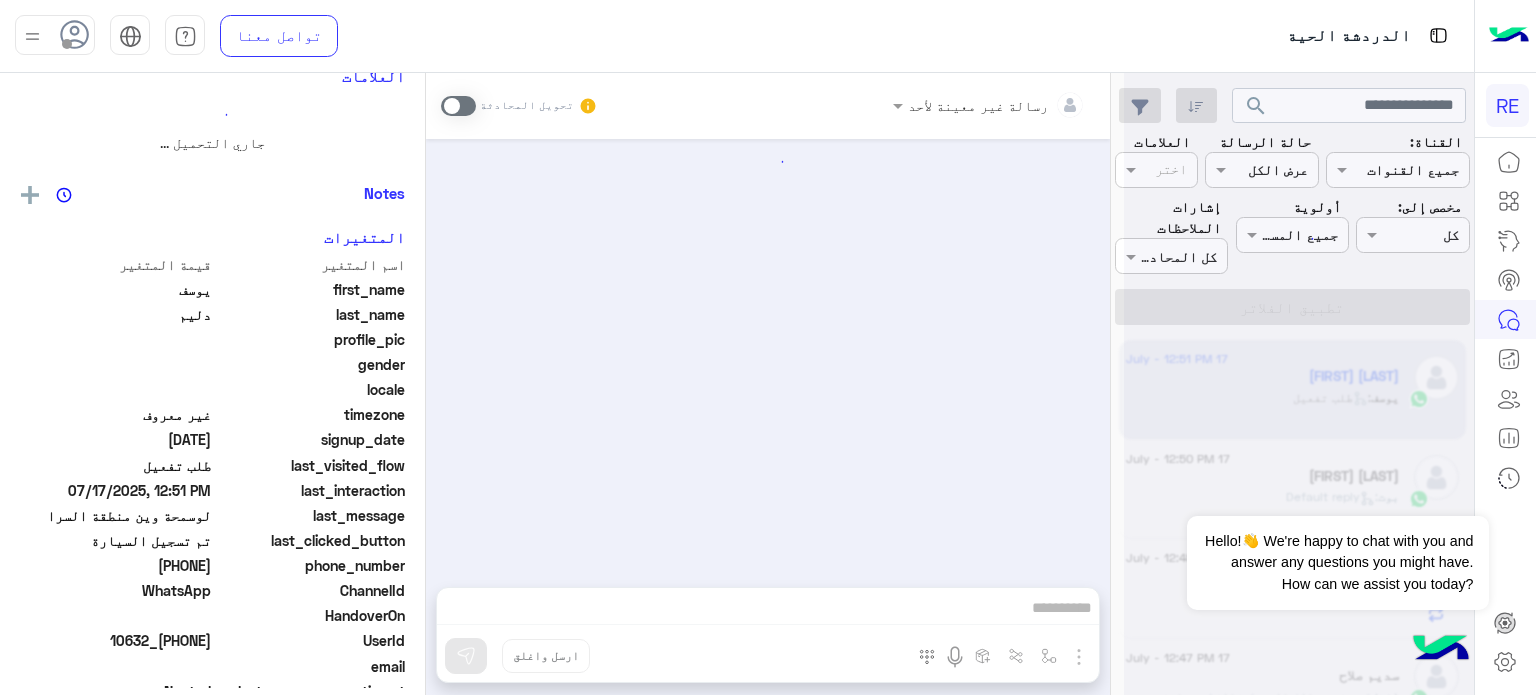 scroll, scrollTop: 1240, scrollLeft: 0, axis: vertical 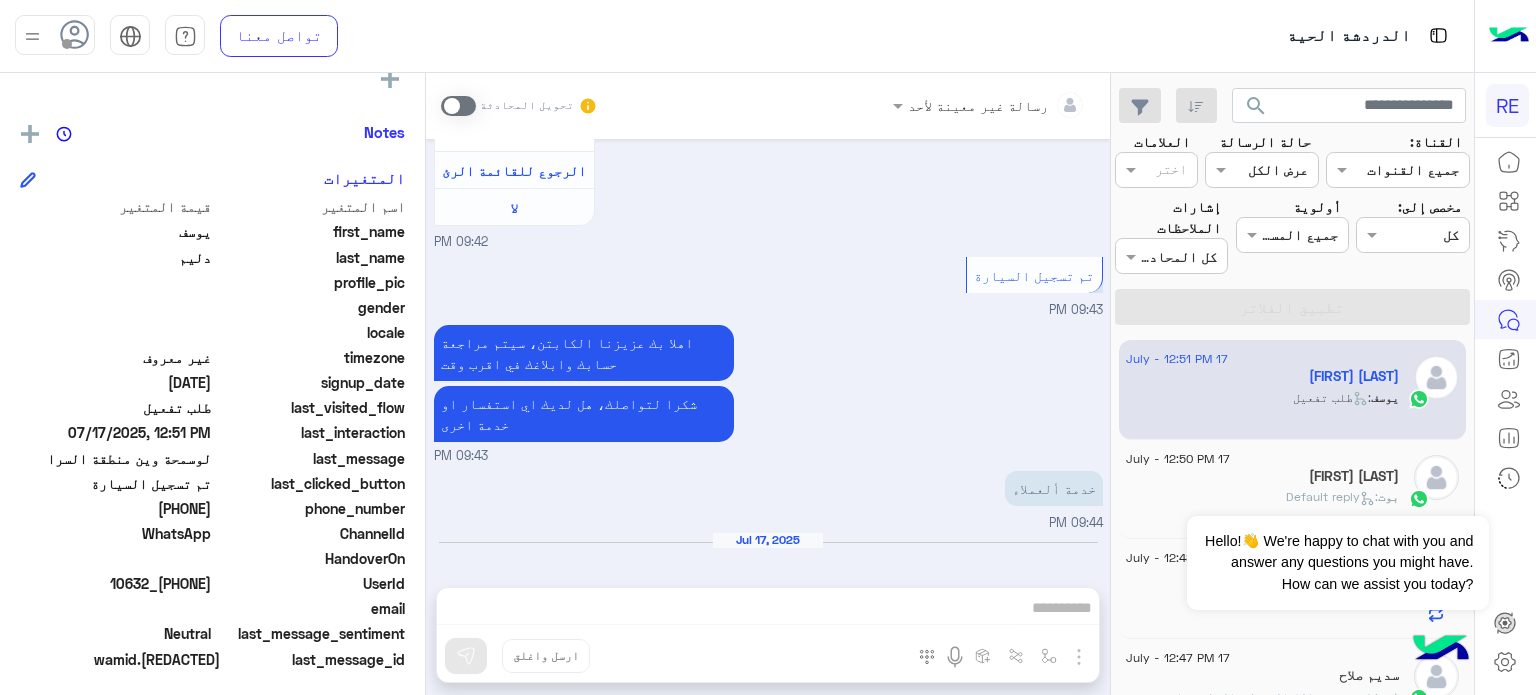 click on "رسالة غير معينة لأحد تحويل المحادثة Sep 11, 2024 خدمة العملاء 09:42 PM سعدنا بتواصلك، نأمل منك توضيح استفسارك أكثر 09:42 PM كابتن 09:42 PM اختر احد الخدمات التالية: 09:42 PM تفعيل حساب 09:42 PM يمكنك الاطلاع على شروط الانضمام لرحلة ك (كابتن ) الموجودة بالصورة أعلاه،
لتحميل التطبيق عبر الرابط التالي : 📲
http://onelink.to/Rehla يسعدنا انضمامك لتطبيق رحلة يمكنك اتباع الخطوات الموضحة لتسجيل بيانات سيارتك بالفيديو التالي : عزيزي الكابتن، فضلًا ، للرغبة بتفعيل الحساب قم برفع البيانات عبر التطبيق والتواصل معنا تم تسجيل السيارة اواجه صعوبة بالتسجيل اي خدمة اخرى ؟ لا 09:42 PM" at bounding box center (768, 388) 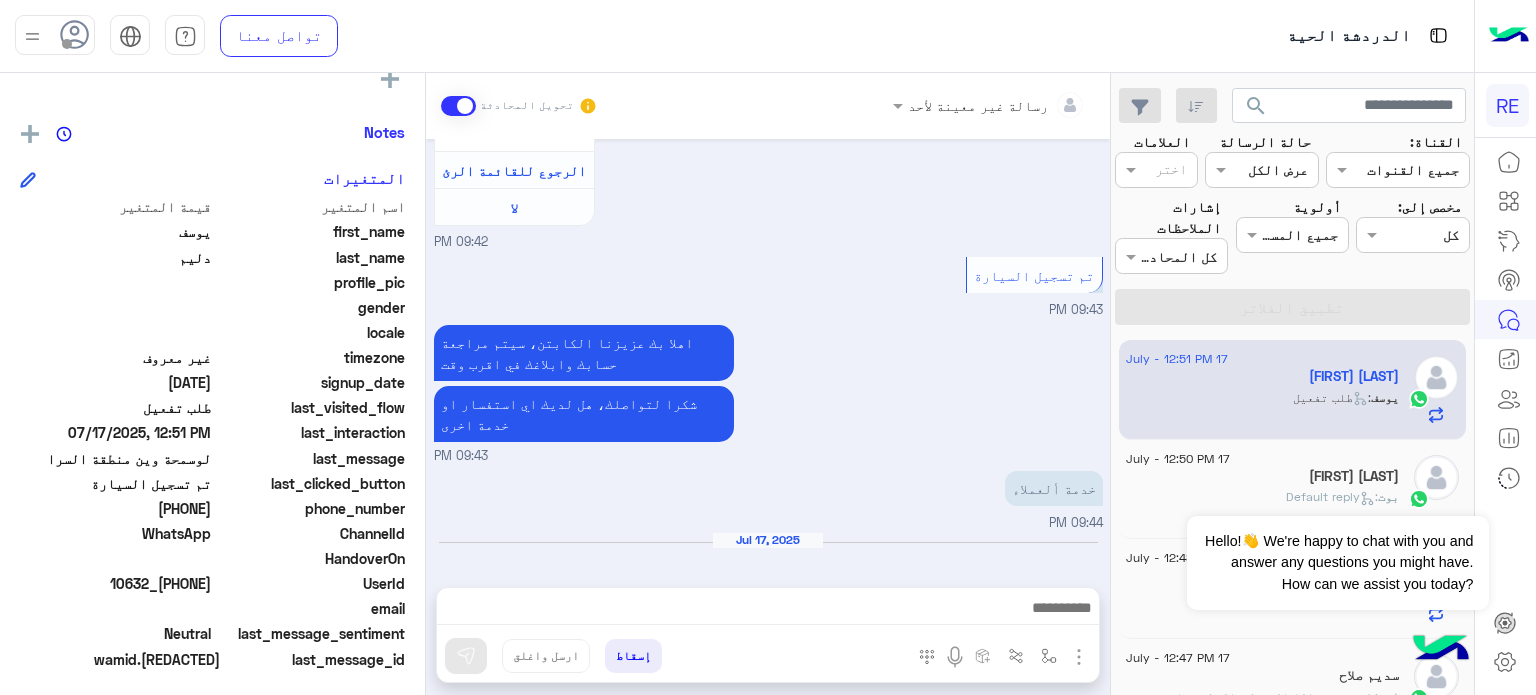 scroll, scrollTop: 1276, scrollLeft: 0, axis: vertical 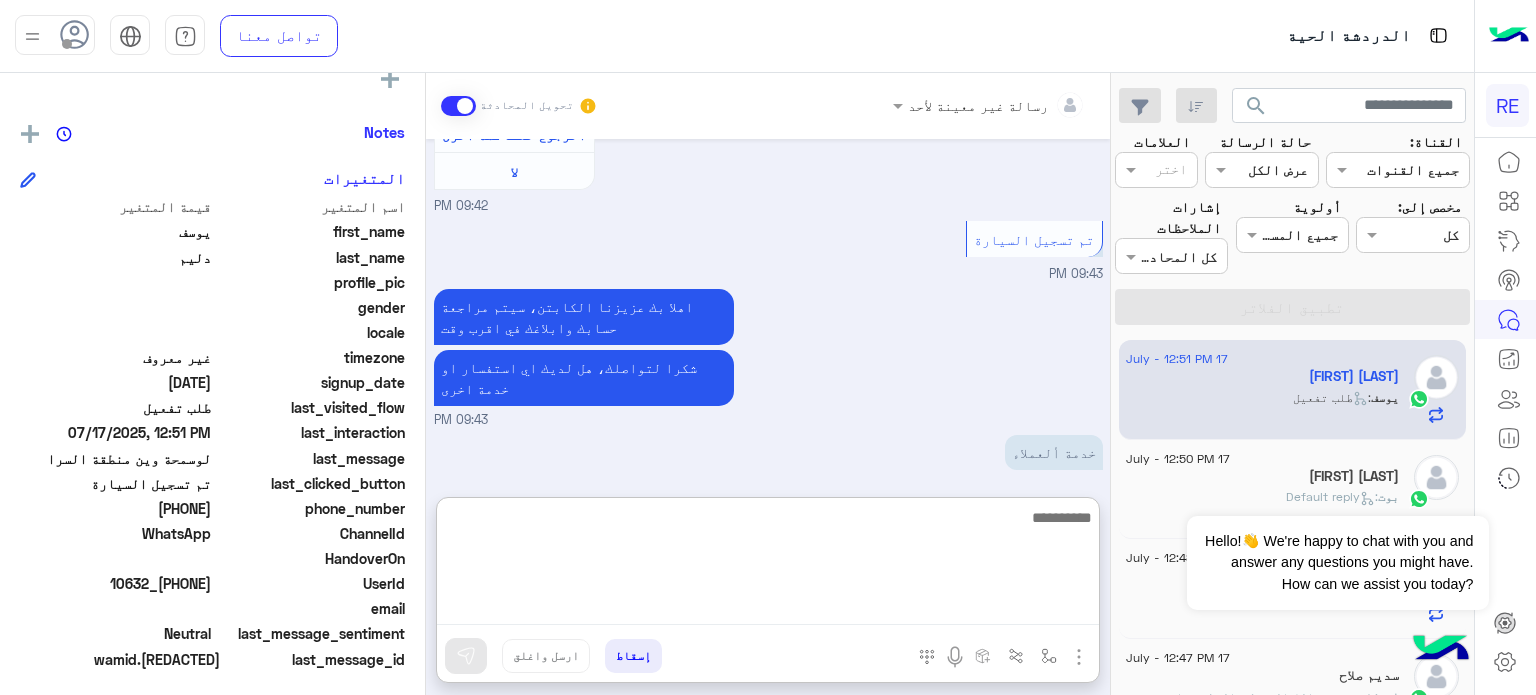 click at bounding box center (768, 565) 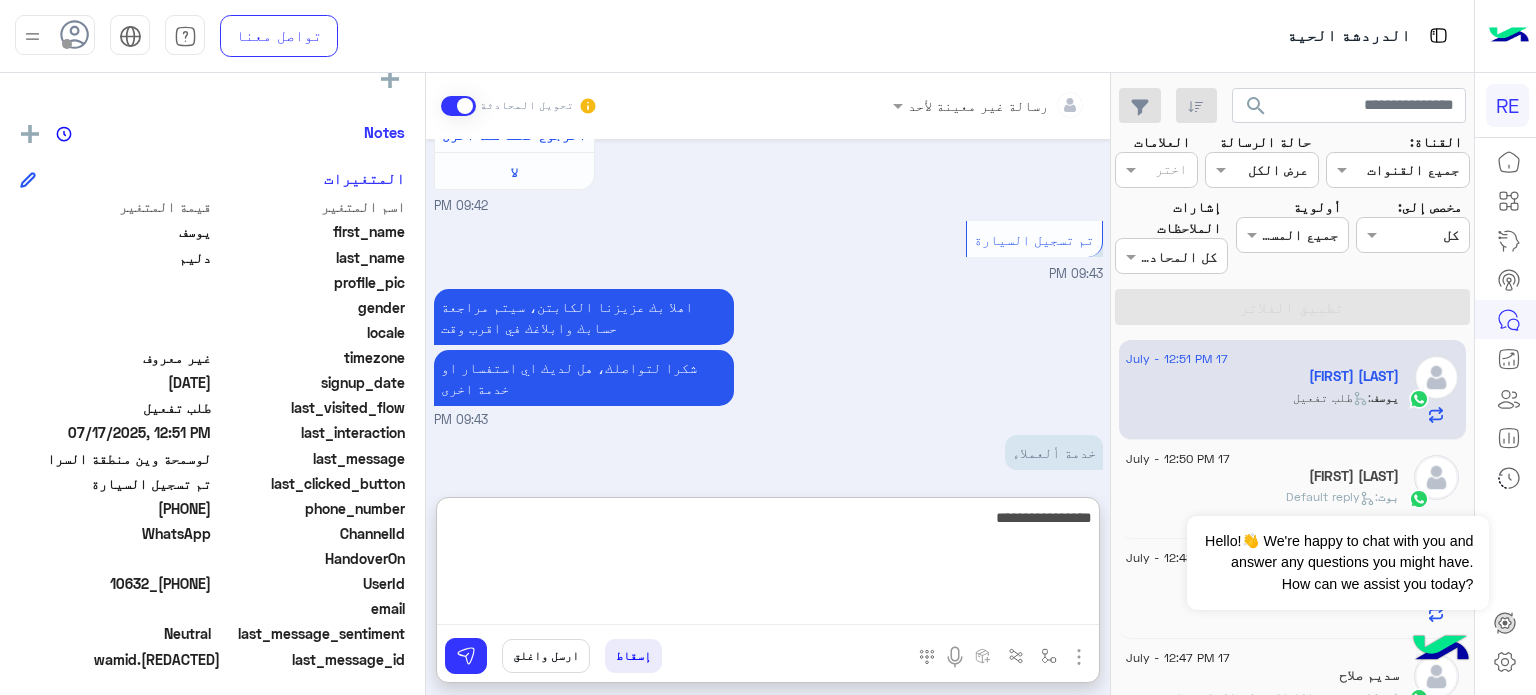 type on "**********" 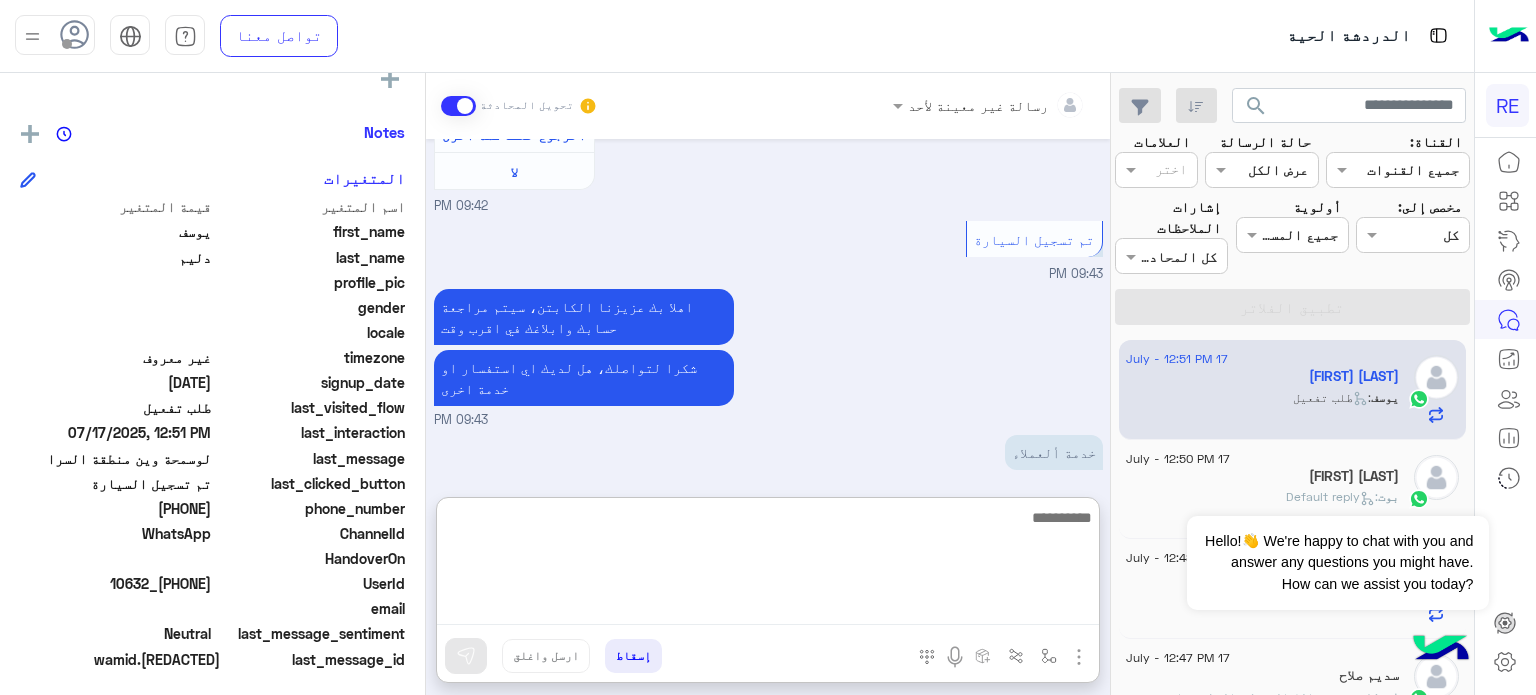 scroll, scrollTop: 1431, scrollLeft: 0, axis: vertical 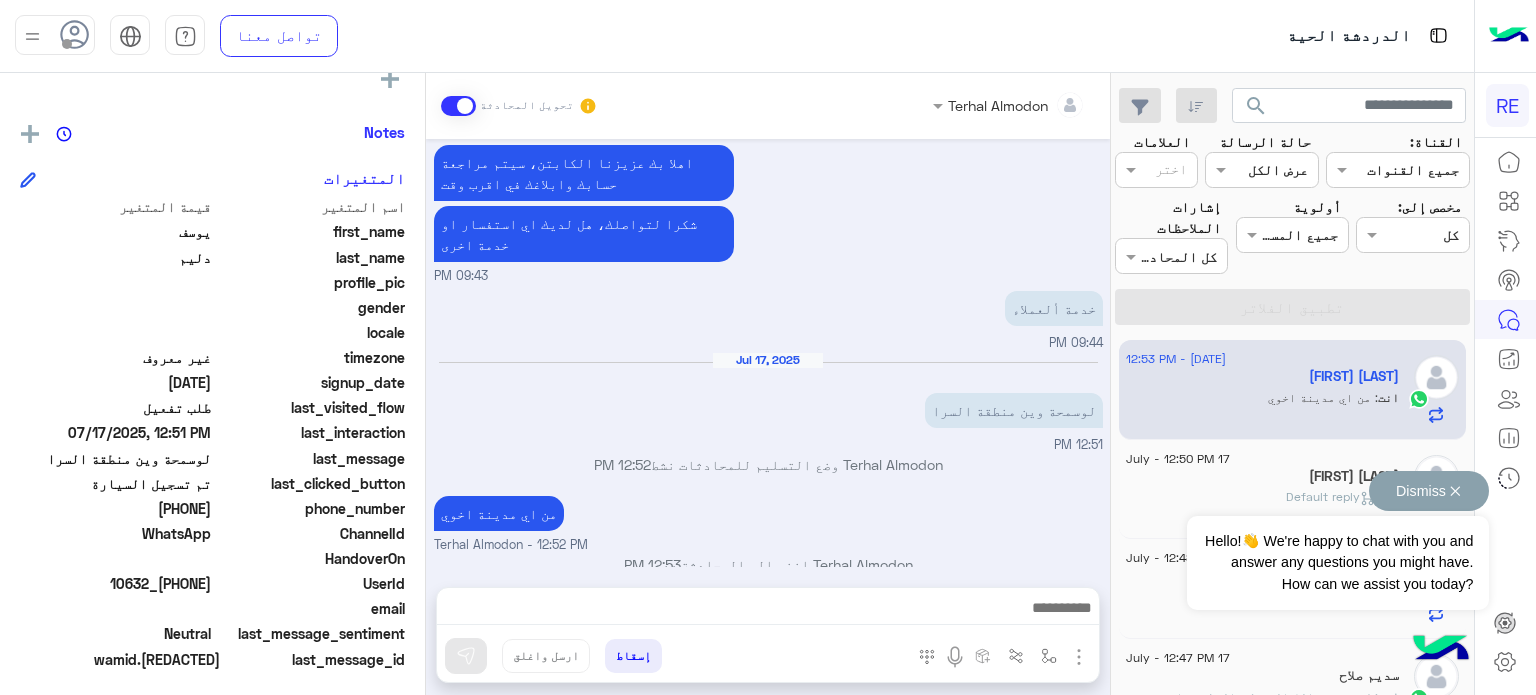 click on "Dismiss ✕" at bounding box center [1429, 491] 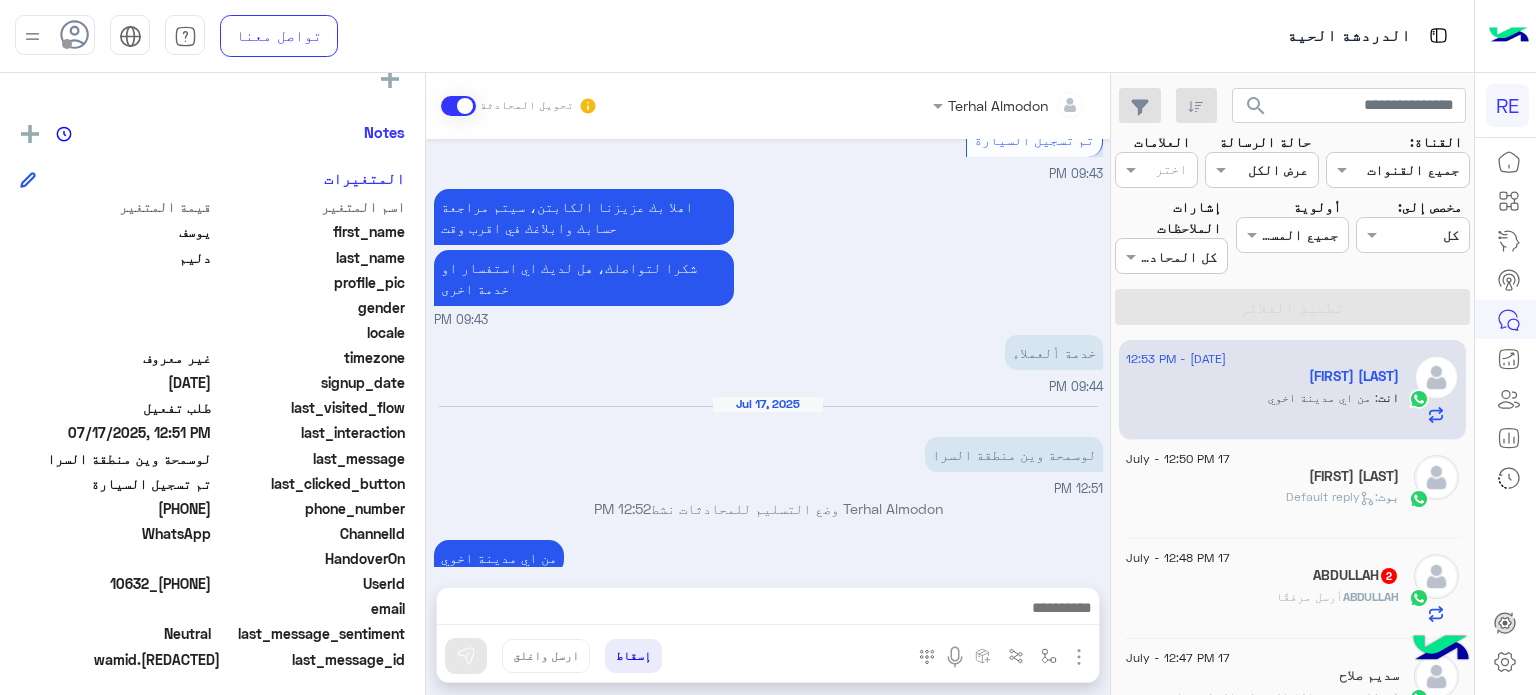 click on "[FIRST]   2" 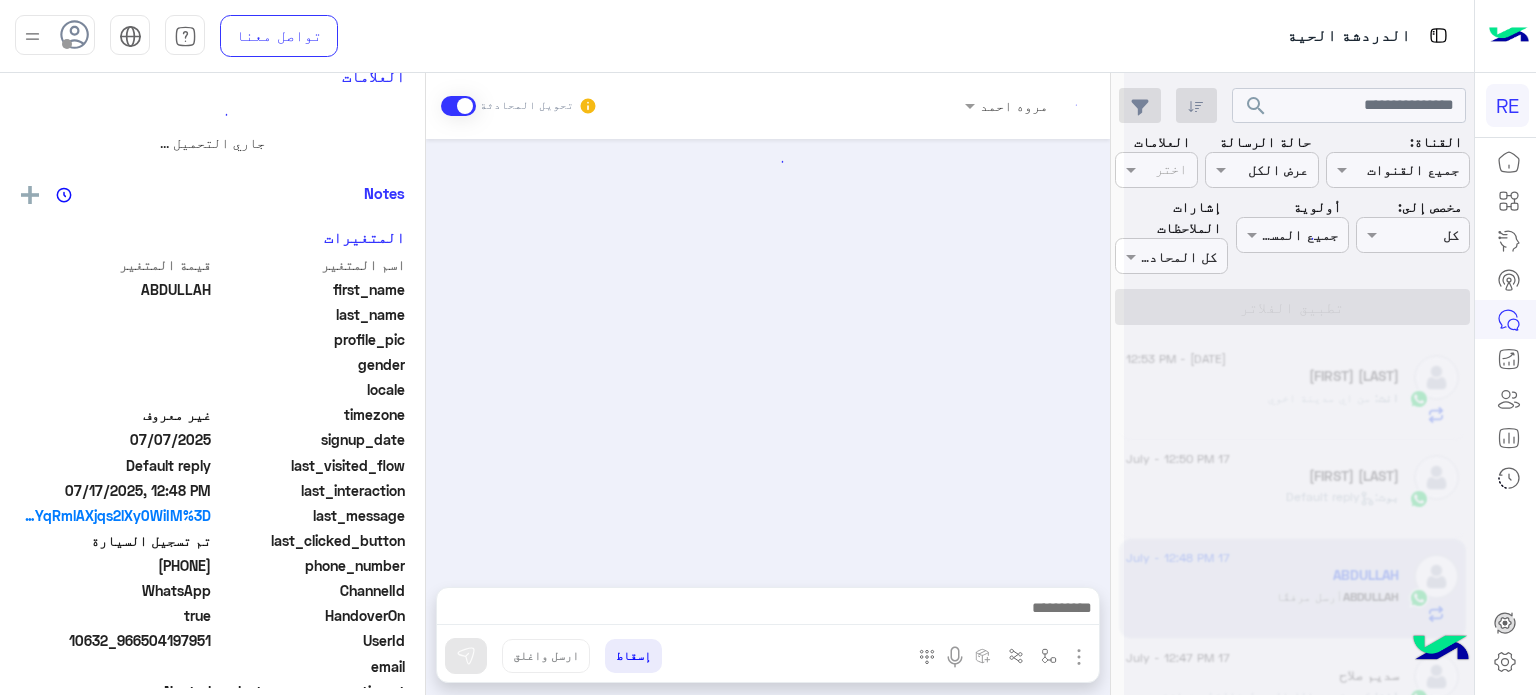 scroll, scrollTop: 0, scrollLeft: 0, axis: both 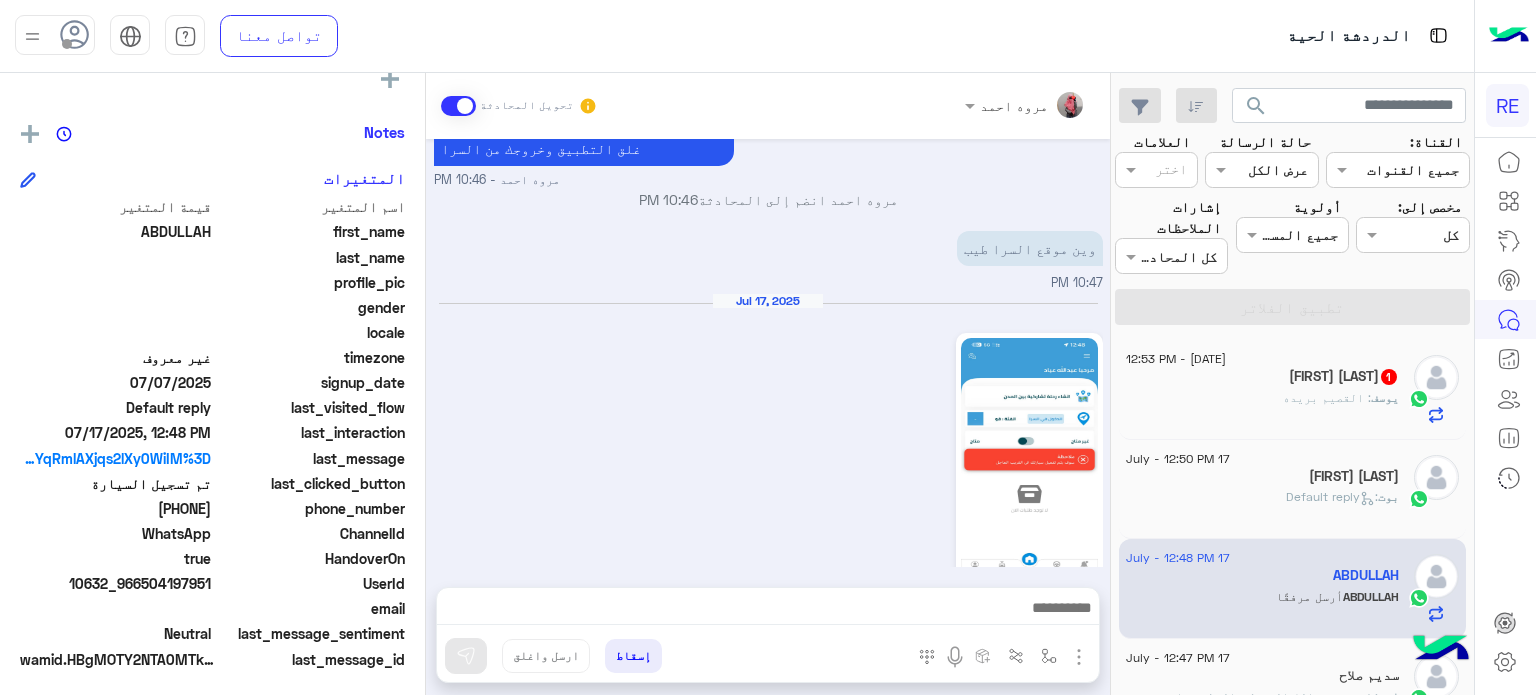 drag, startPoint x: 212, startPoint y: 505, endPoint x: 148, endPoint y: 513, distance: 64.49806 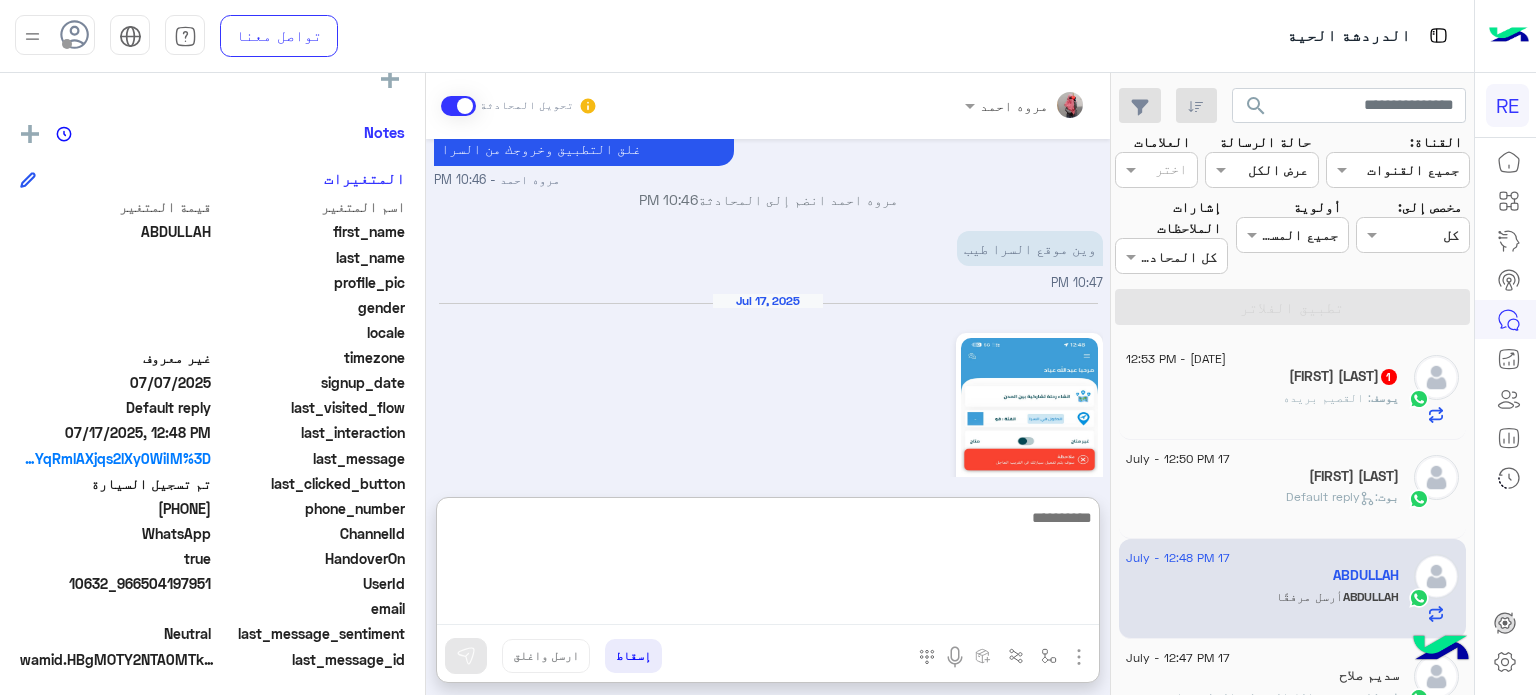 click at bounding box center [768, 565] 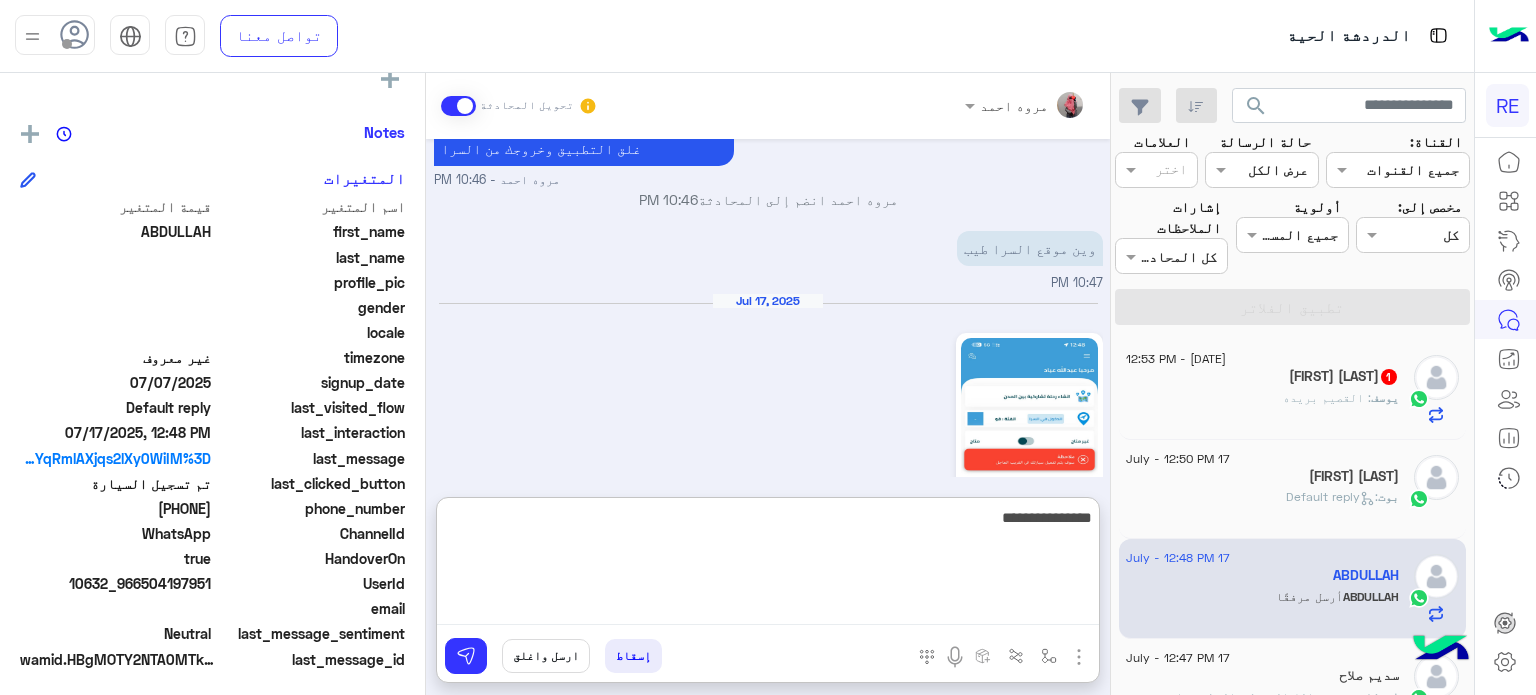type on "**********" 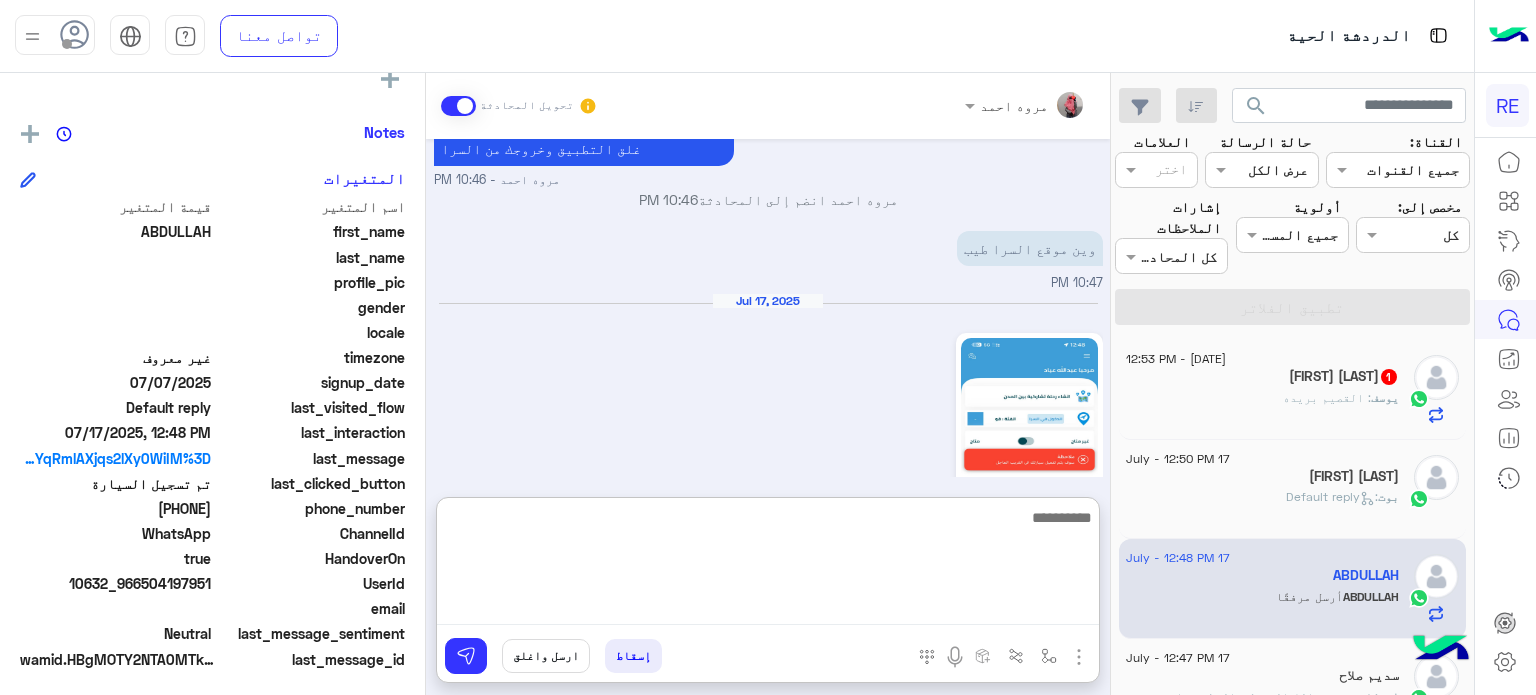 scroll, scrollTop: 1278, scrollLeft: 0, axis: vertical 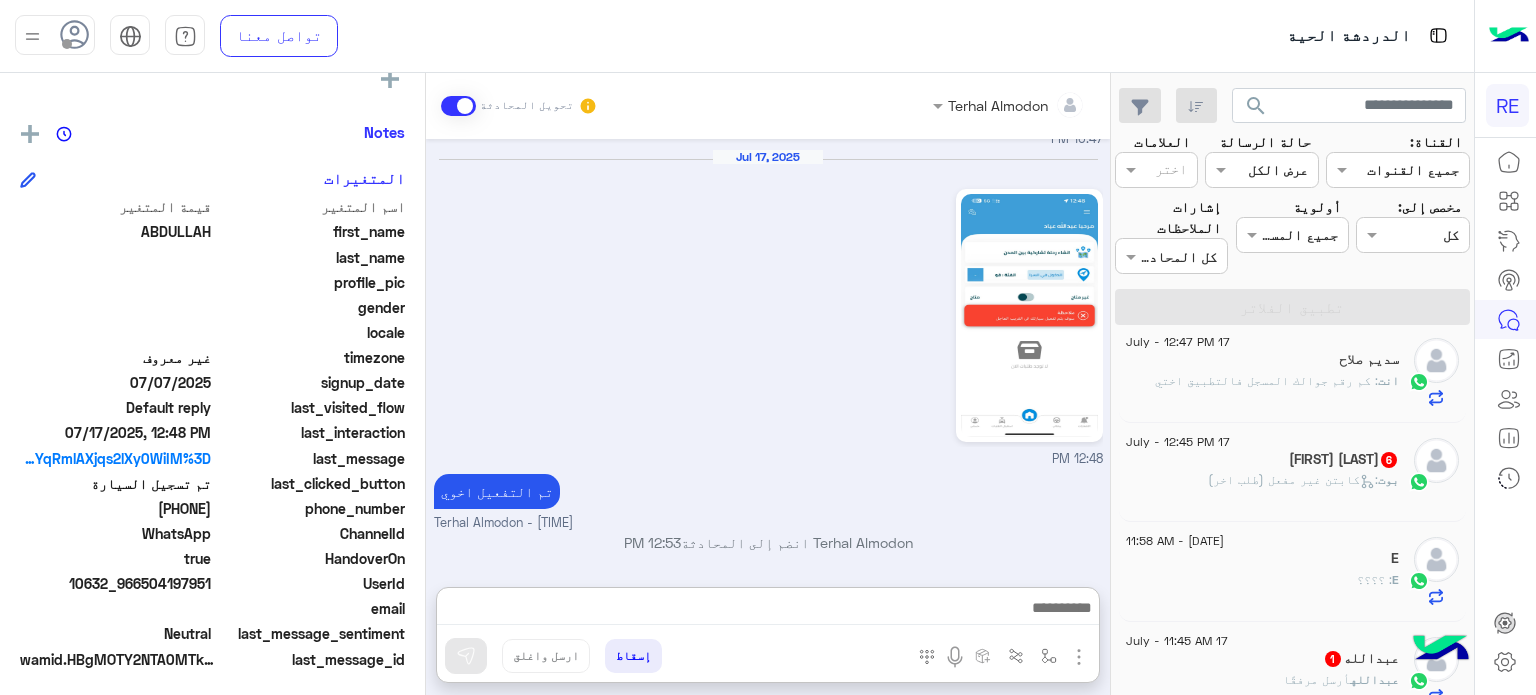 click on "[FIRST] [LAST]  6" 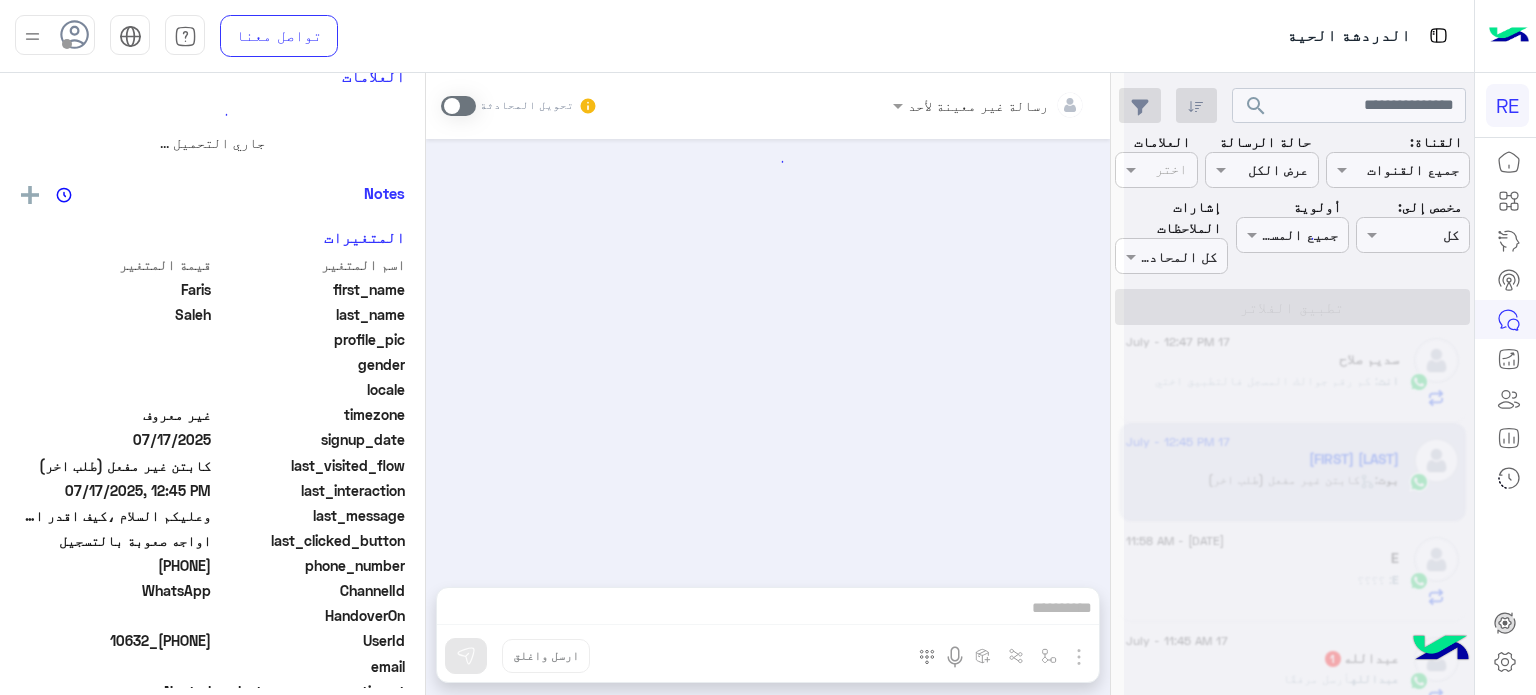 scroll, scrollTop: 0, scrollLeft: 0, axis: both 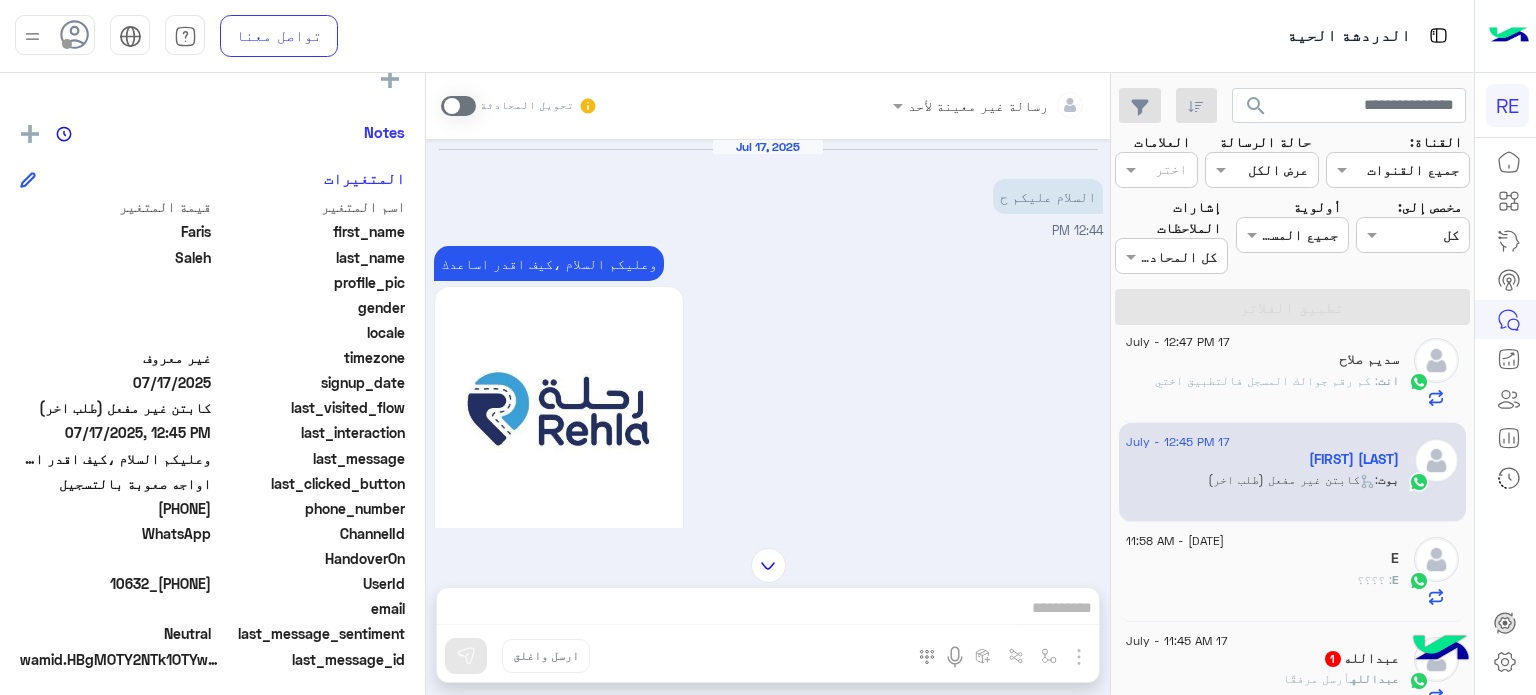 click on "تحويل المحادثة" at bounding box center [519, 106] 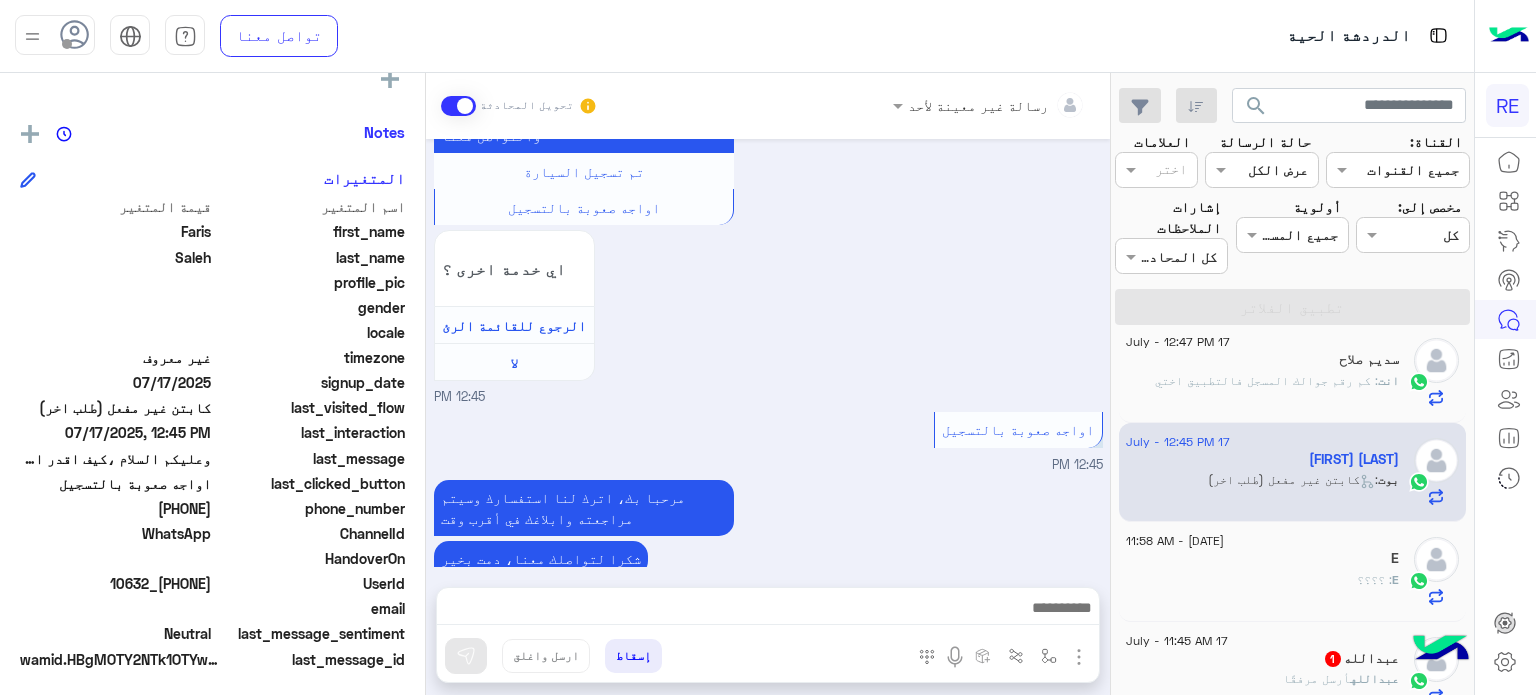 drag, startPoint x: 214, startPoint y: 584, endPoint x: 142, endPoint y: 587, distance: 72.06247 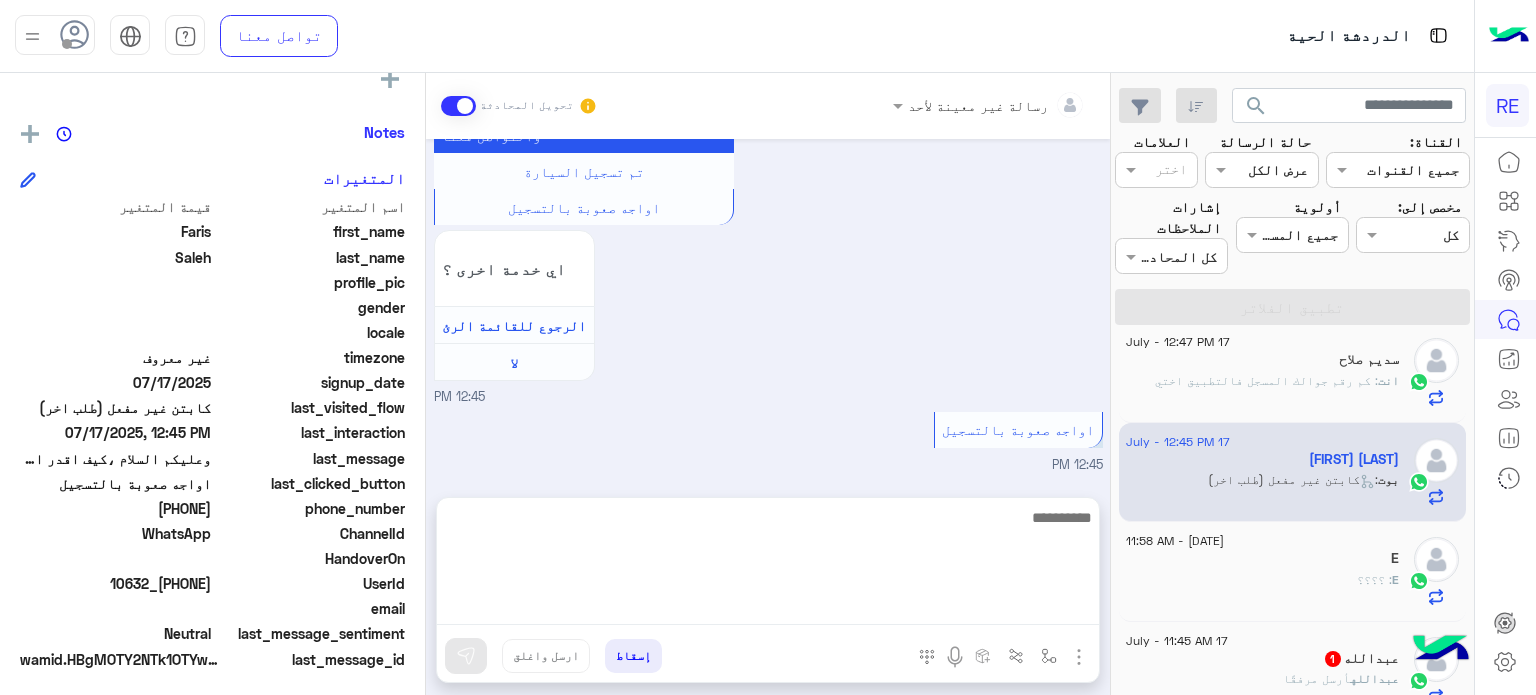click at bounding box center (768, 565) 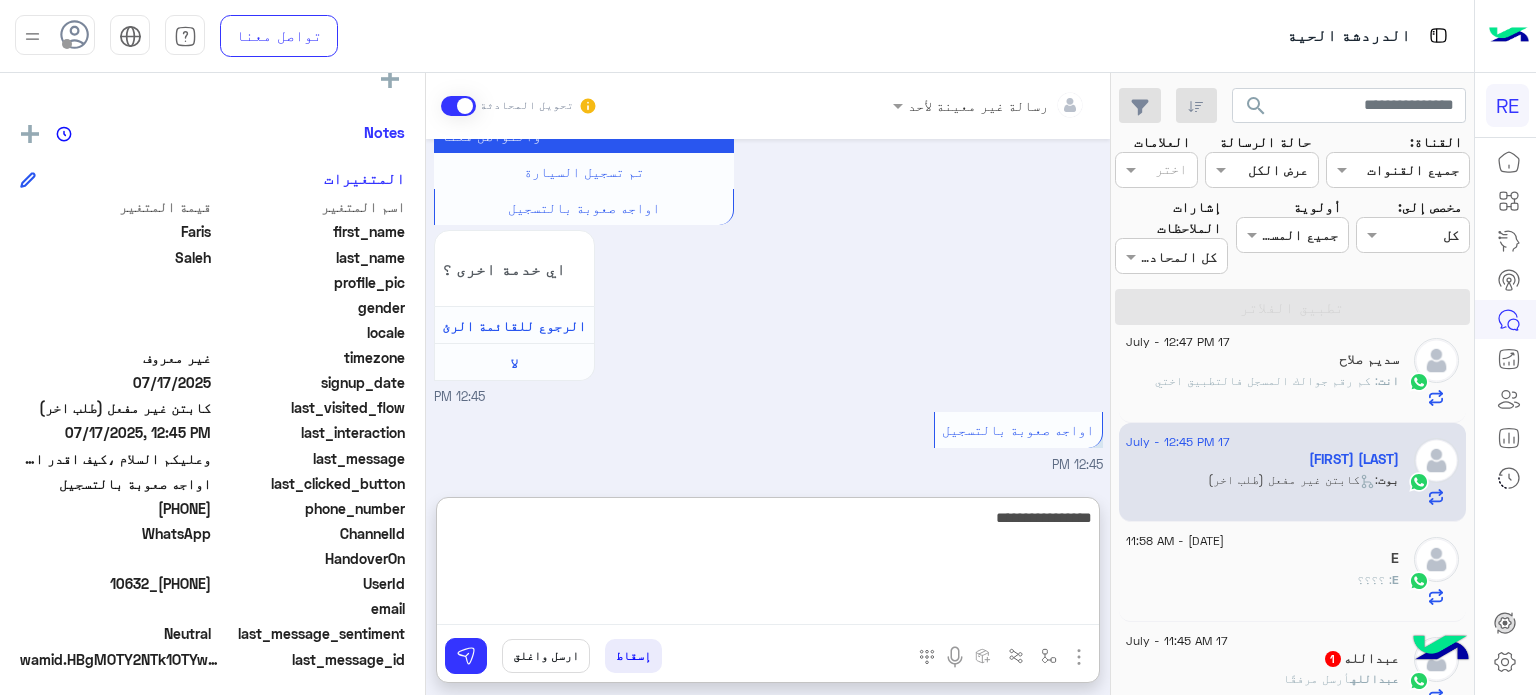 type on "**********" 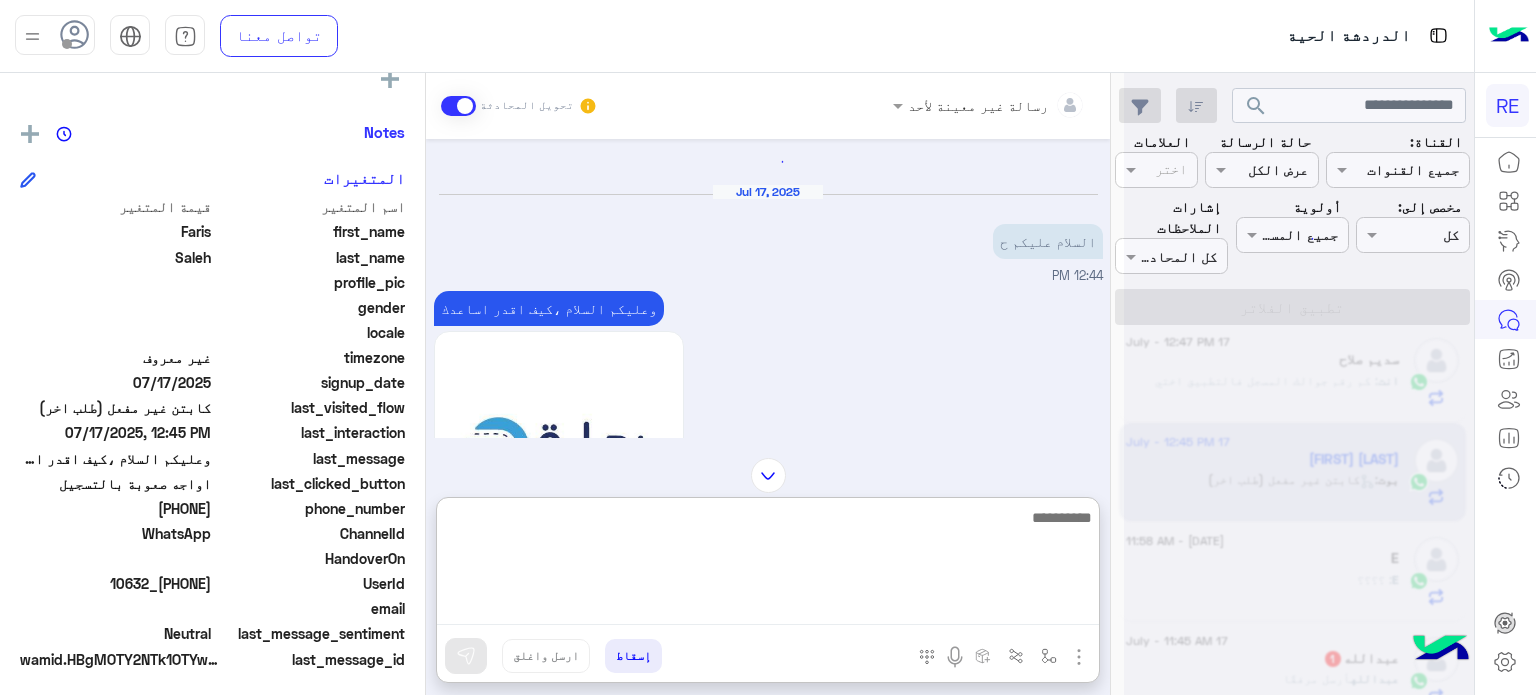 scroll, scrollTop: 0, scrollLeft: 0, axis: both 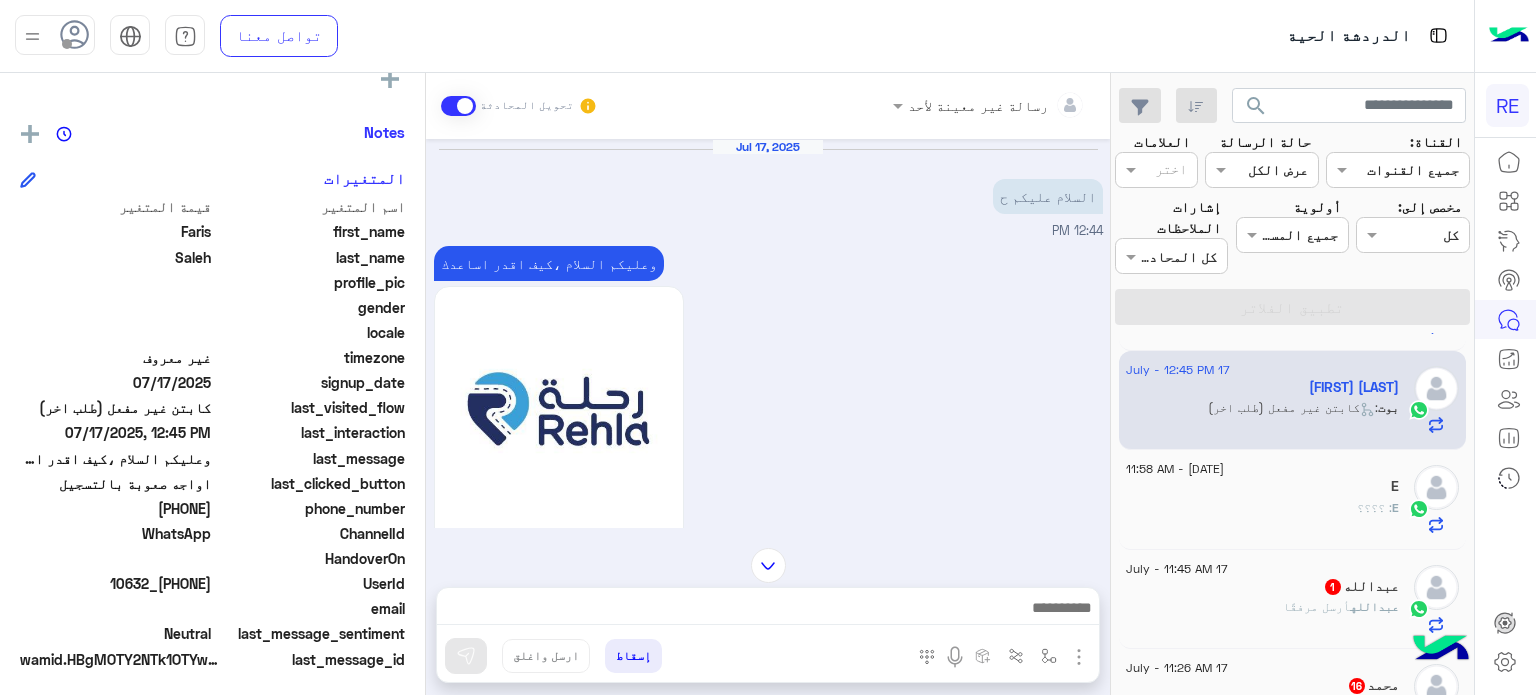 click on "E : ؟؟؟؟" 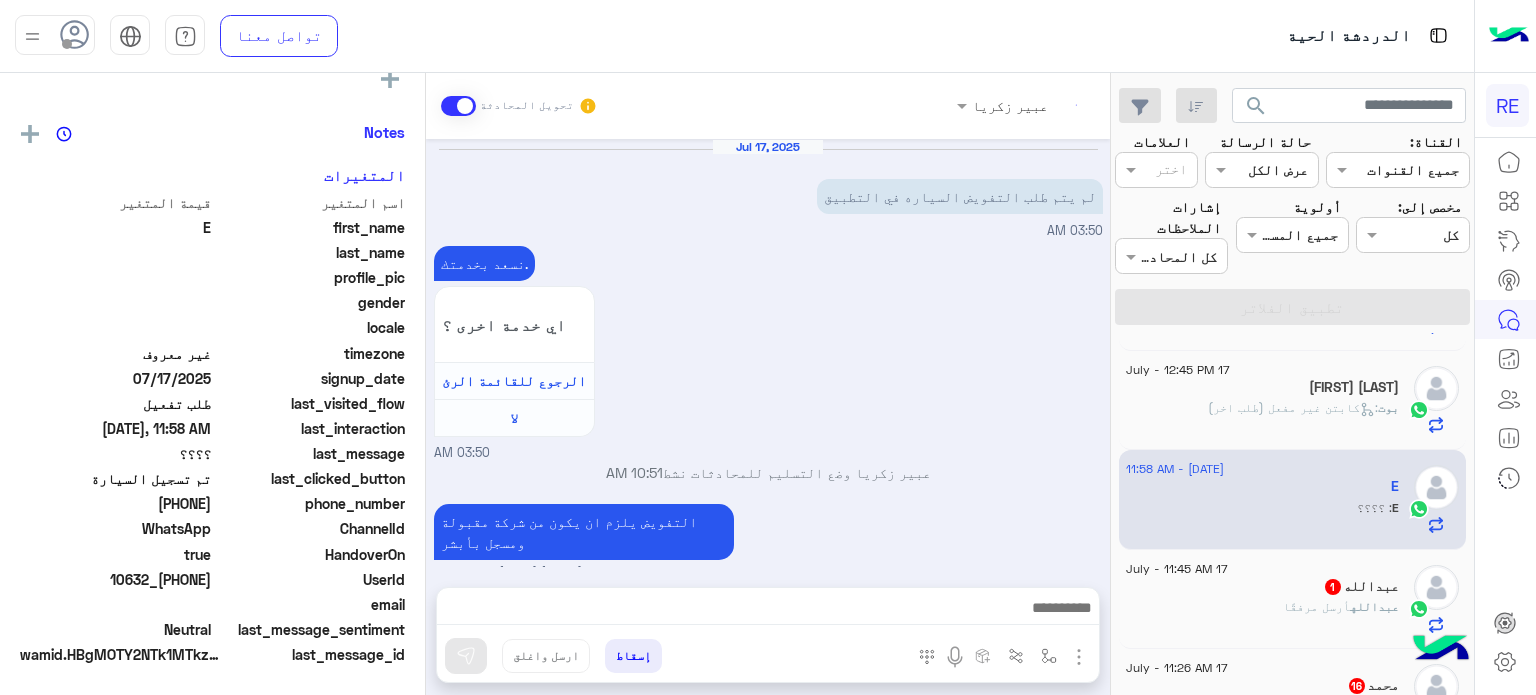 scroll, scrollTop: 376, scrollLeft: 0, axis: vertical 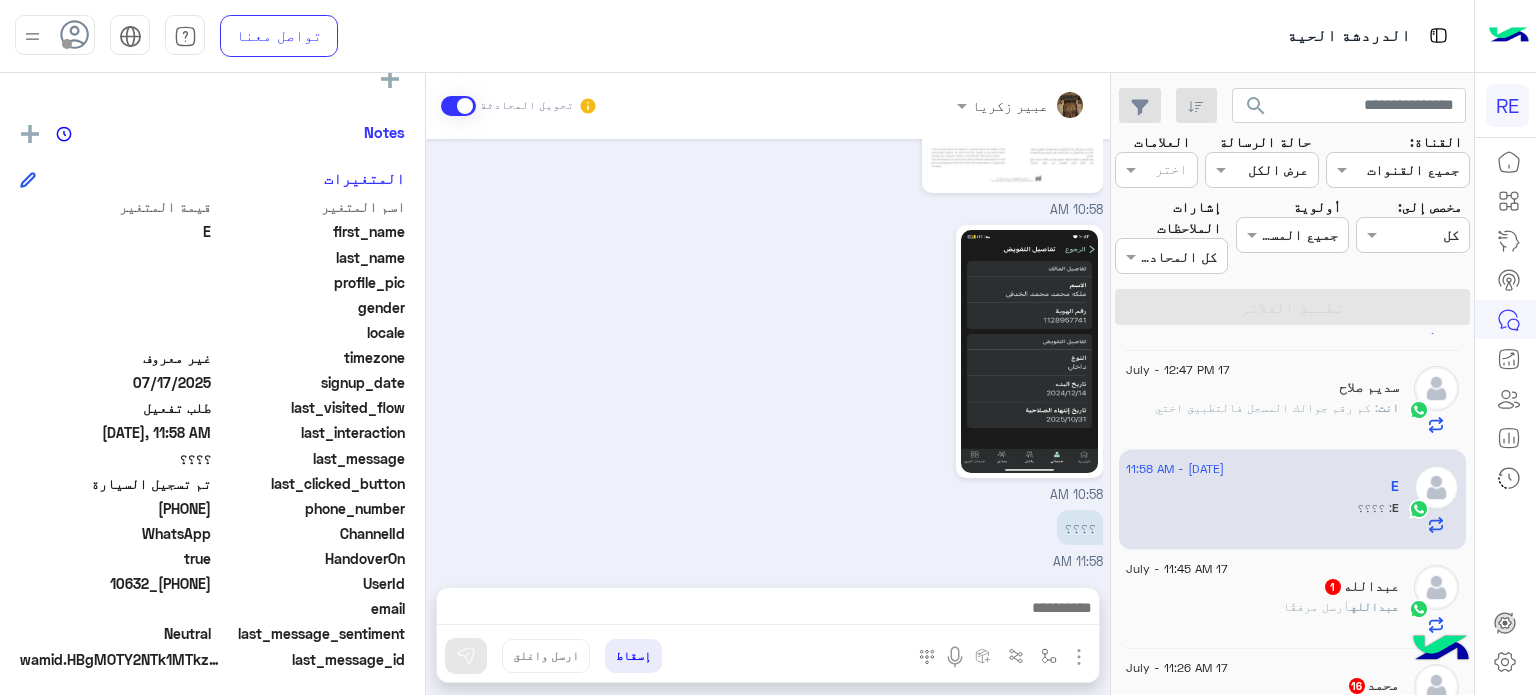drag, startPoint x: 213, startPoint y: 583, endPoint x: 143, endPoint y: 589, distance: 70.256676 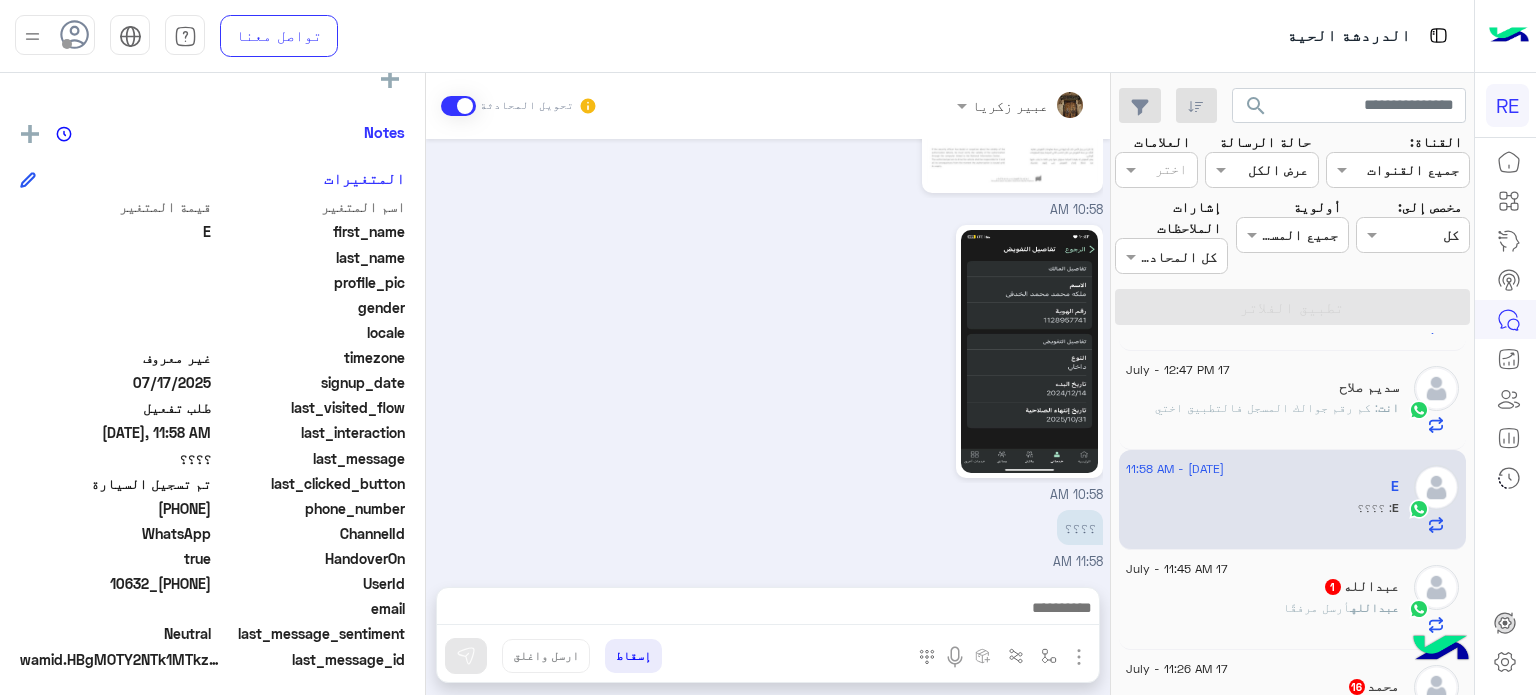 scroll, scrollTop: 388, scrollLeft: 0, axis: vertical 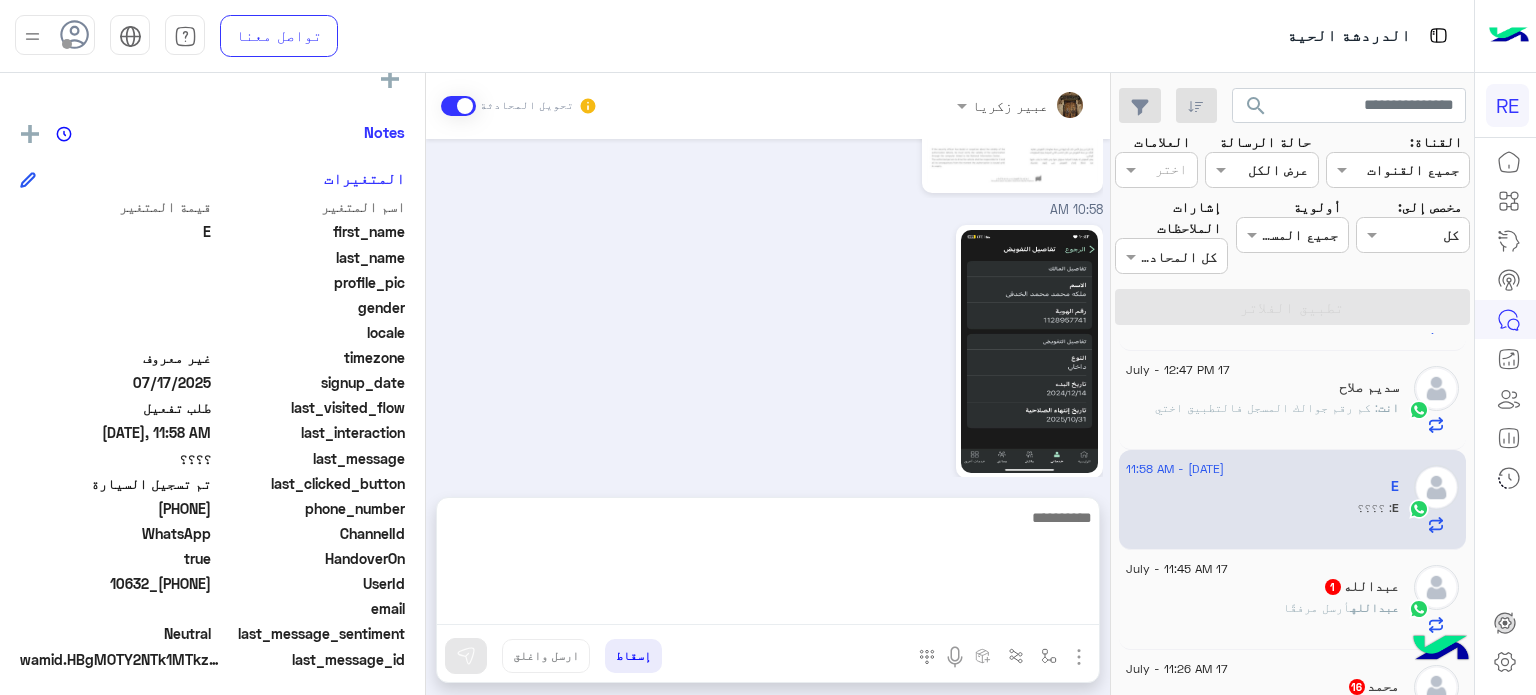 click at bounding box center [768, 565] 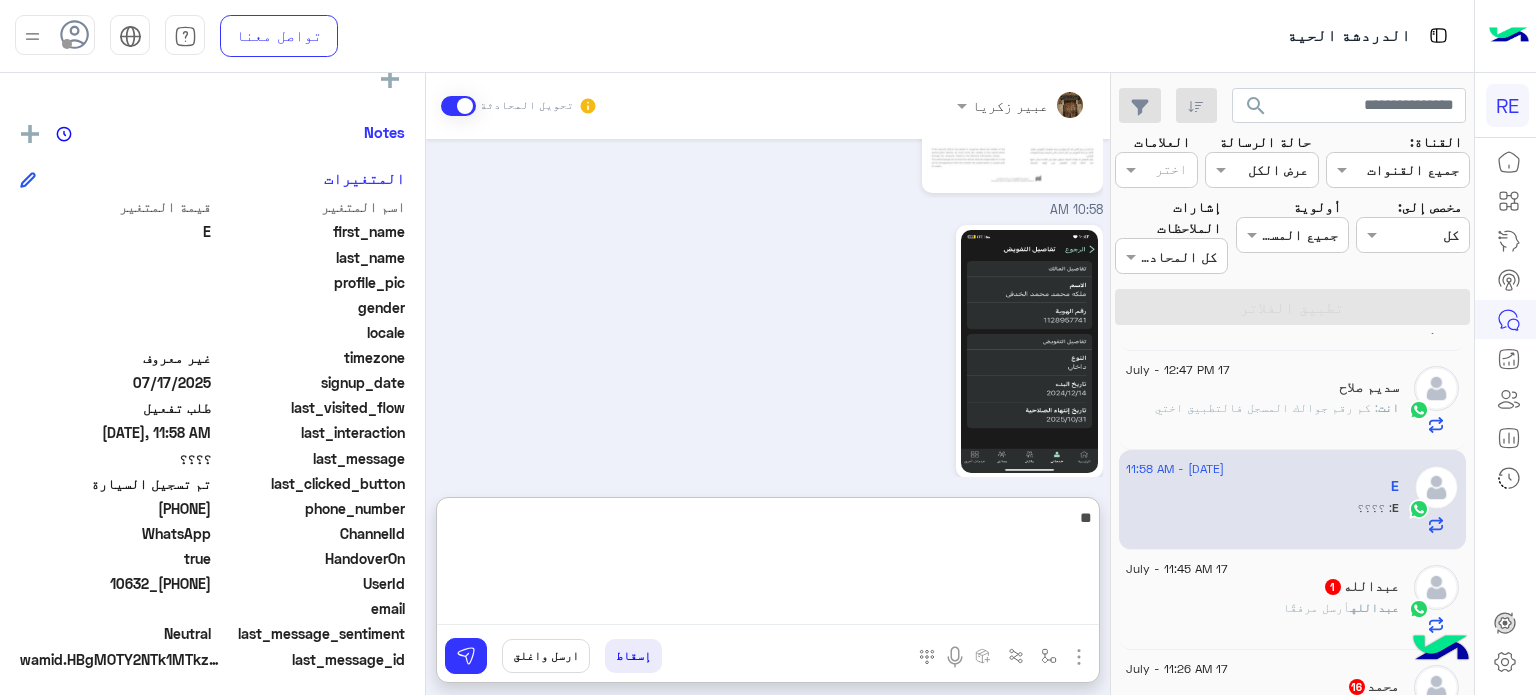 type on "*" 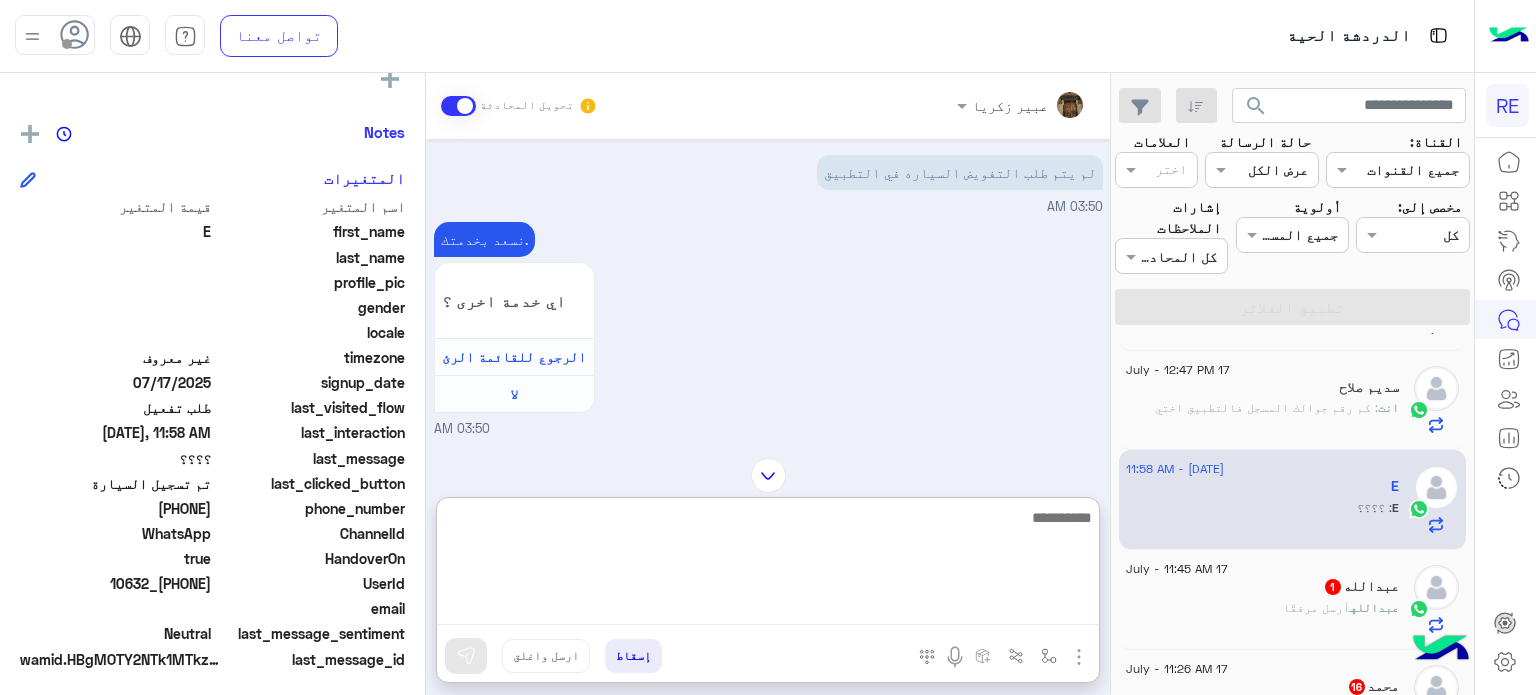 scroll, scrollTop: 181, scrollLeft: 0, axis: vertical 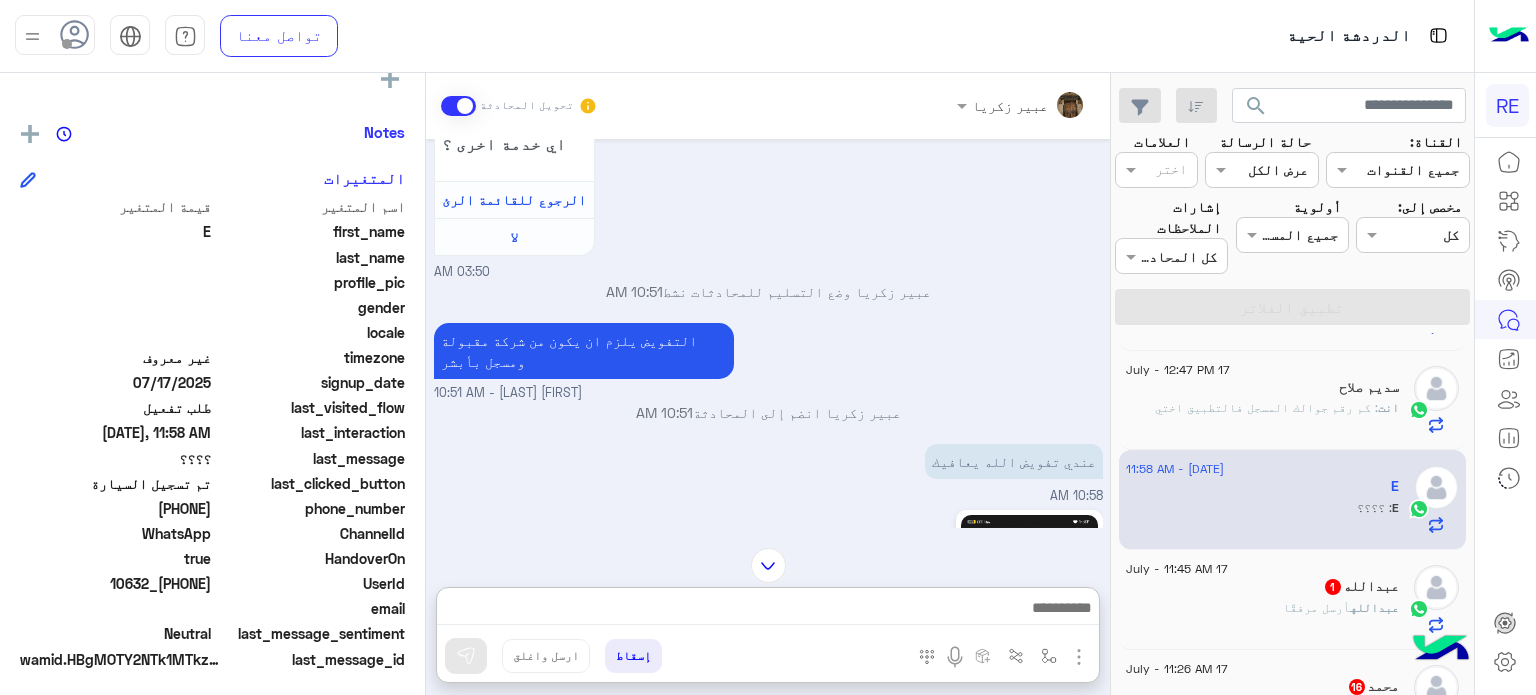 click at bounding box center (768, 565) 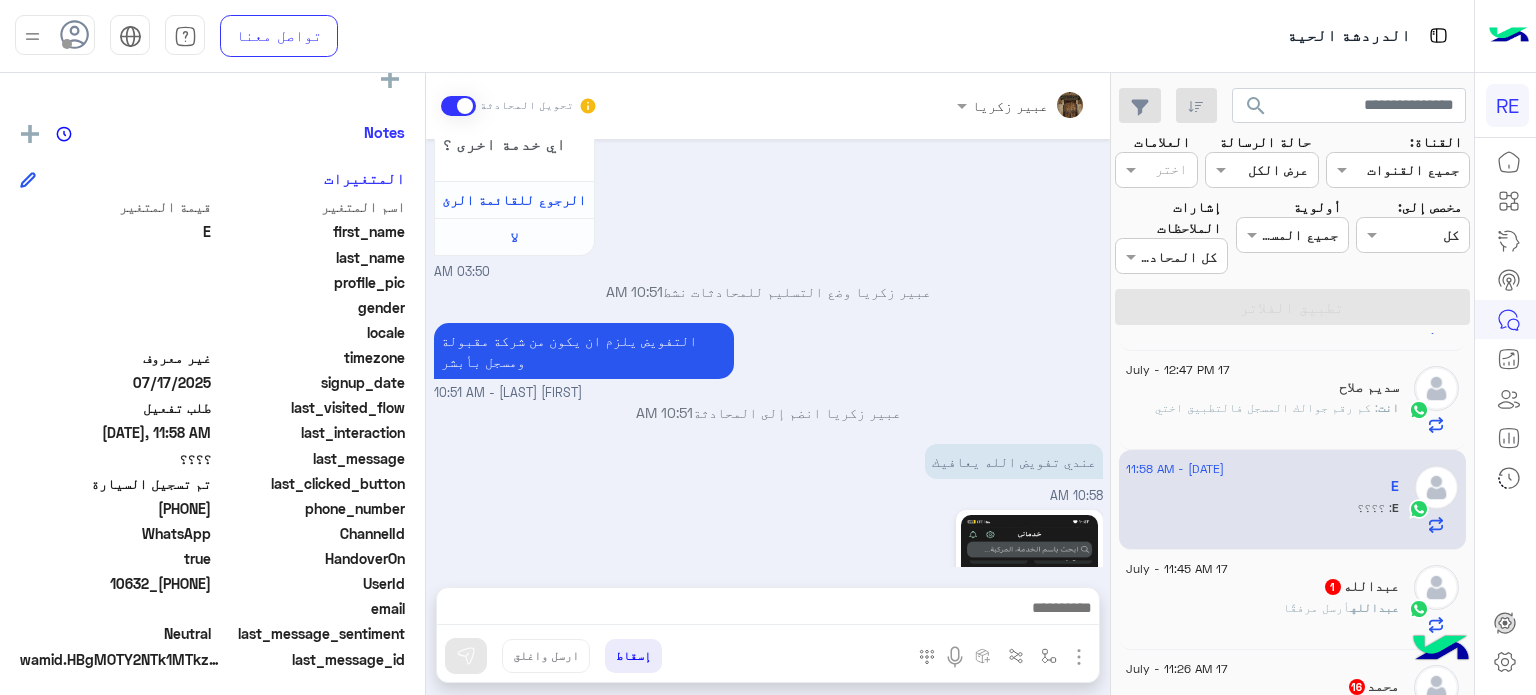 scroll, scrollTop: 1036, scrollLeft: 0, axis: vertical 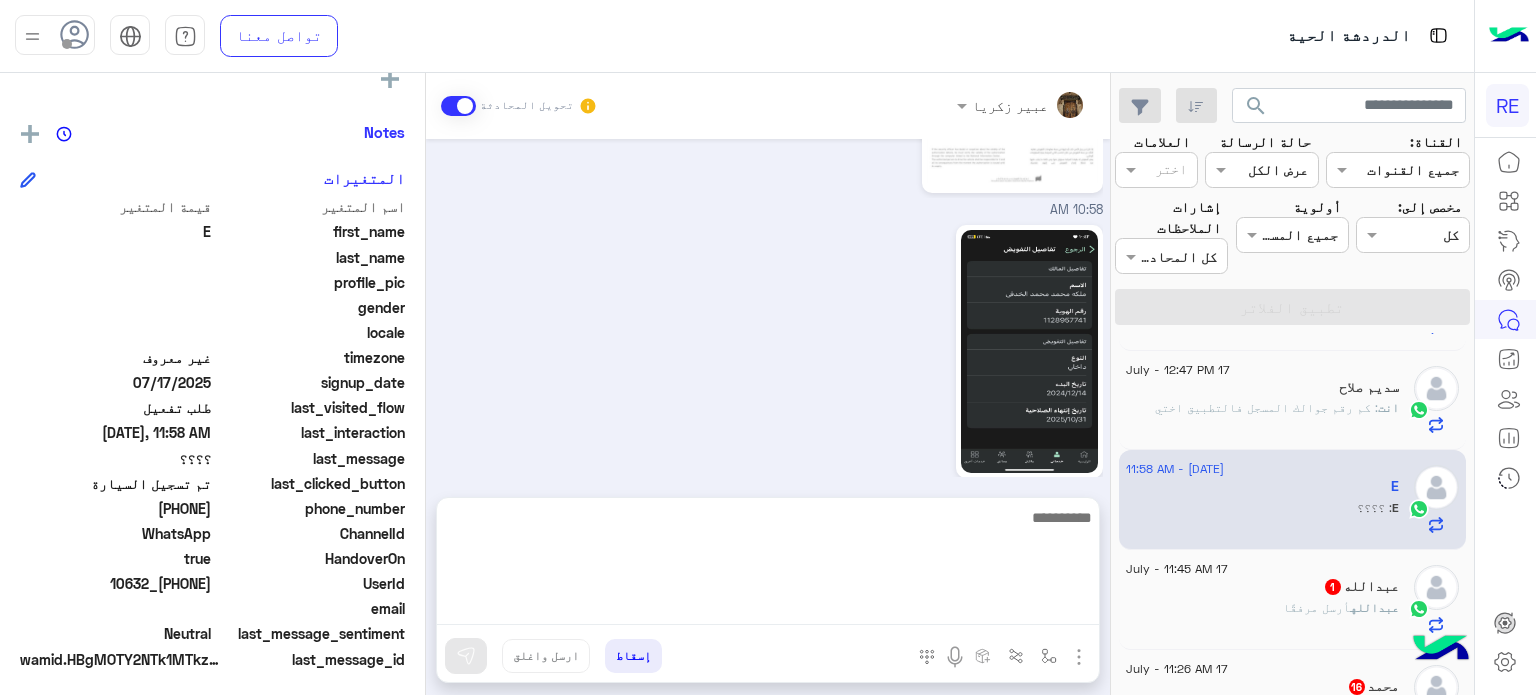 click at bounding box center [768, 565] 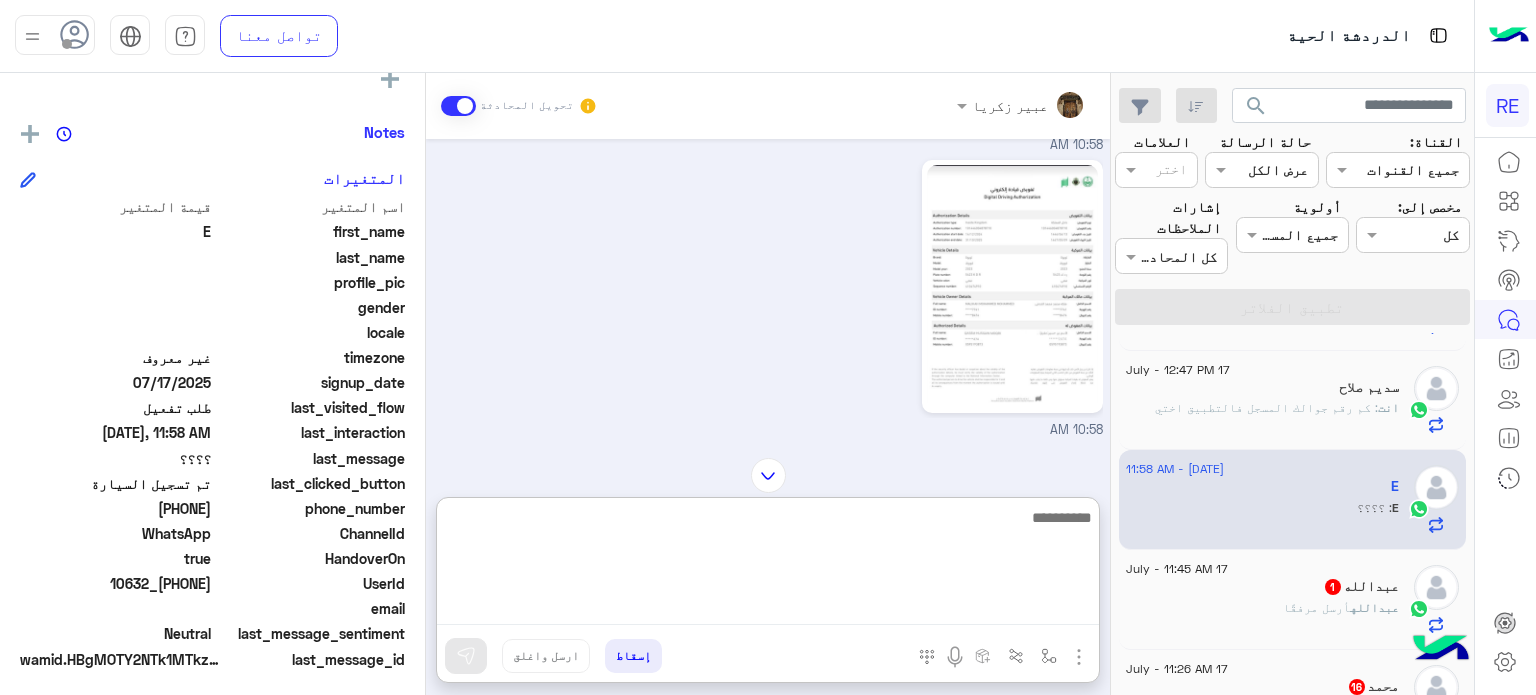 scroll, scrollTop: 813, scrollLeft: 0, axis: vertical 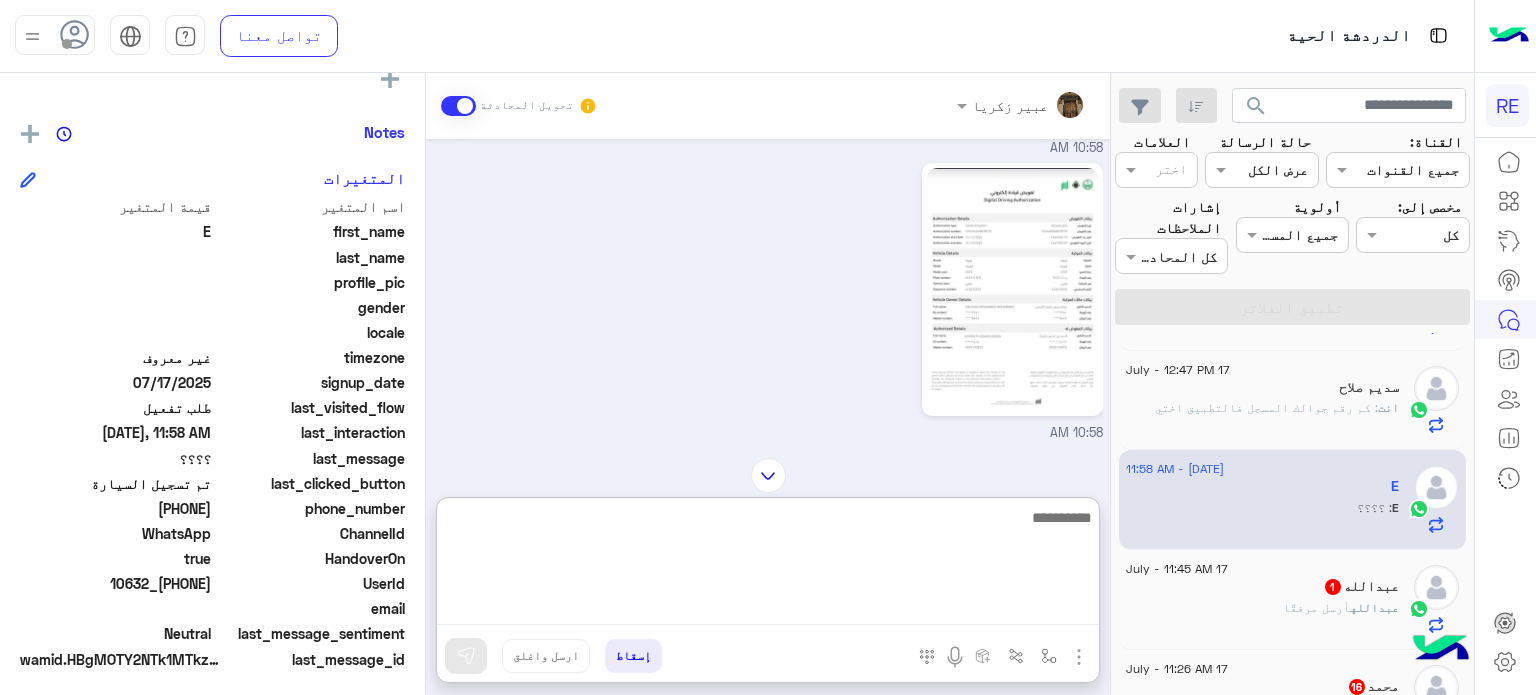click at bounding box center [768, 565] 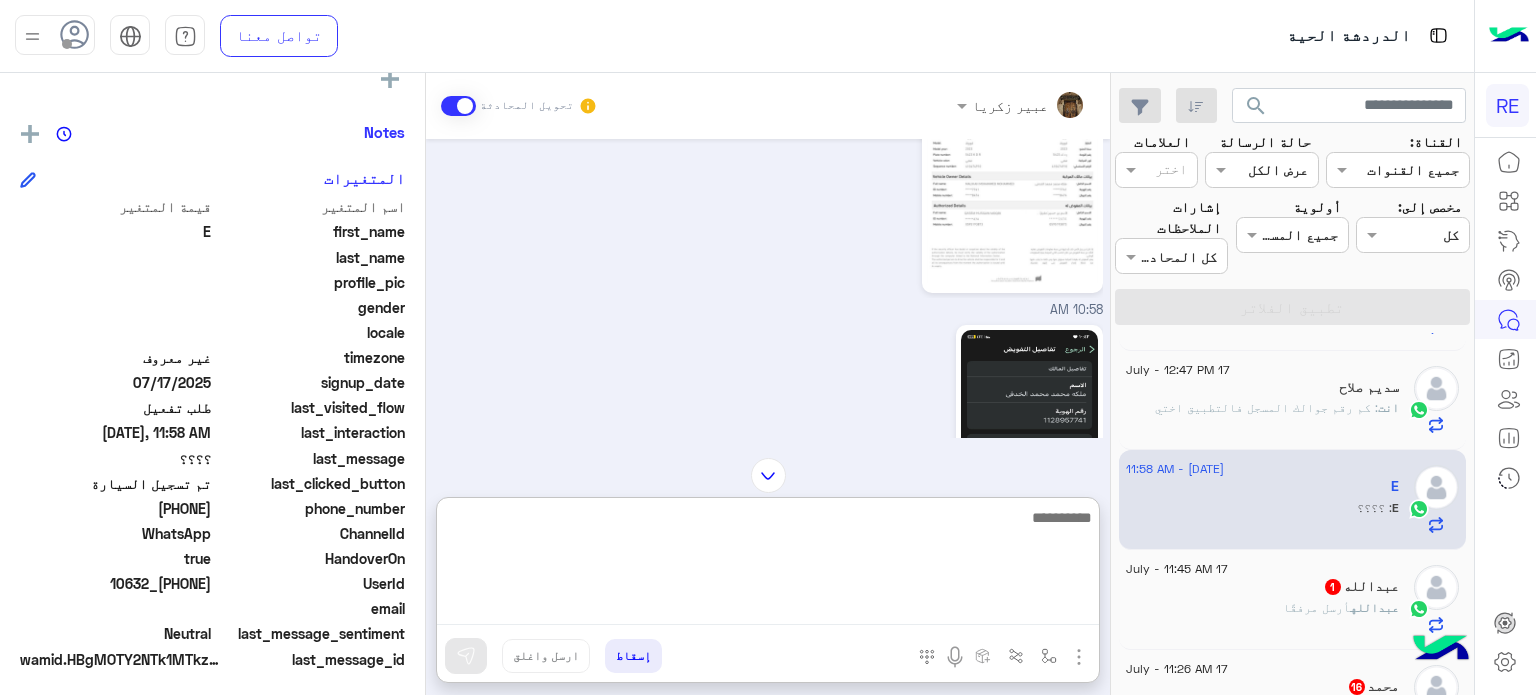 scroll, scrollTop: 1127, scrollLeft: 0, axis: vertical 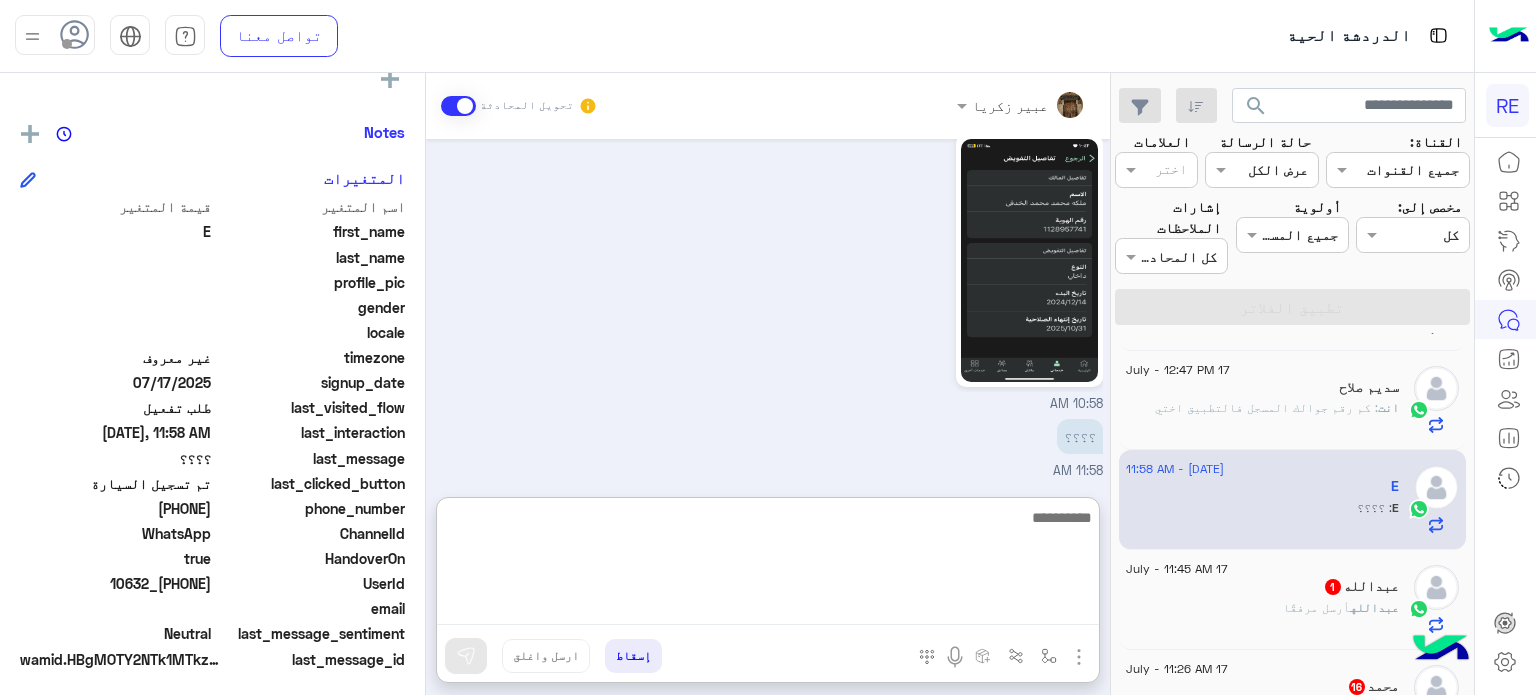 click at bounding box center (768, 565) 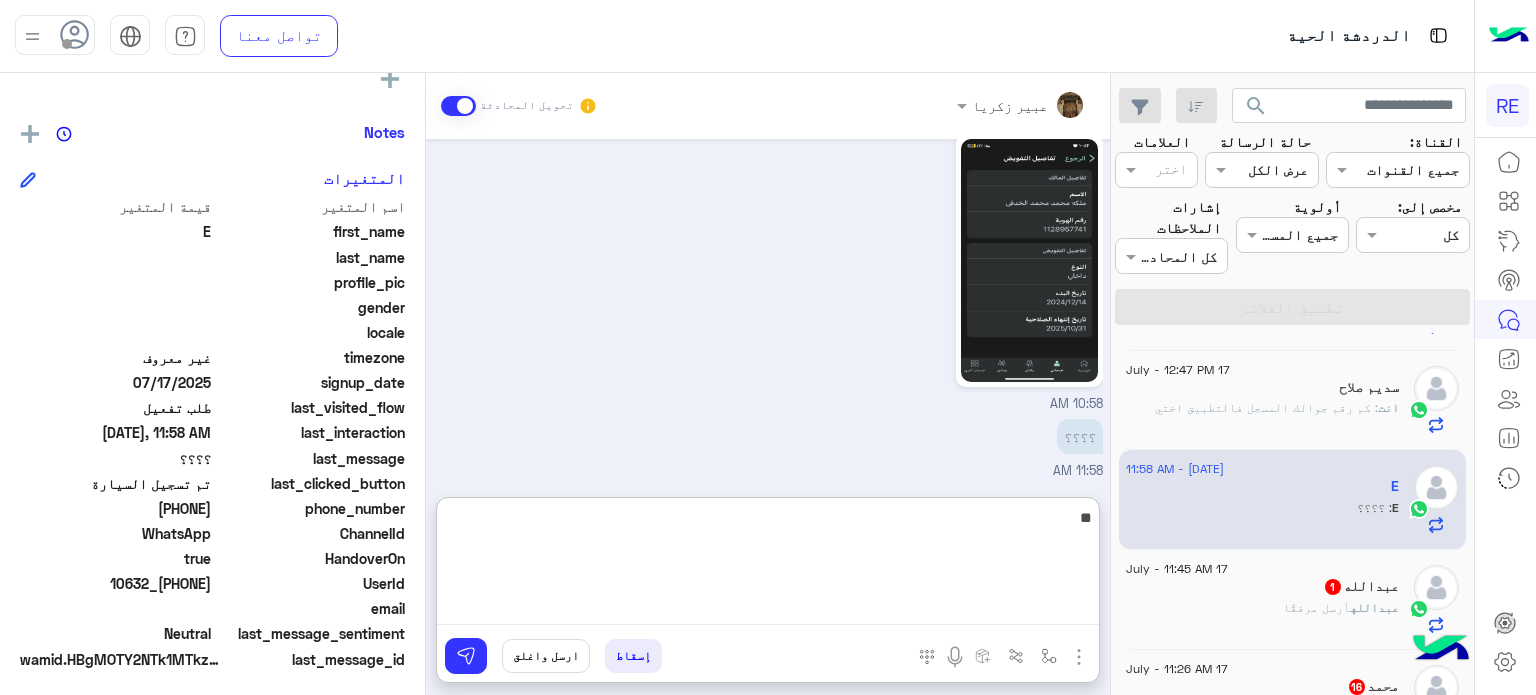 type on "*" 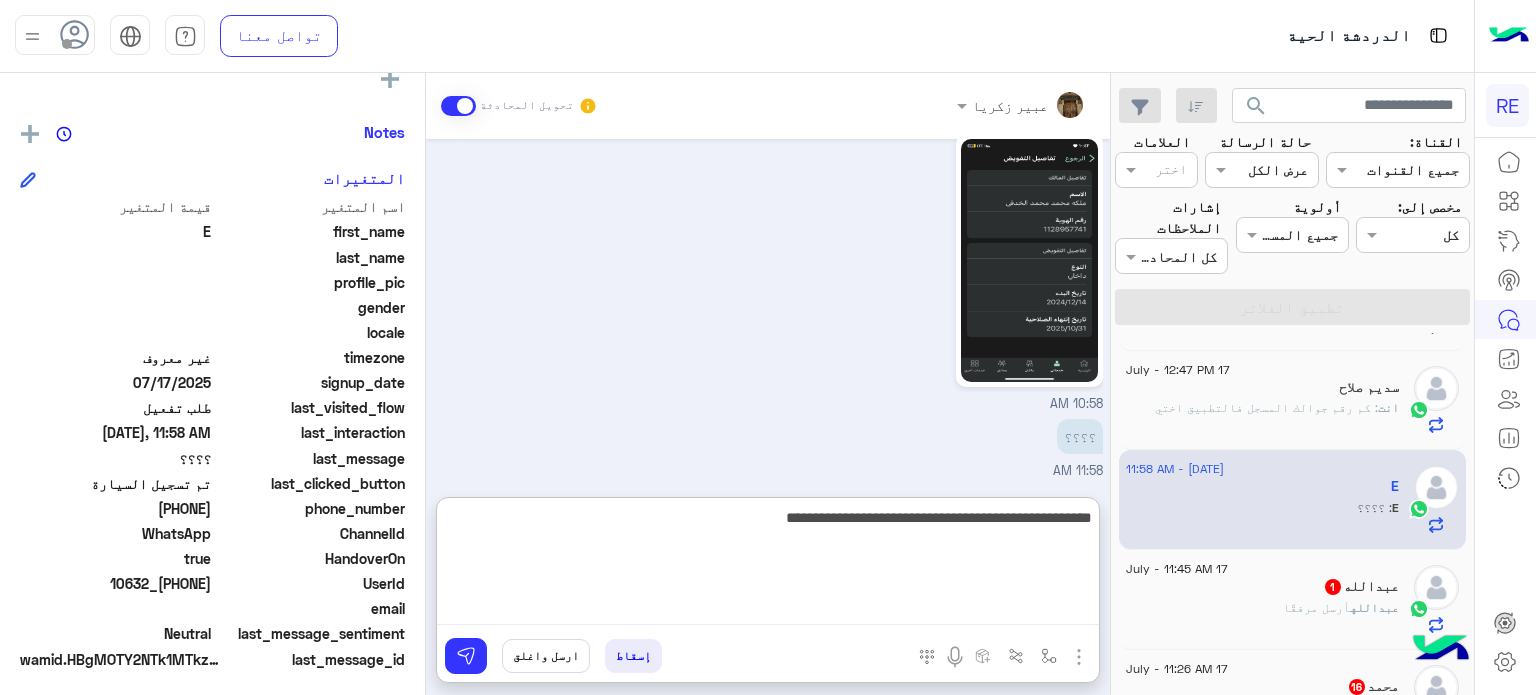 type on "**********" 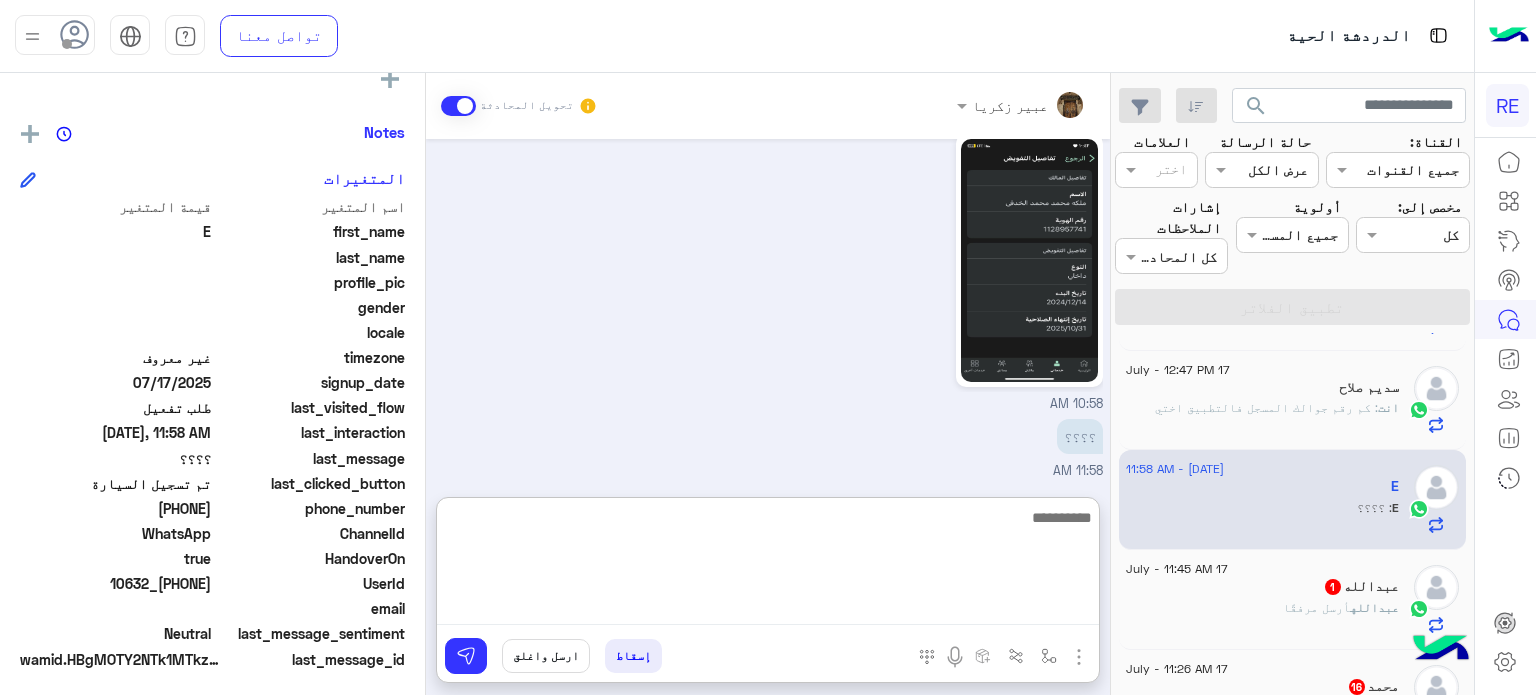 scroll, scrollTop: 1212, scrollLeft: 0, axis: vertical 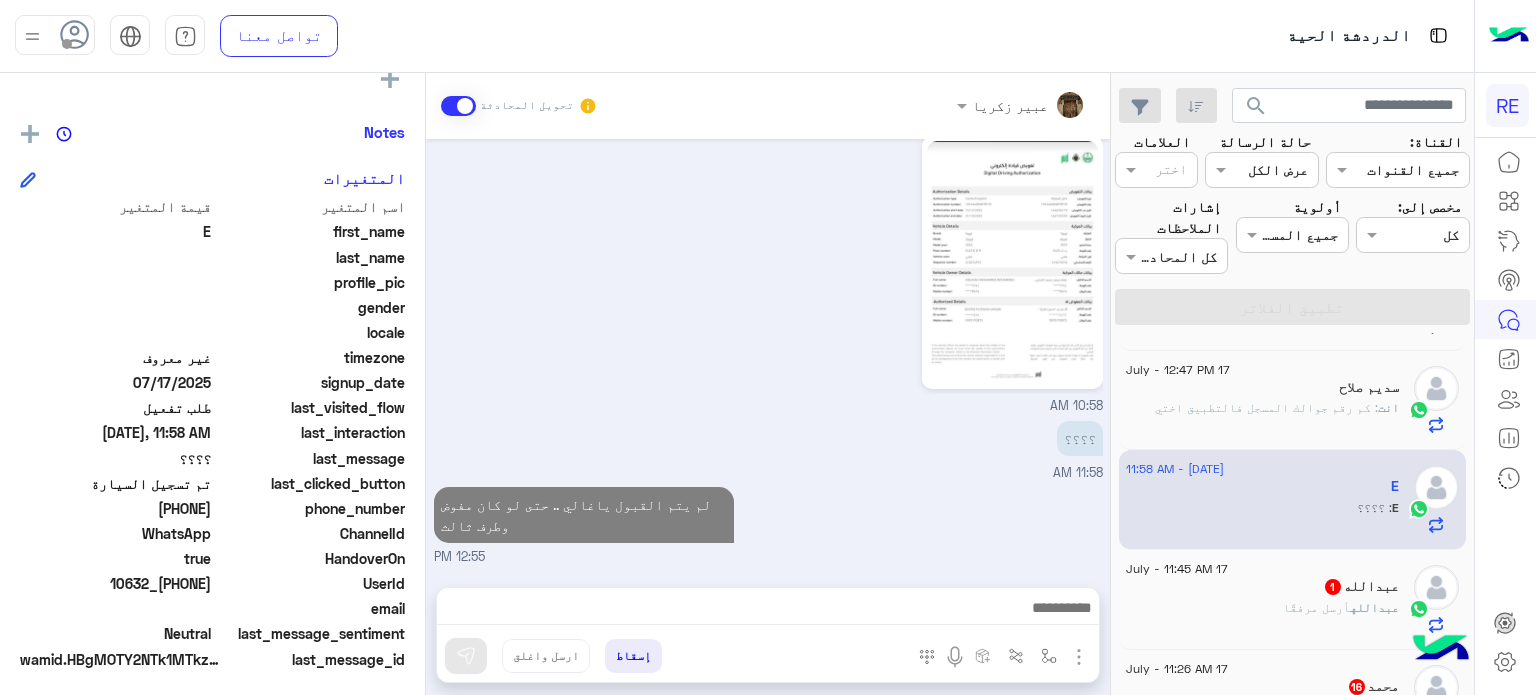 click on "[DAY] [MONTH] - [TIME]  [FIRST]   1 [FIRST]  أرسل مرفقًا" 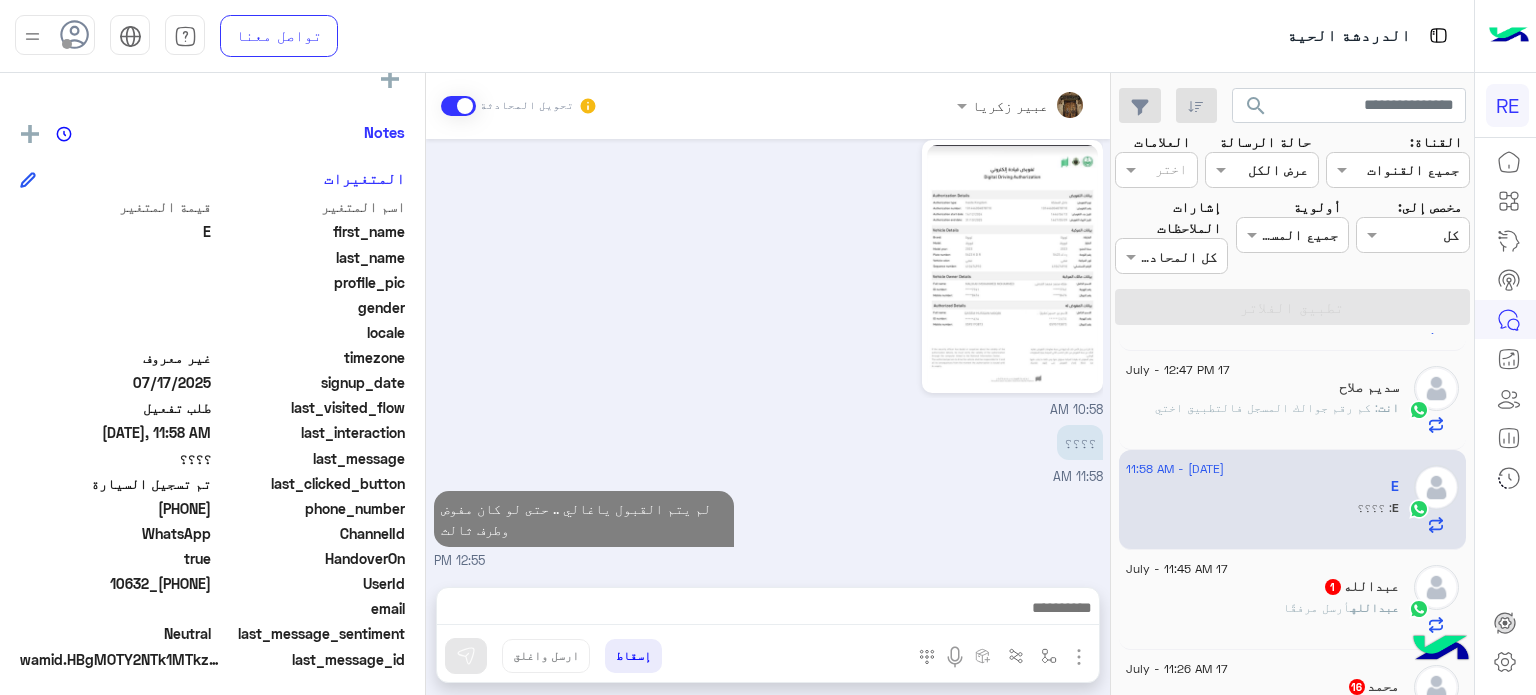 click on "1" 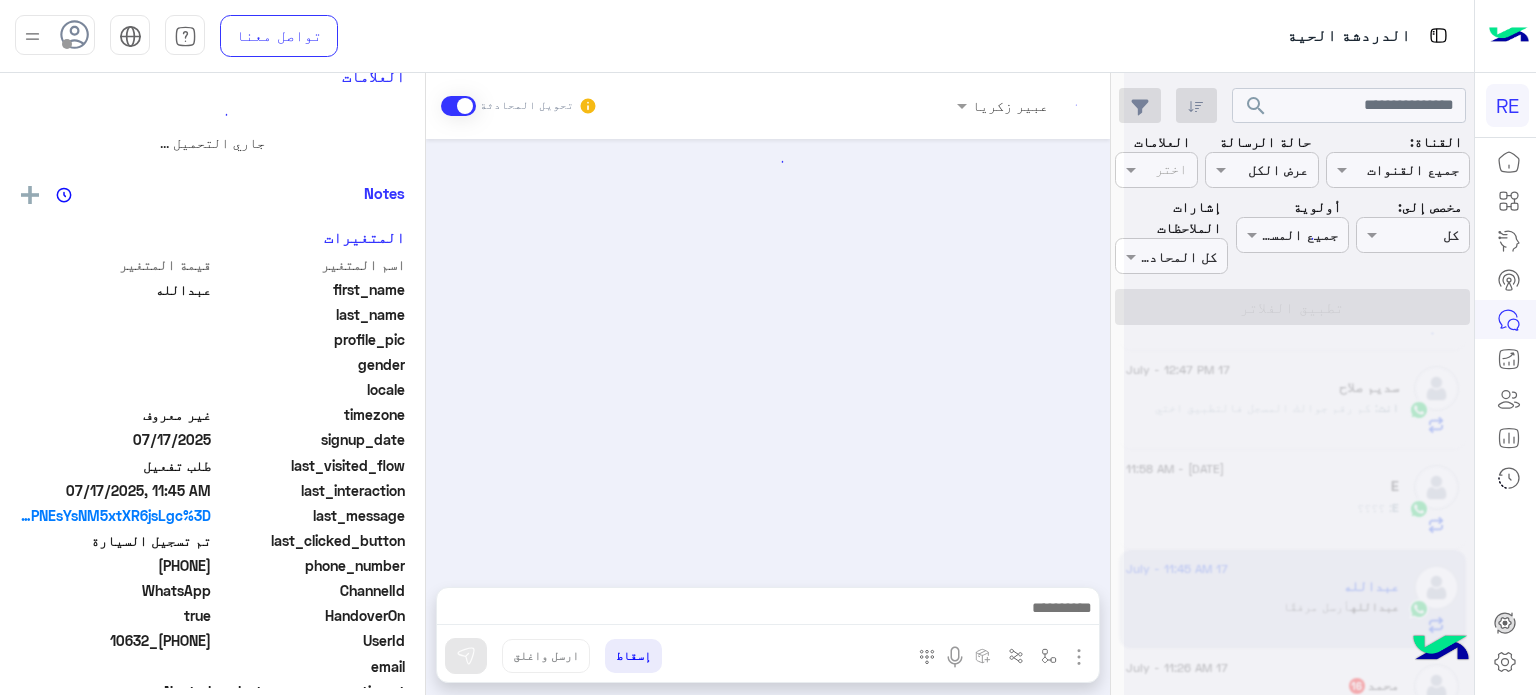 scroll, scrollTop: 0, scrollLeft: 0, axis: both 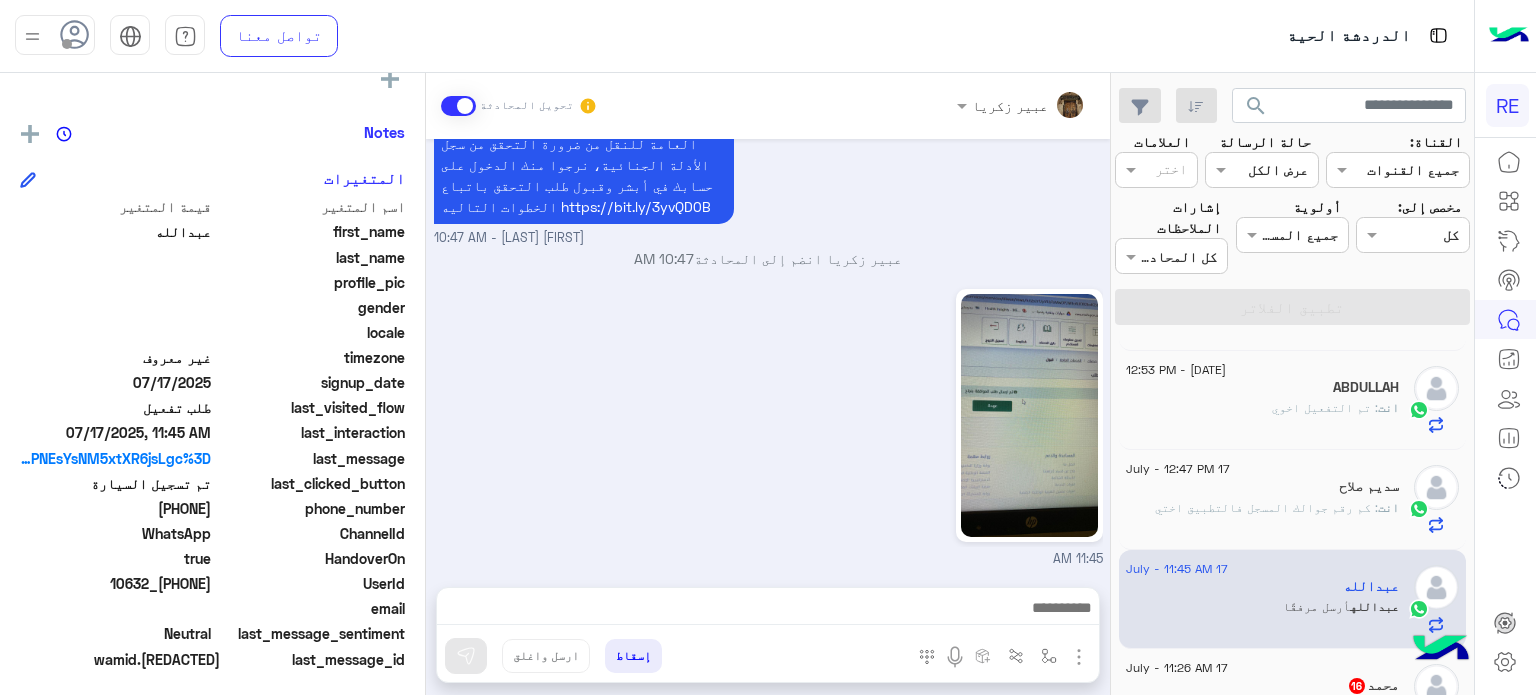drag, startPoint x: 214, startPoint y: 584, endPoint x: 144, endPoint y: 588, distance: 70.11419 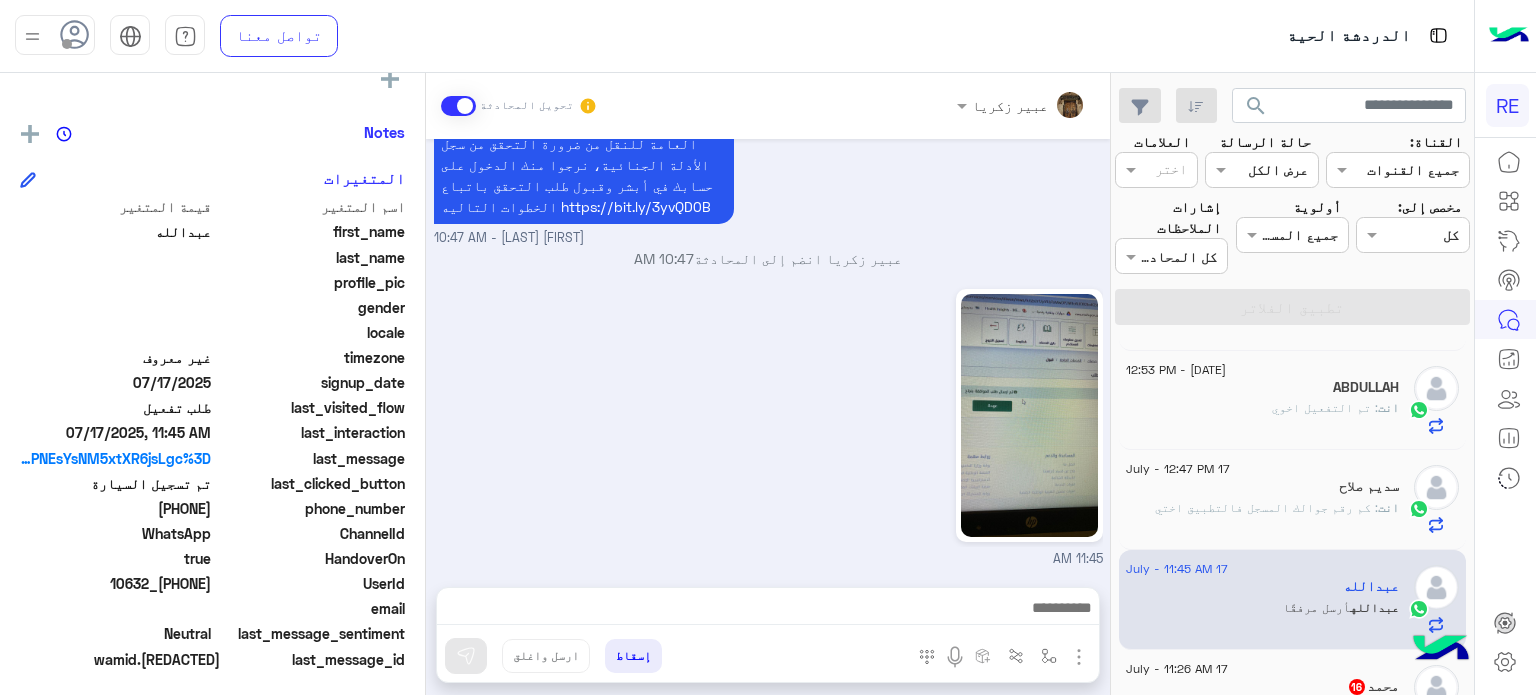scroll, scrollTop: 389, scrollLeft: 0, axis: vertical 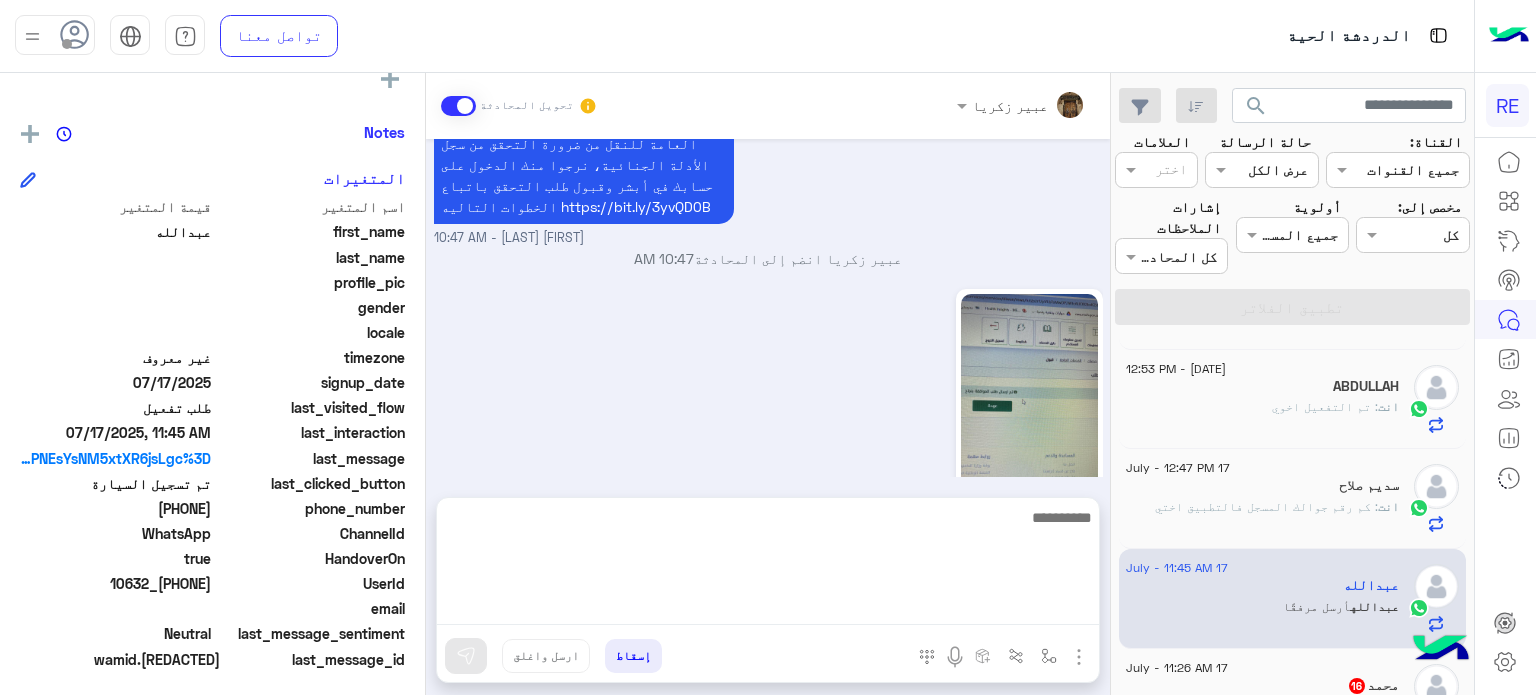 click at bounding box center (768, 565) 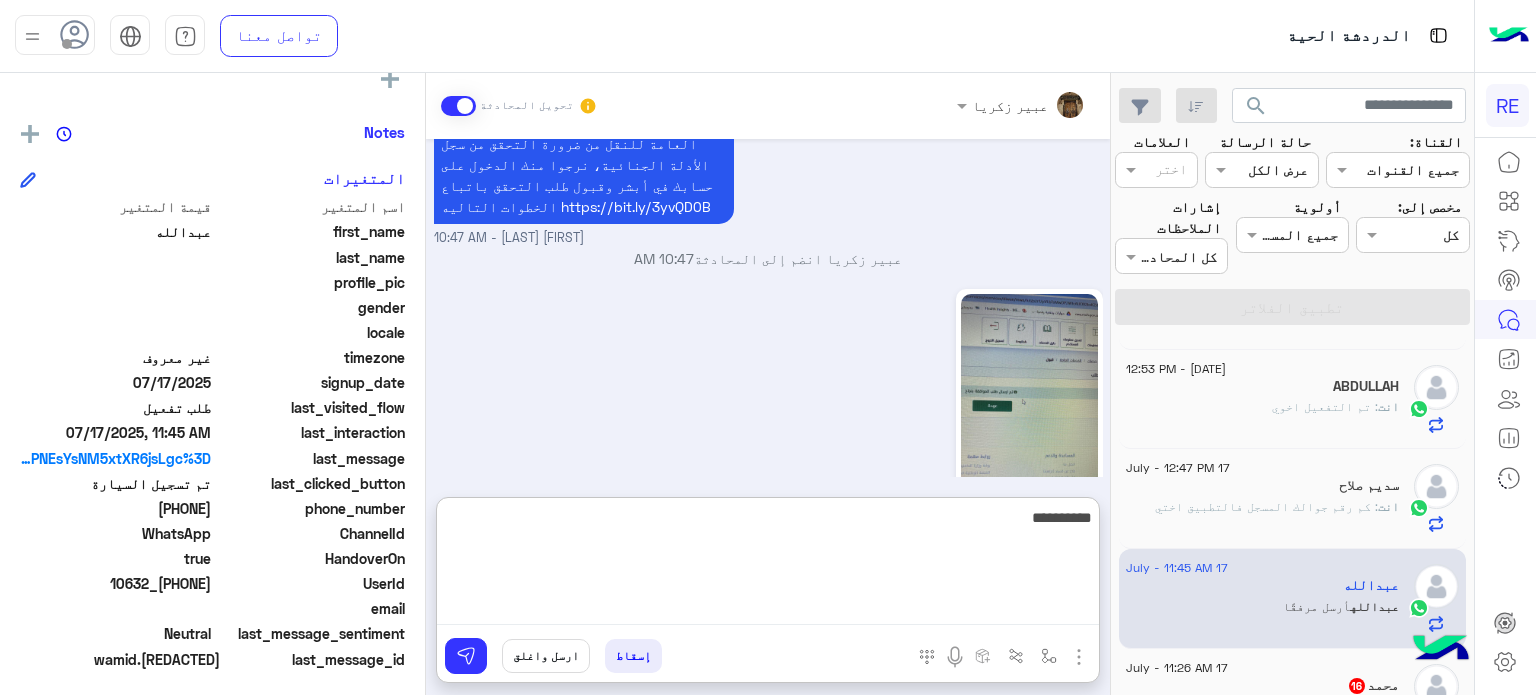 type on "**********" 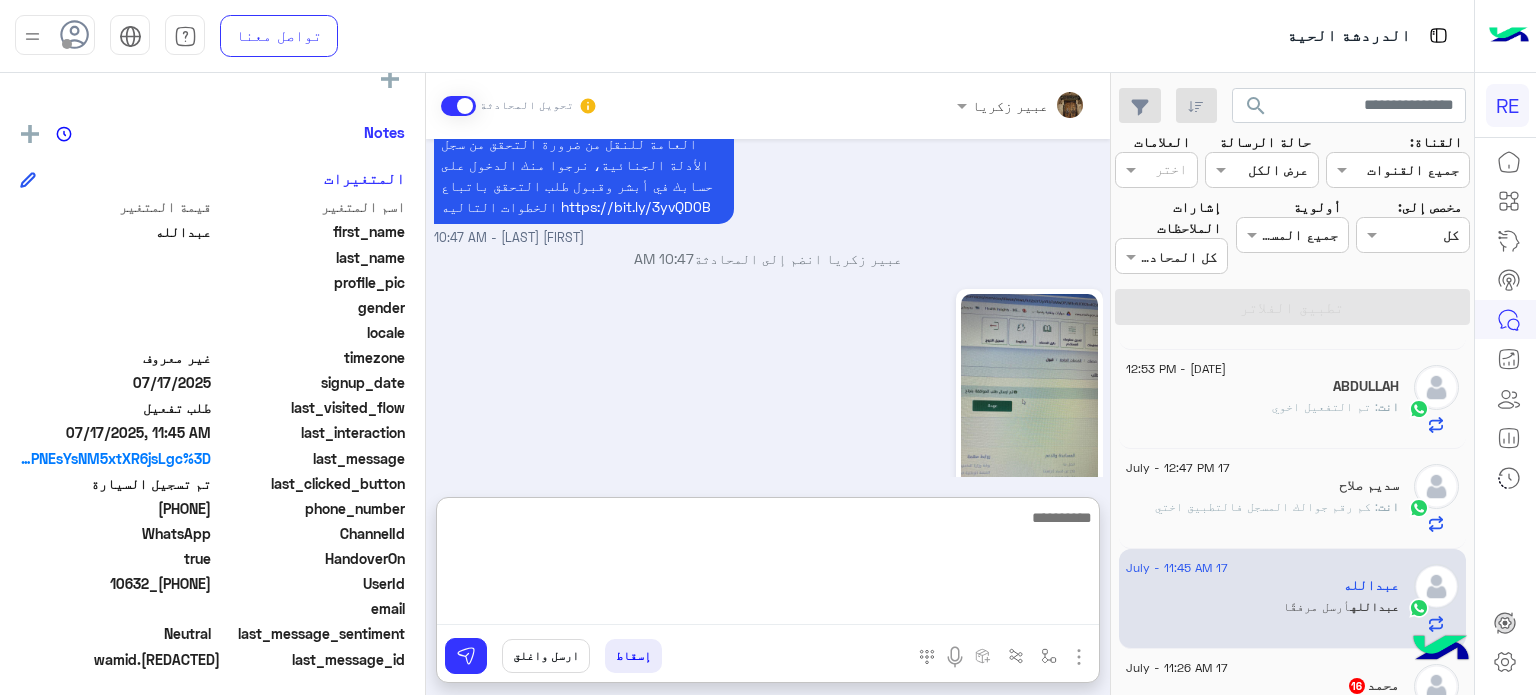 scroll, scrollTop: 928, scrollLeft: 0, axis: vertical 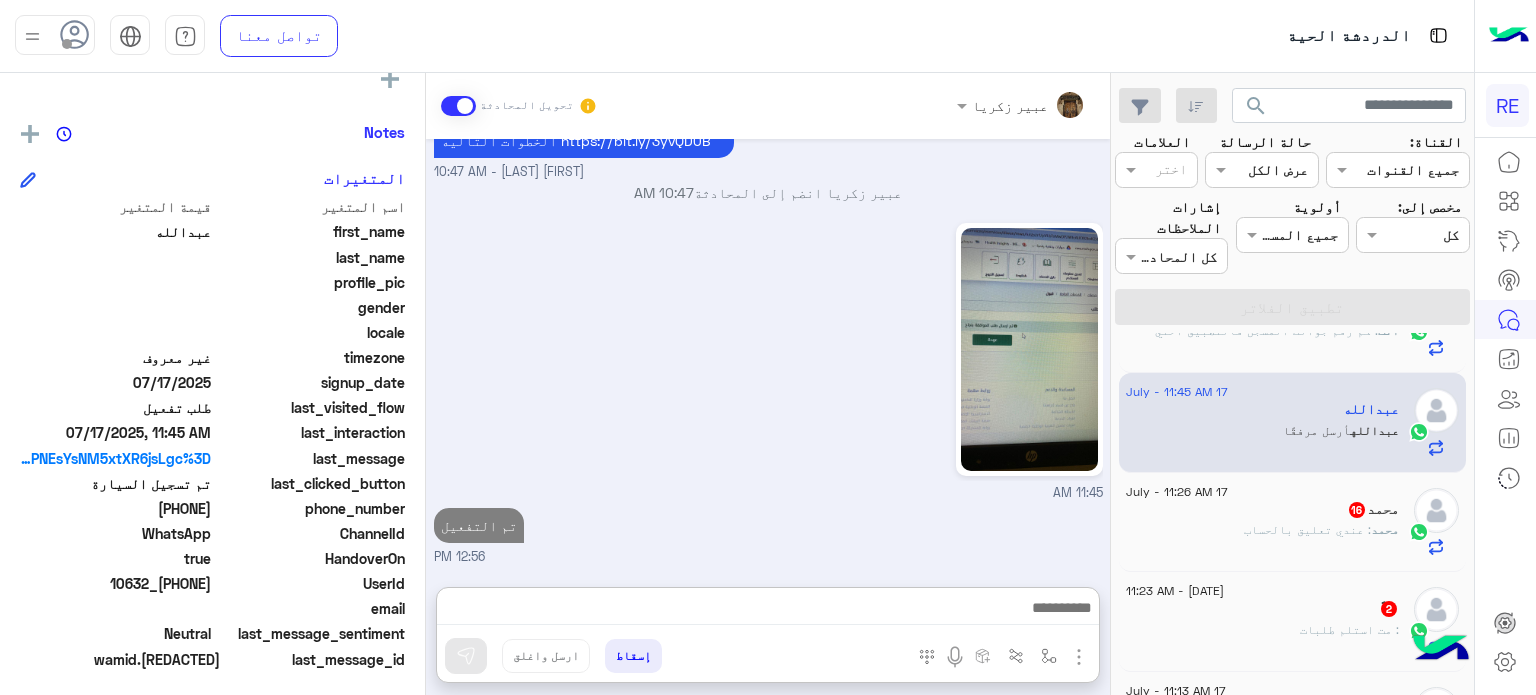 click on ": عندي تعليق بالحساب" 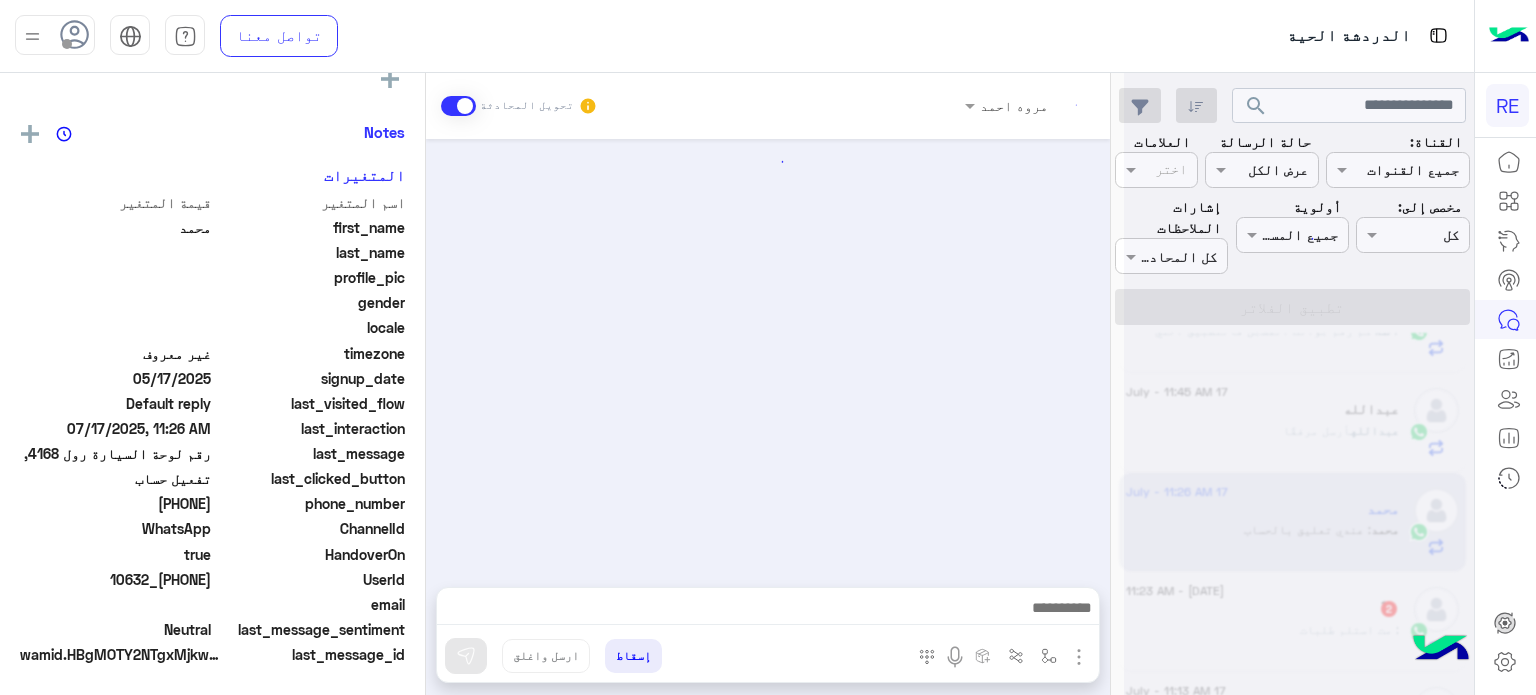 scroll, scrollTop: 376, scrollLeft: 0, axis: vertical 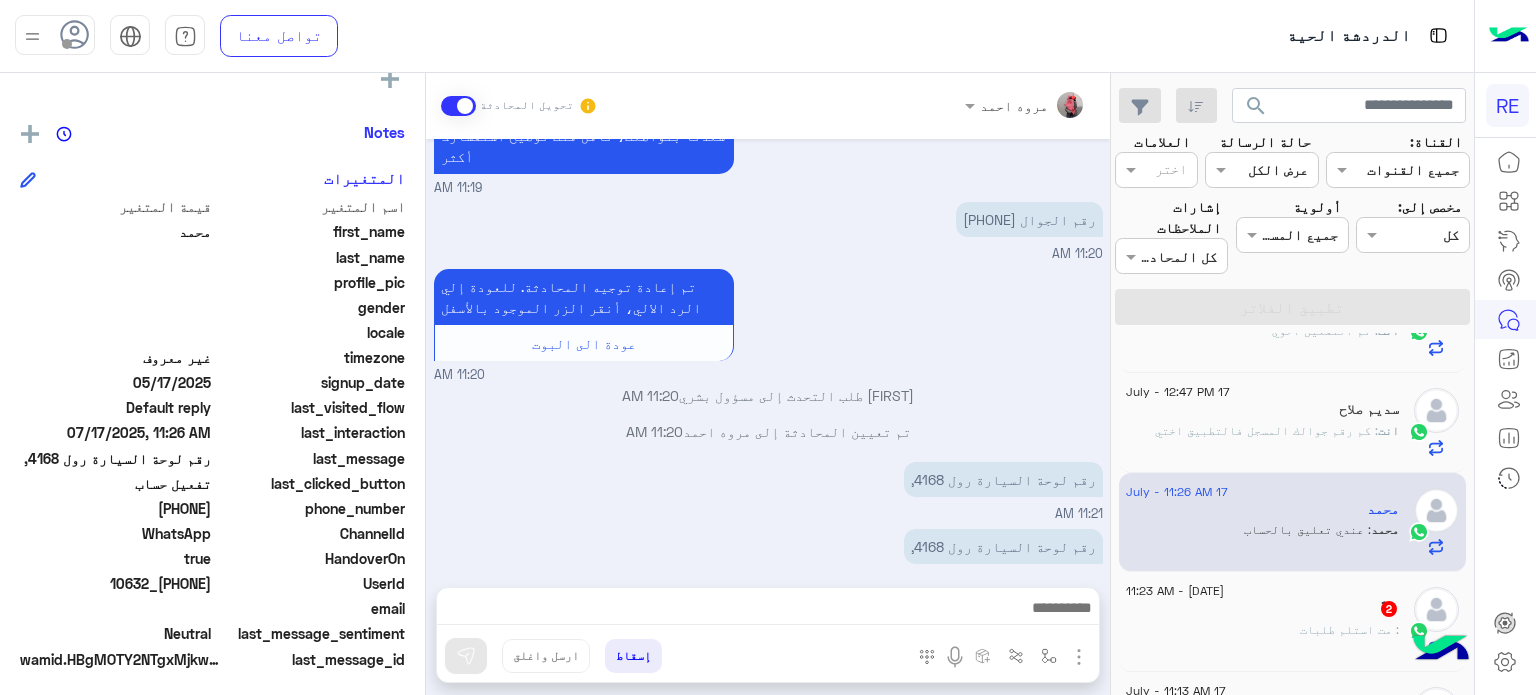 drag, startPoint x: 210, startPoint y: 587, endPoint x: 140, endPoint y: 591, distance: 70.11419 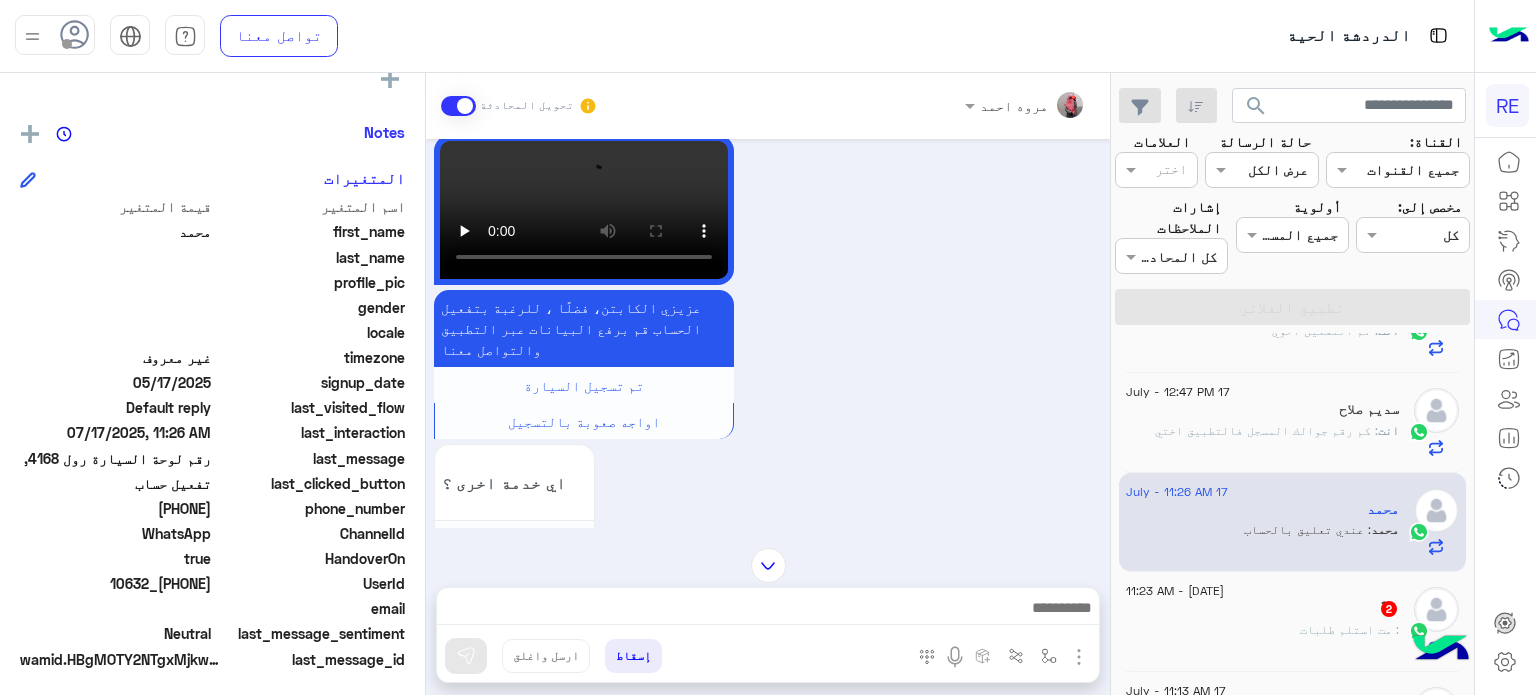 scroll, scrollTop: 1728, scrollLeft: 0, axis: vertical 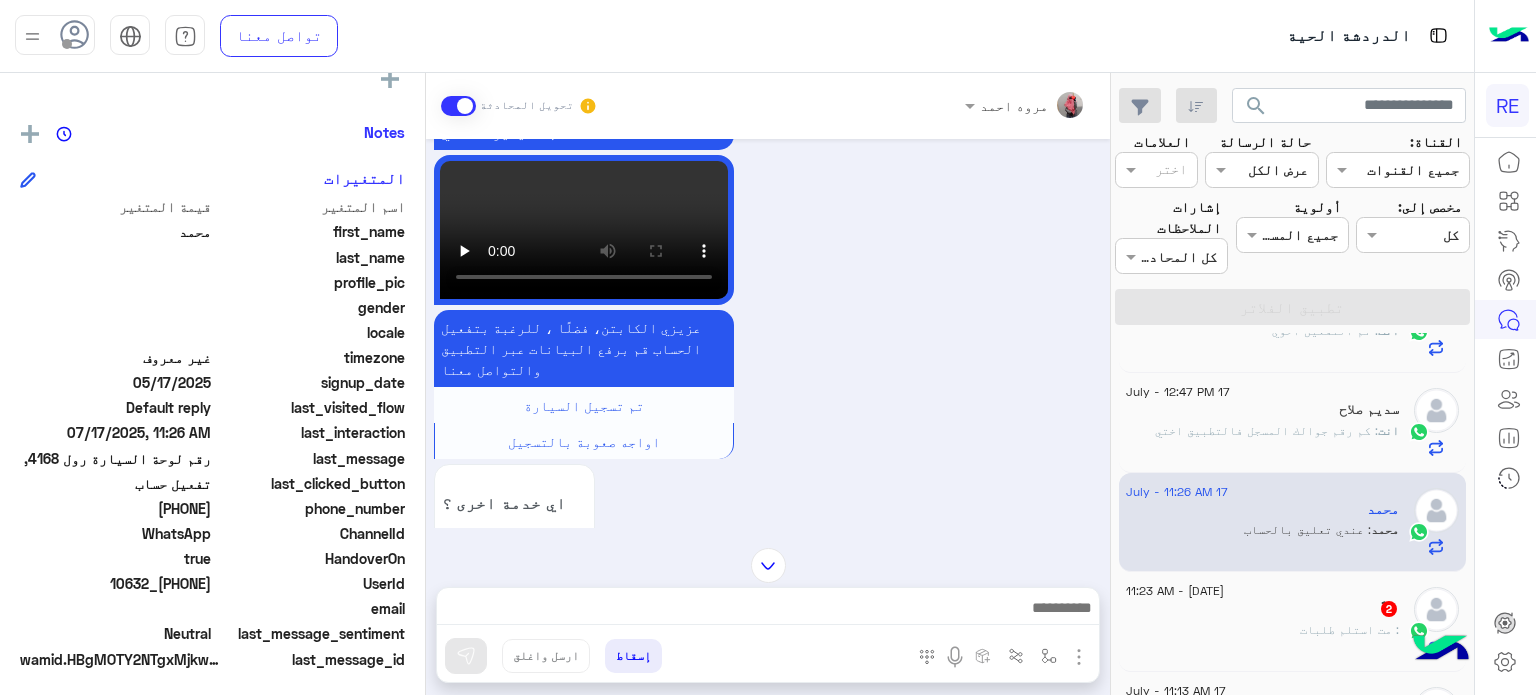 click at bounding box center (768, 613) 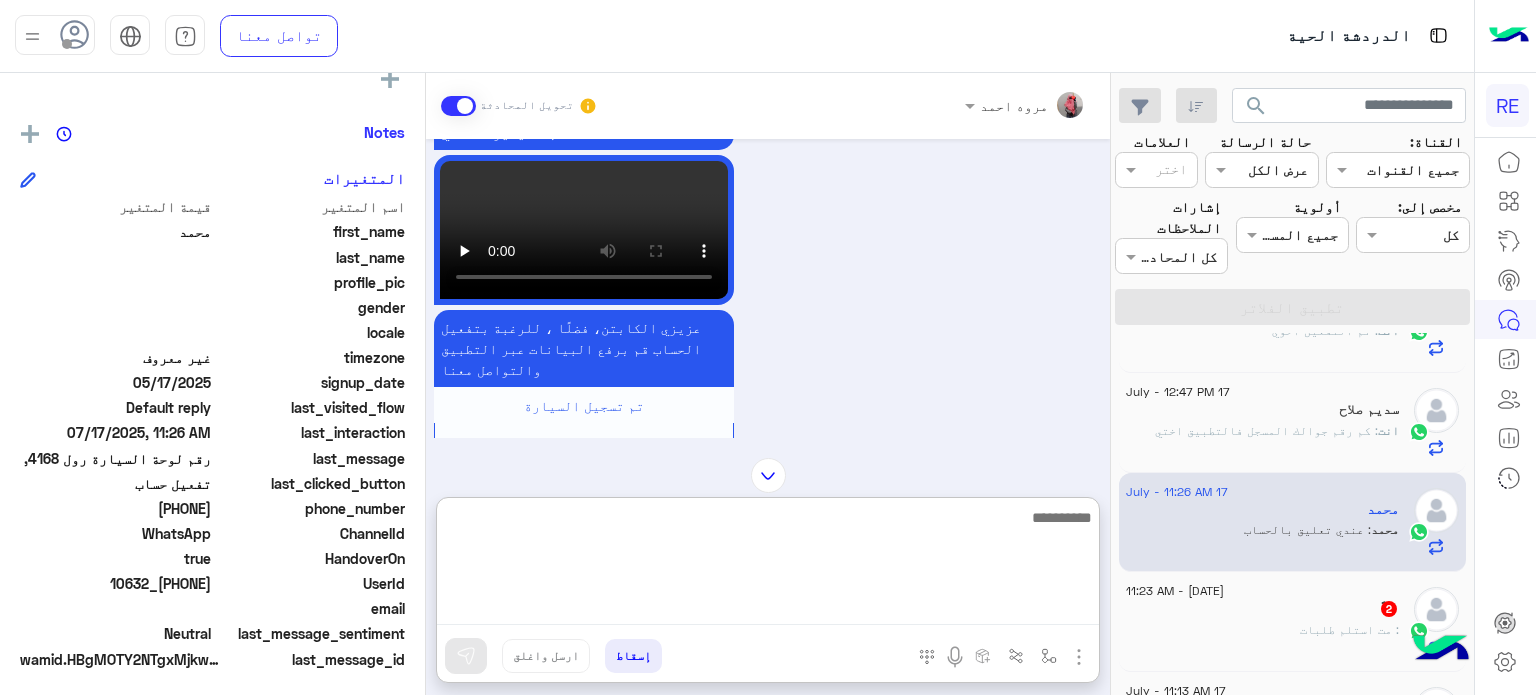 click at bounding box center [768, 565] 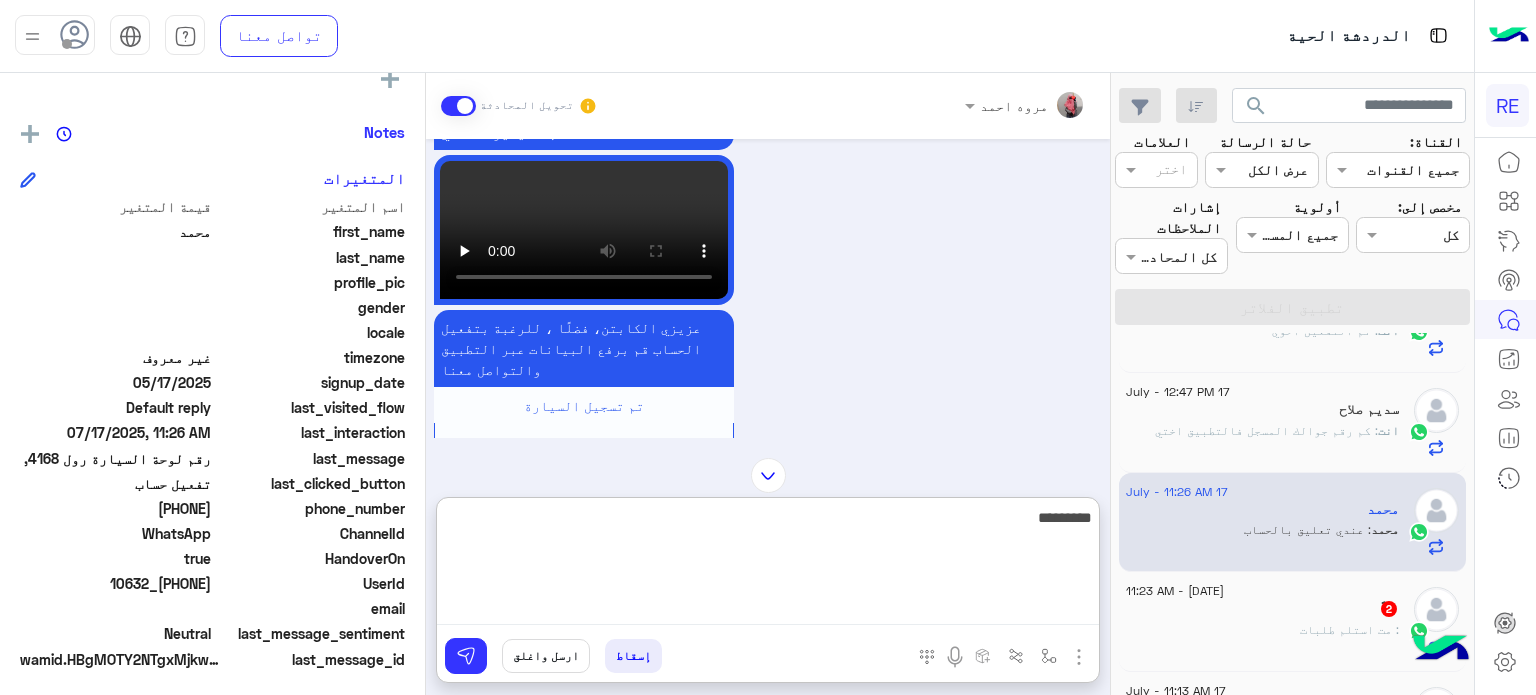 type on "**********" 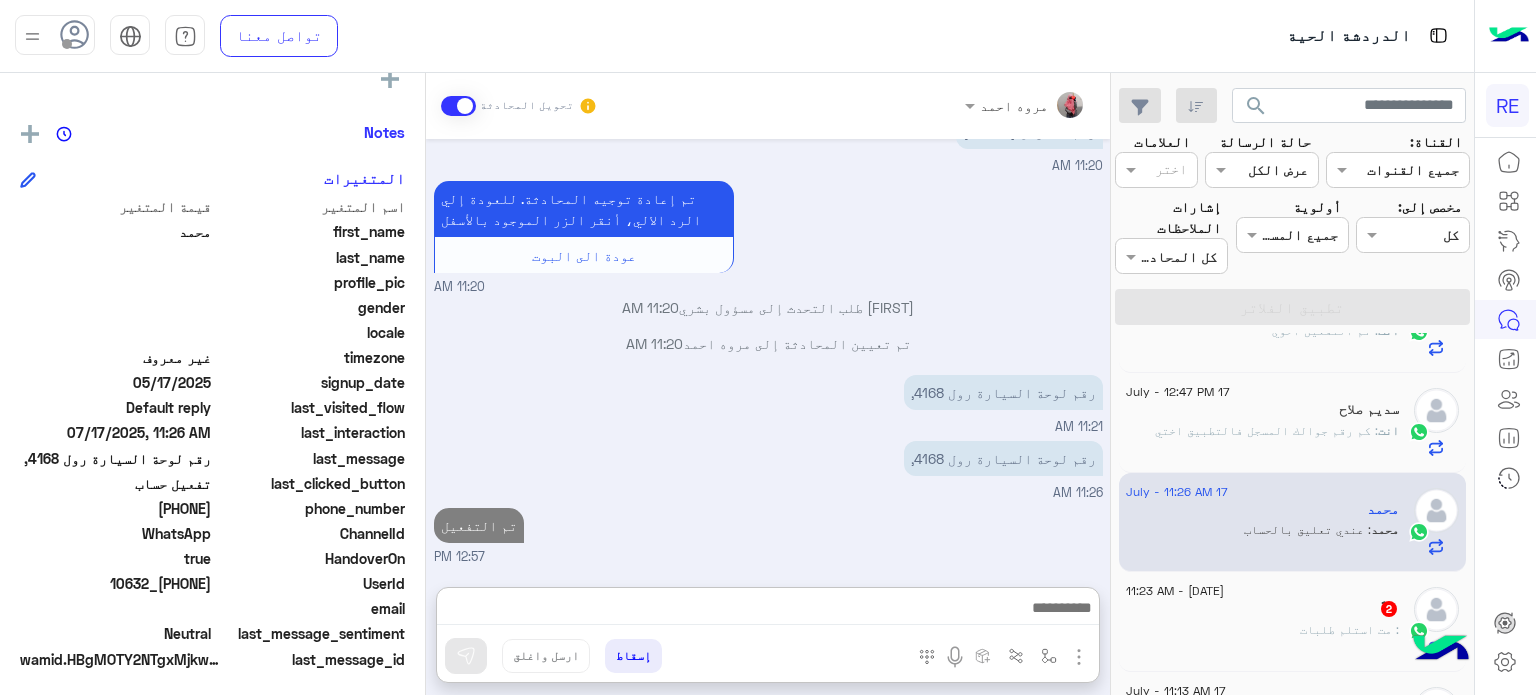 scroll, scrollTop: 2385, scrollLeft: 0, axis: vertical 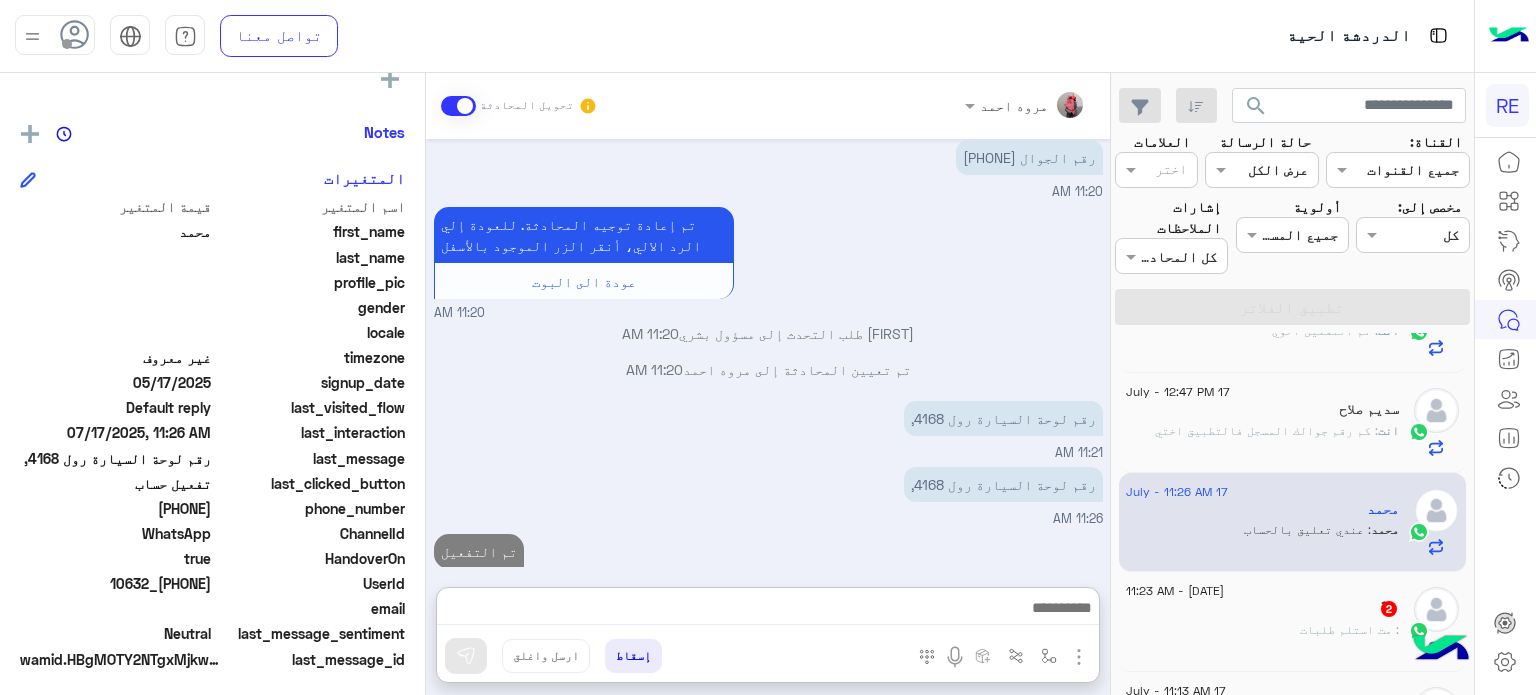 click on "ً   2" 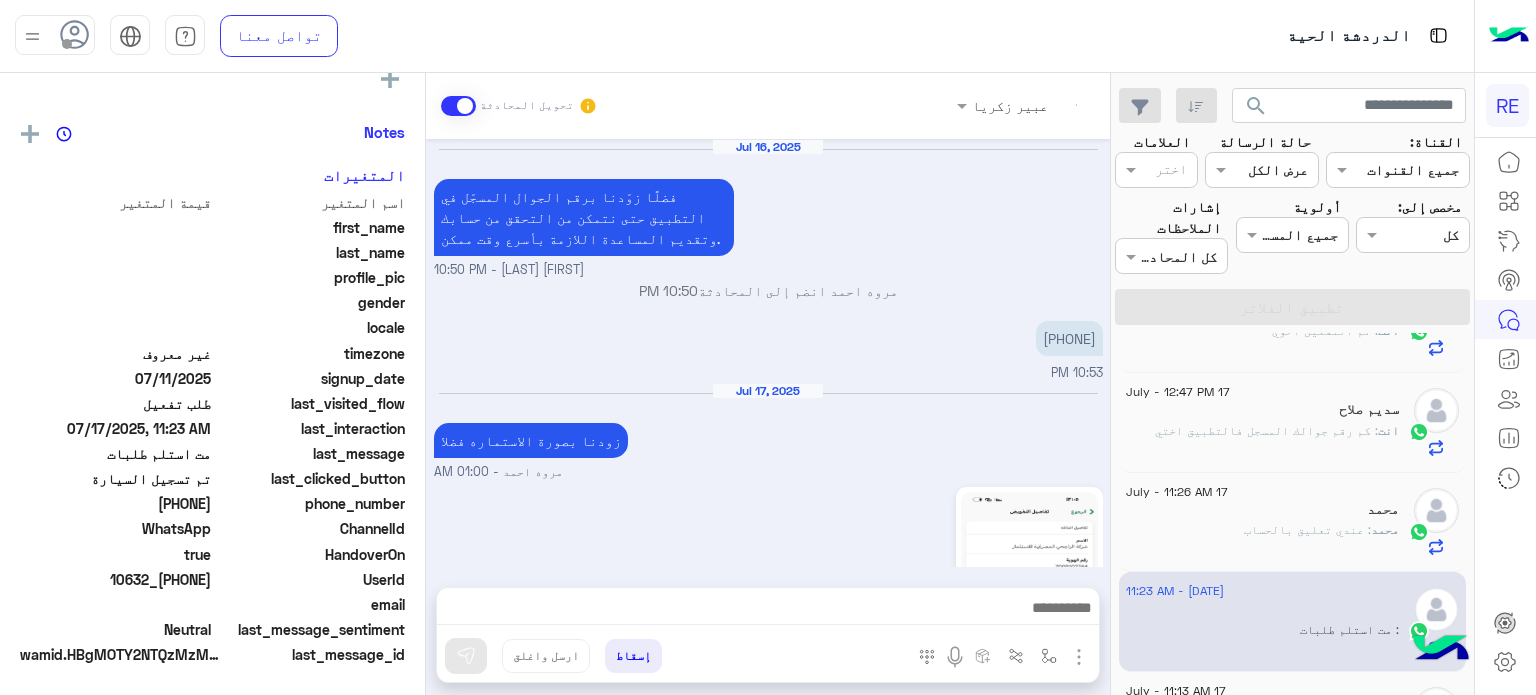 scroll, scrollTop: 799, scrollLeft: 0, axis: vertical 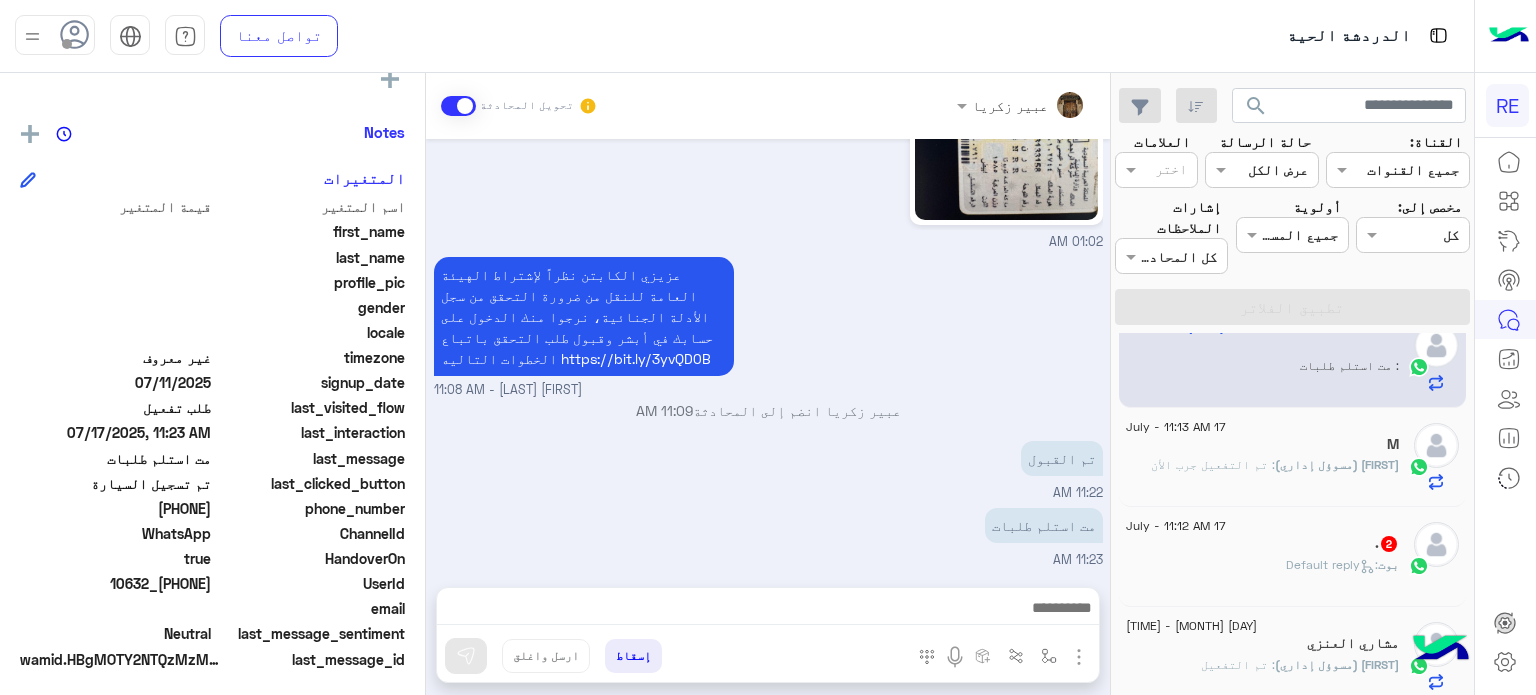 click 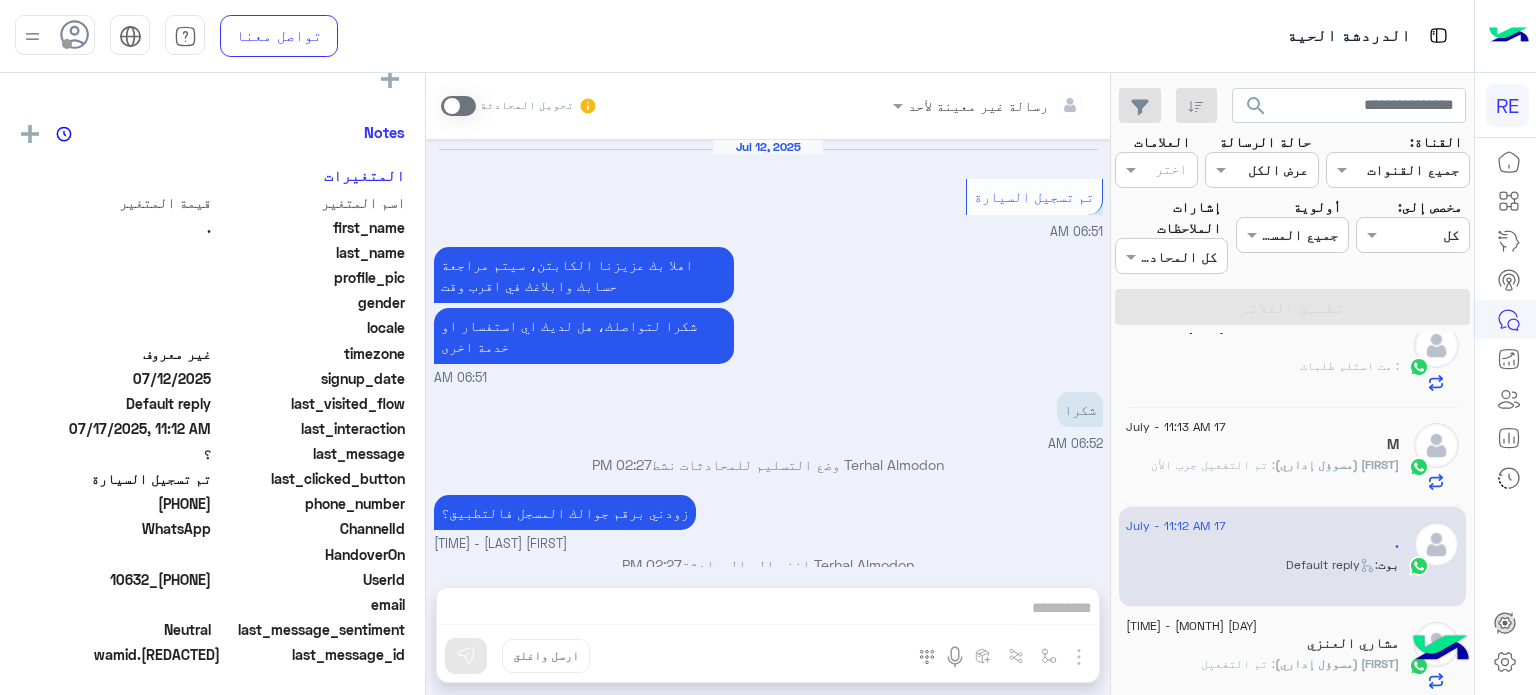 scroll, scrollTop: 376, scrollLeft: 0, axis: vertical 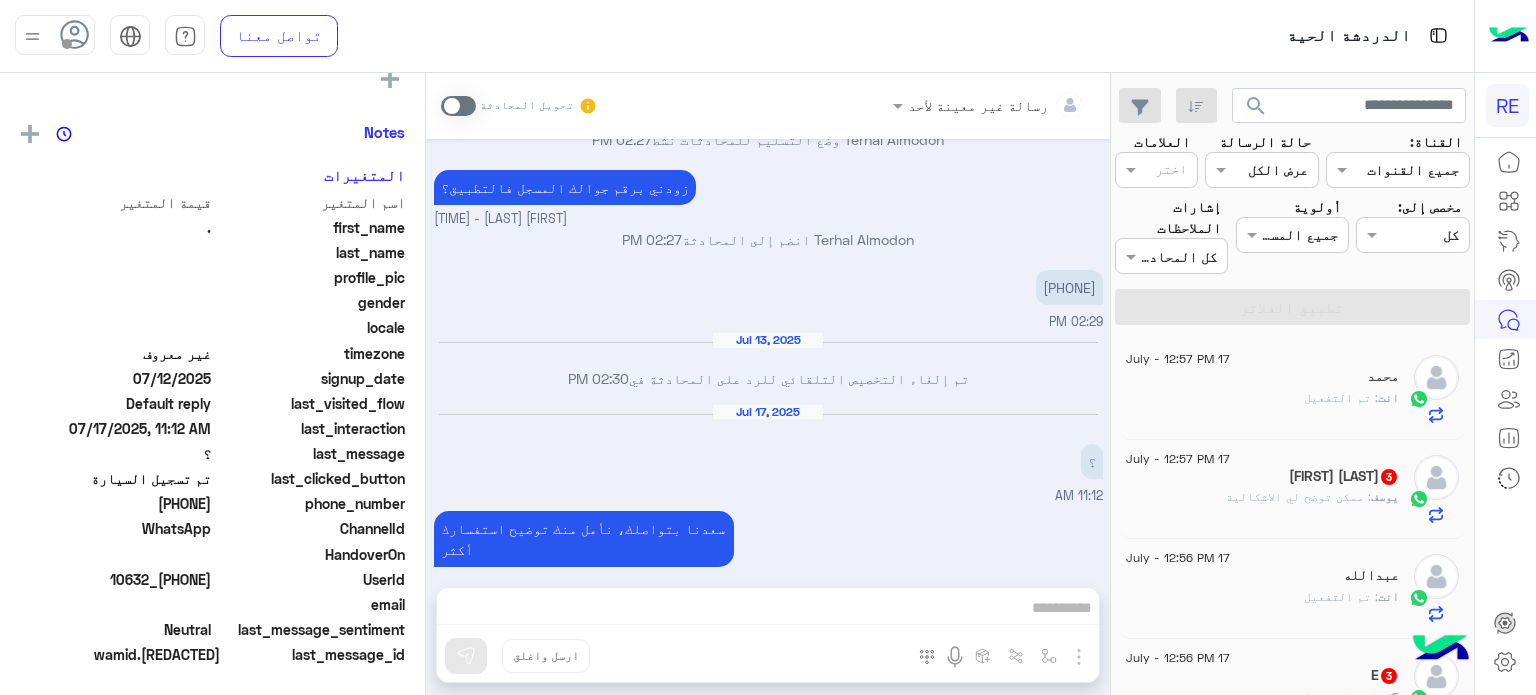 click on "يوسف : ممكن توضح لي الاشكالية" 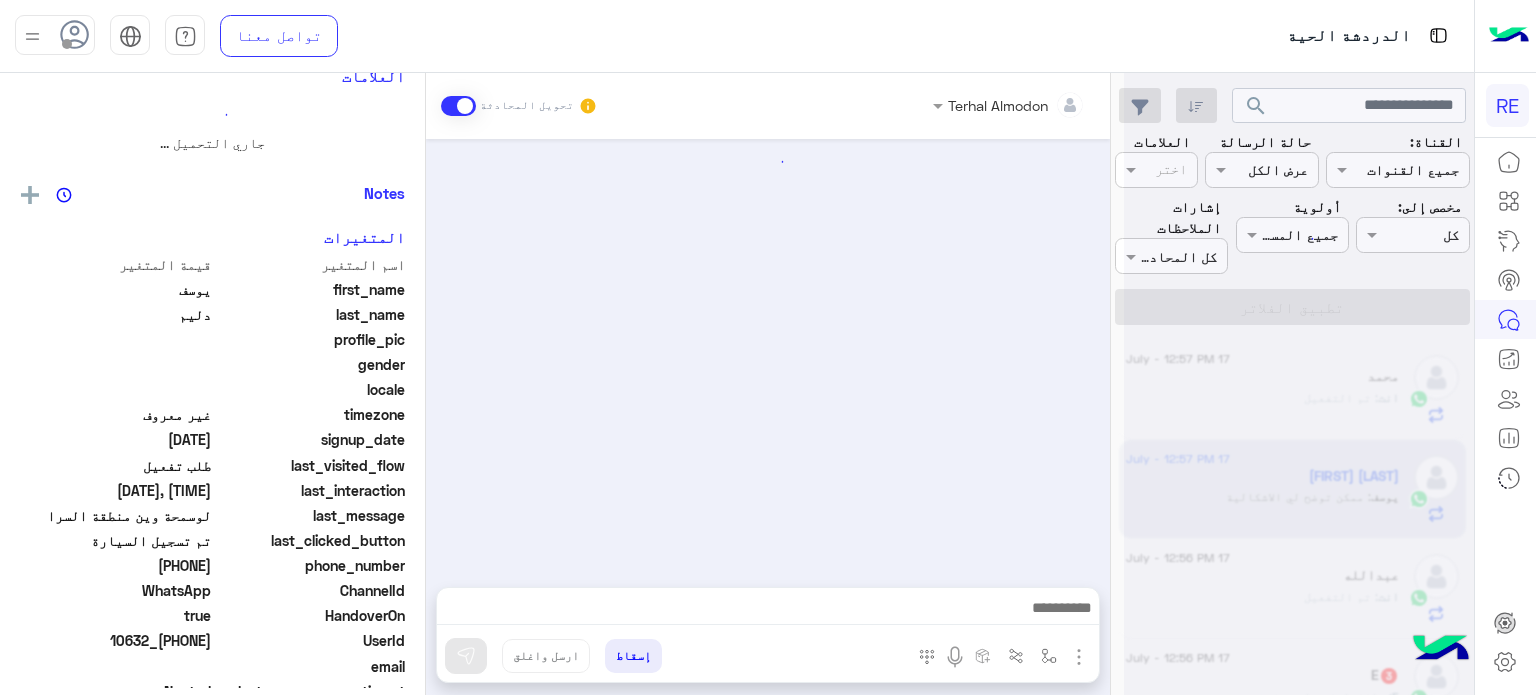 scroll, scrollTop: 0, scrollLeft: 0, axis: both 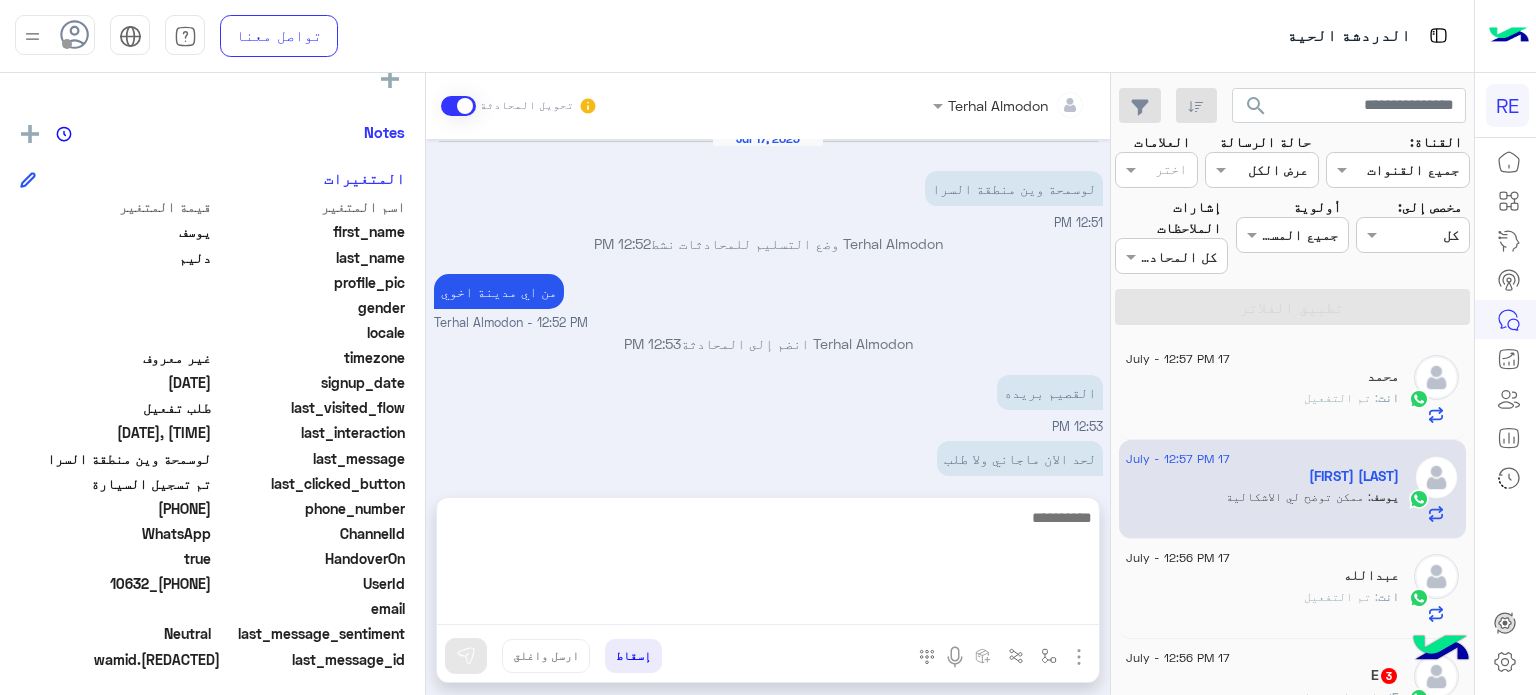 click at bounding box center [768, 565] 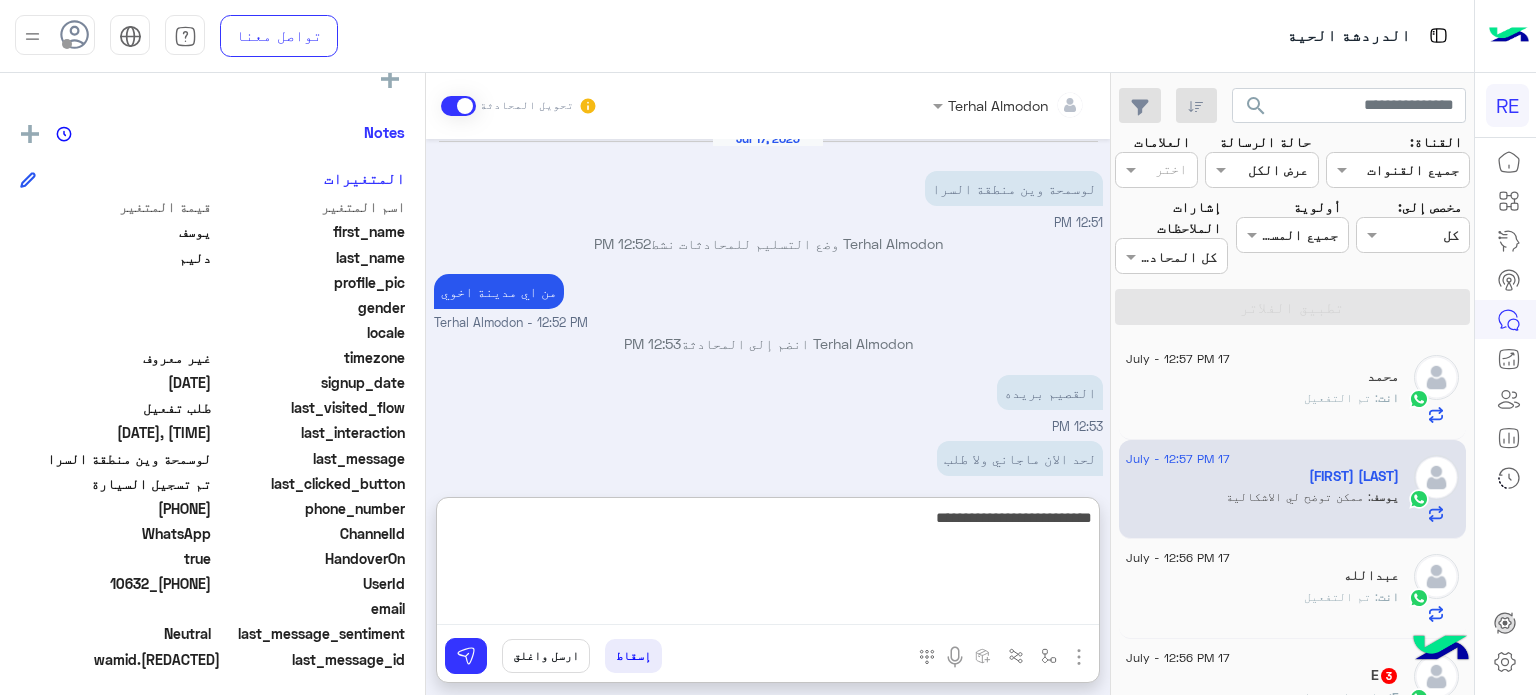 type on "**********" 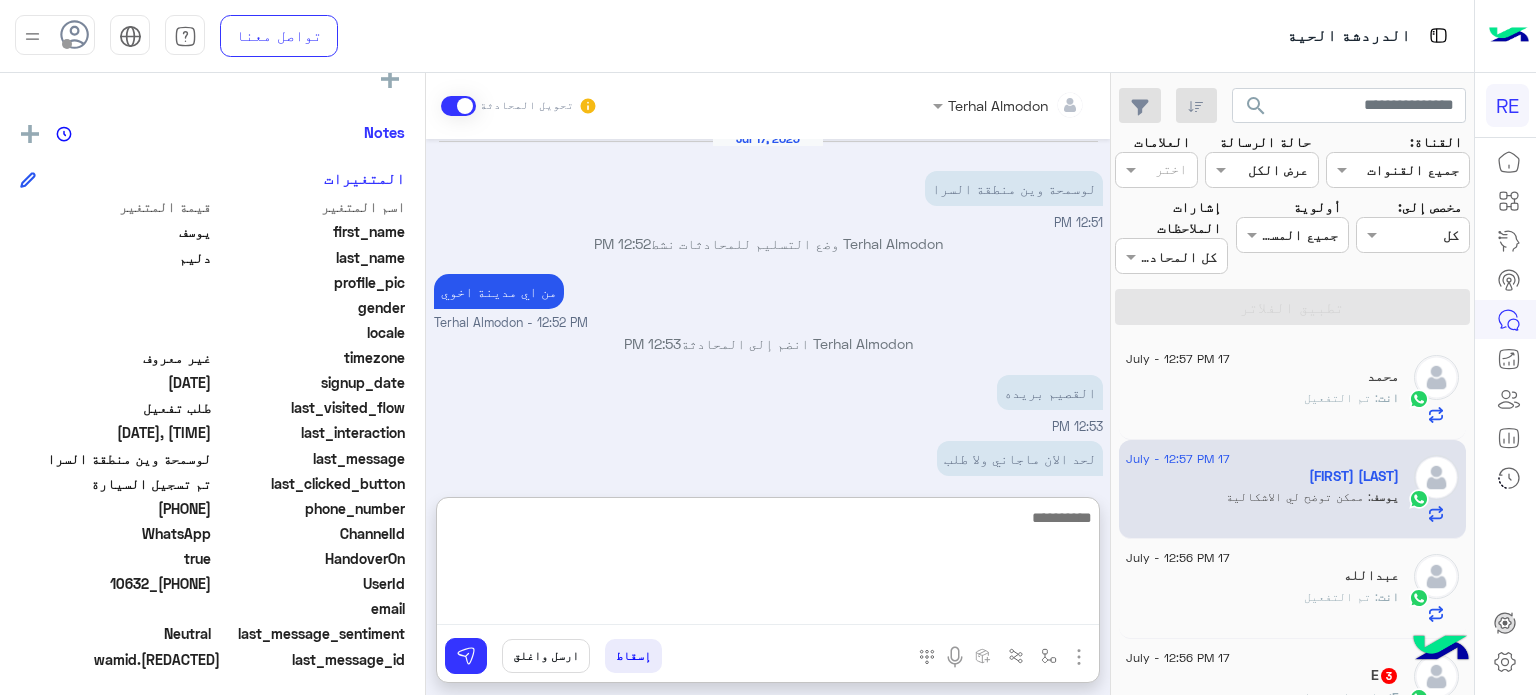 scroll, scrollTop: 476, scrollLeft: 0, axis: vertical 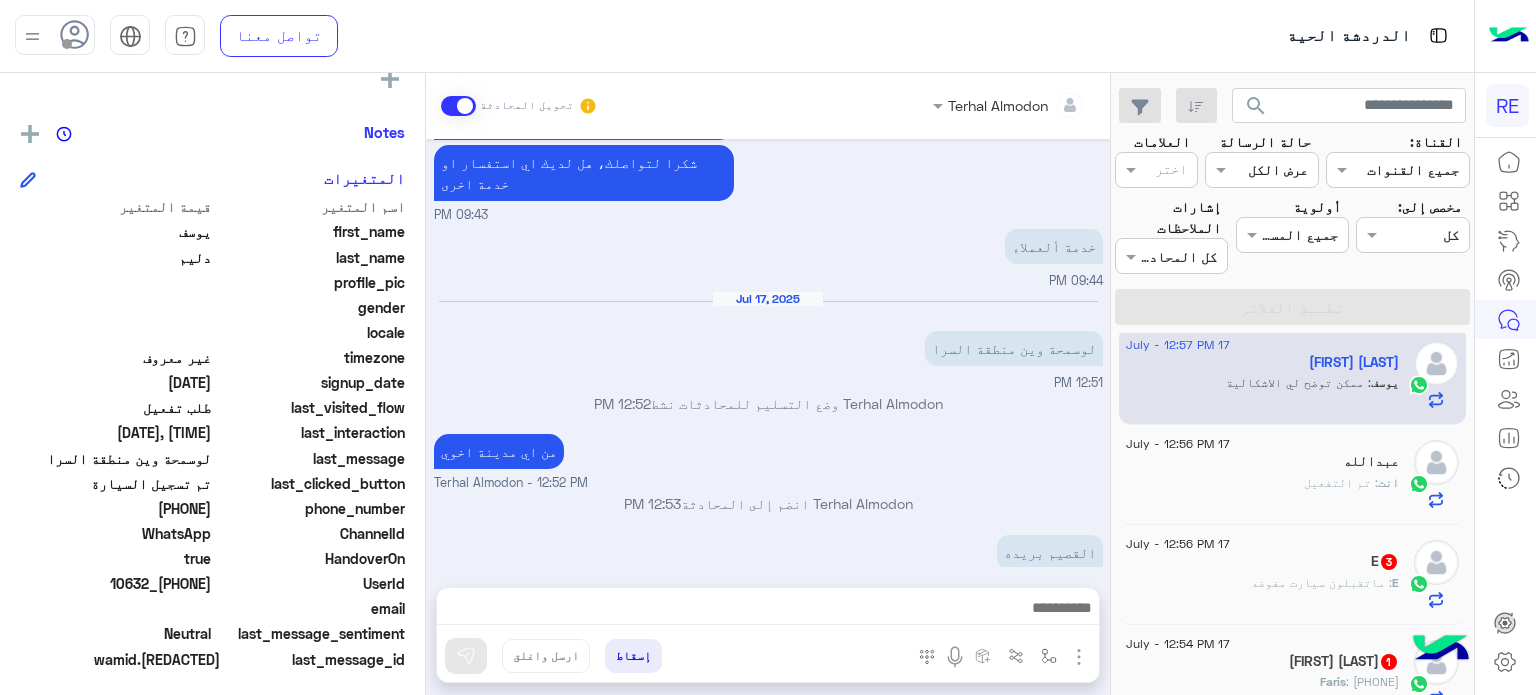 click on "E : ماتقبلون سيارت مفوضه" 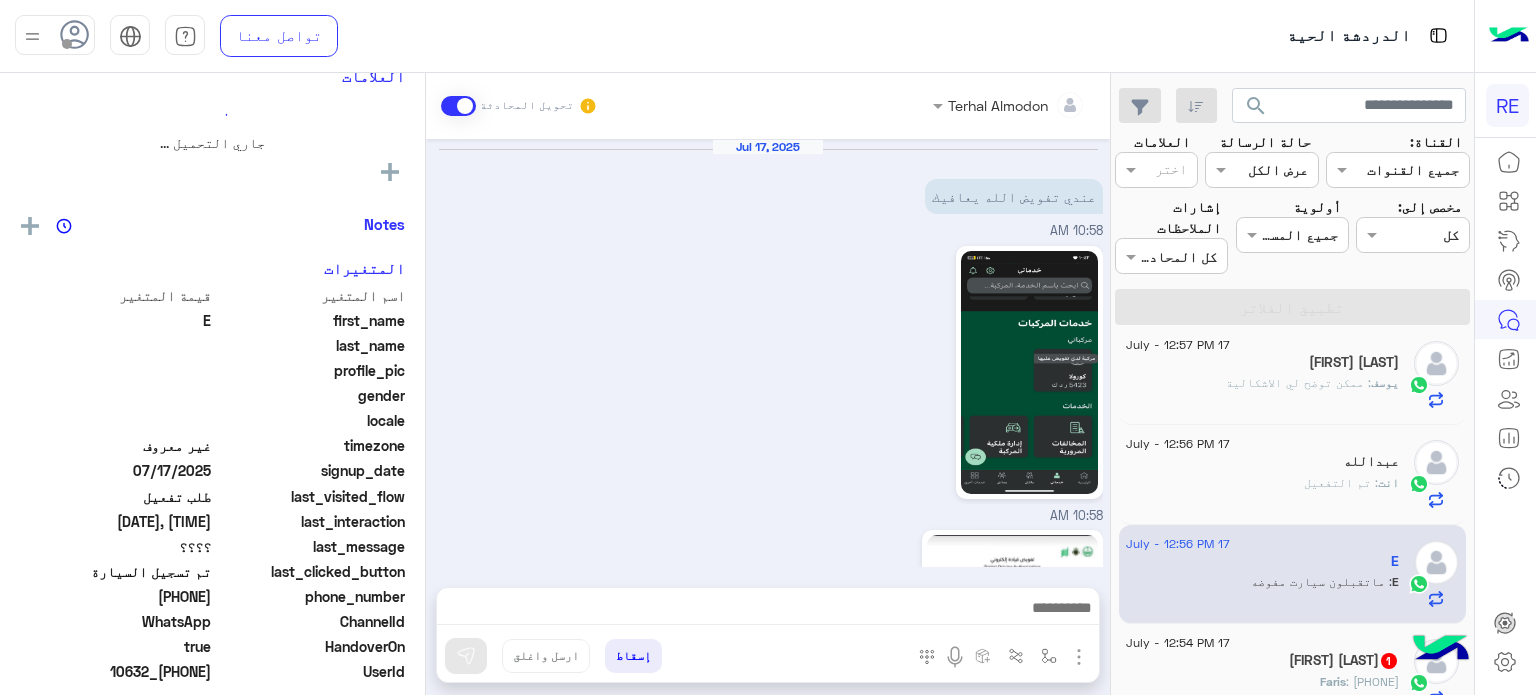 scroll, scrollTop: 912, scrollLeft: 0, axis: vertical 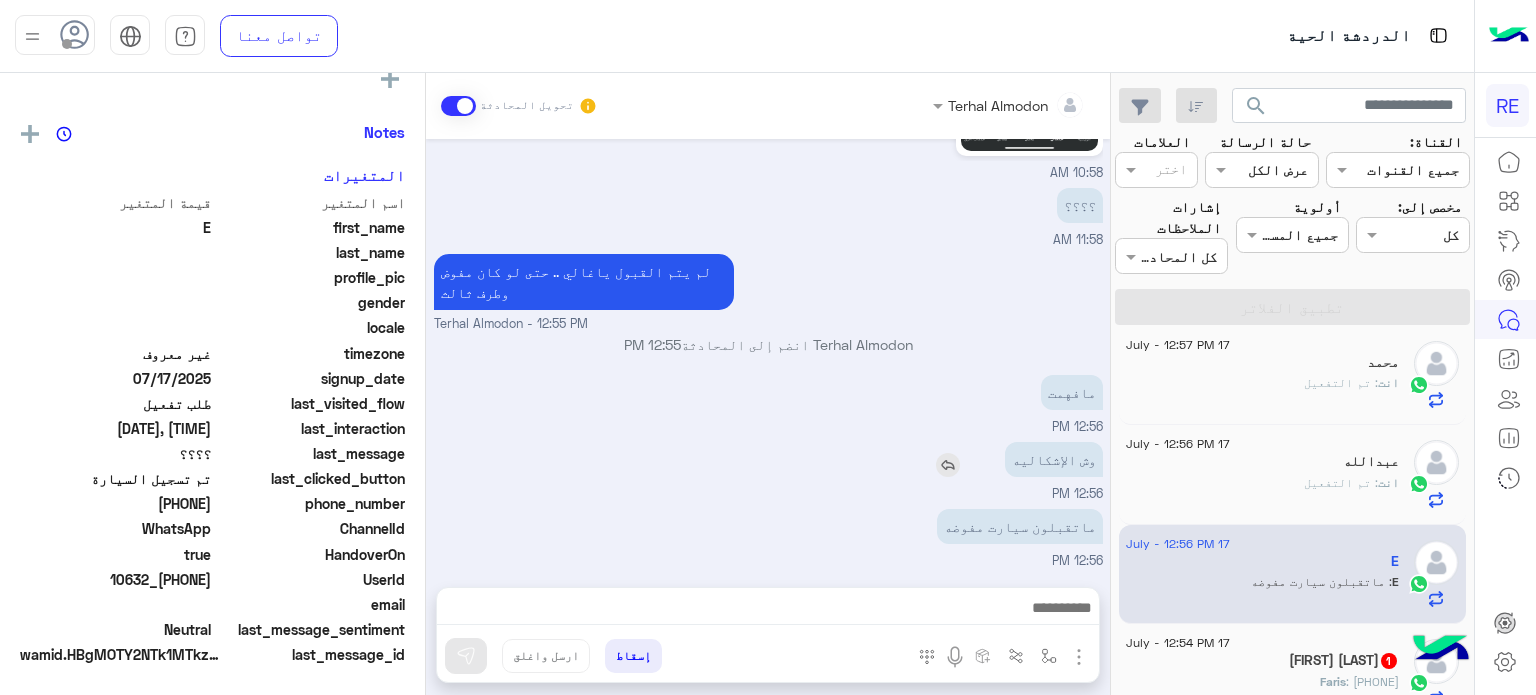 click on "وش الإشكاليه" at bounding box center (1054, 459) 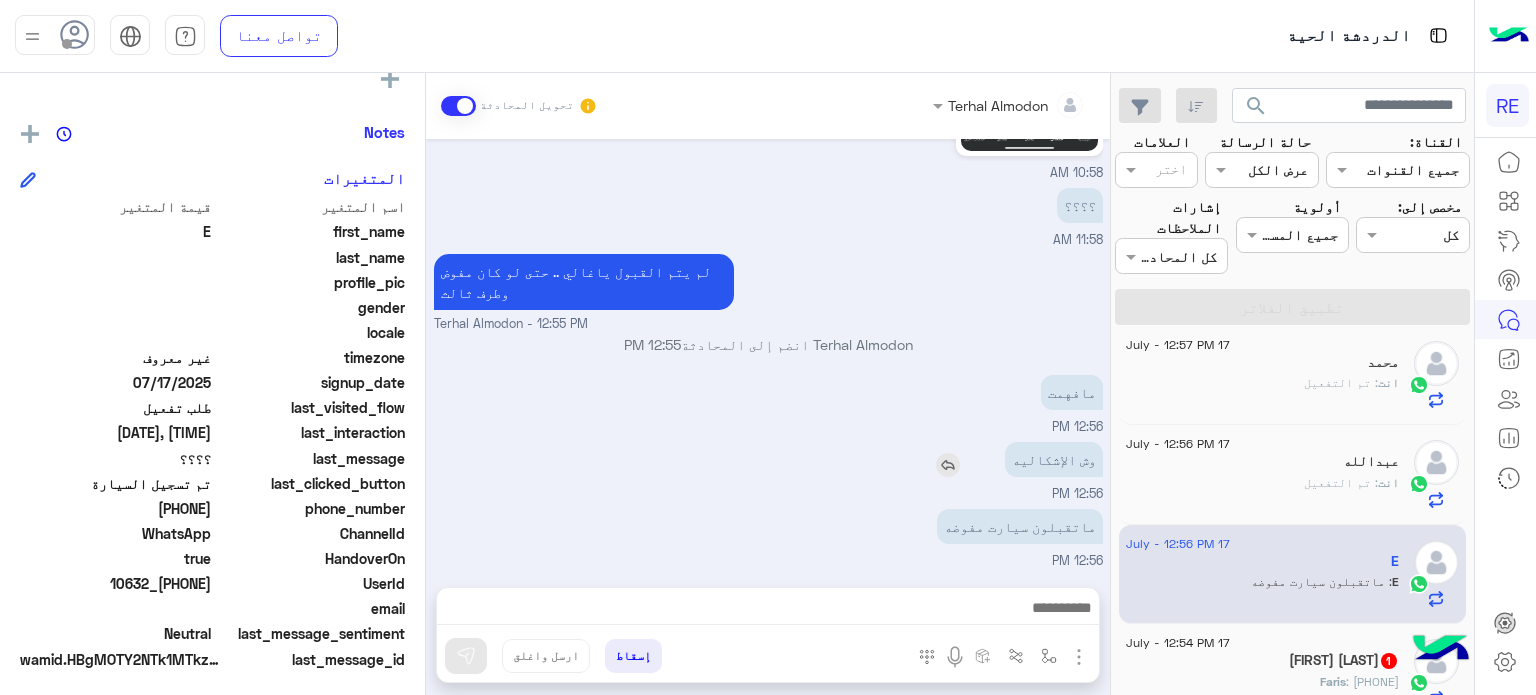 scroll, scrollTop: 376, scrollLeft: 0, axis: vertical 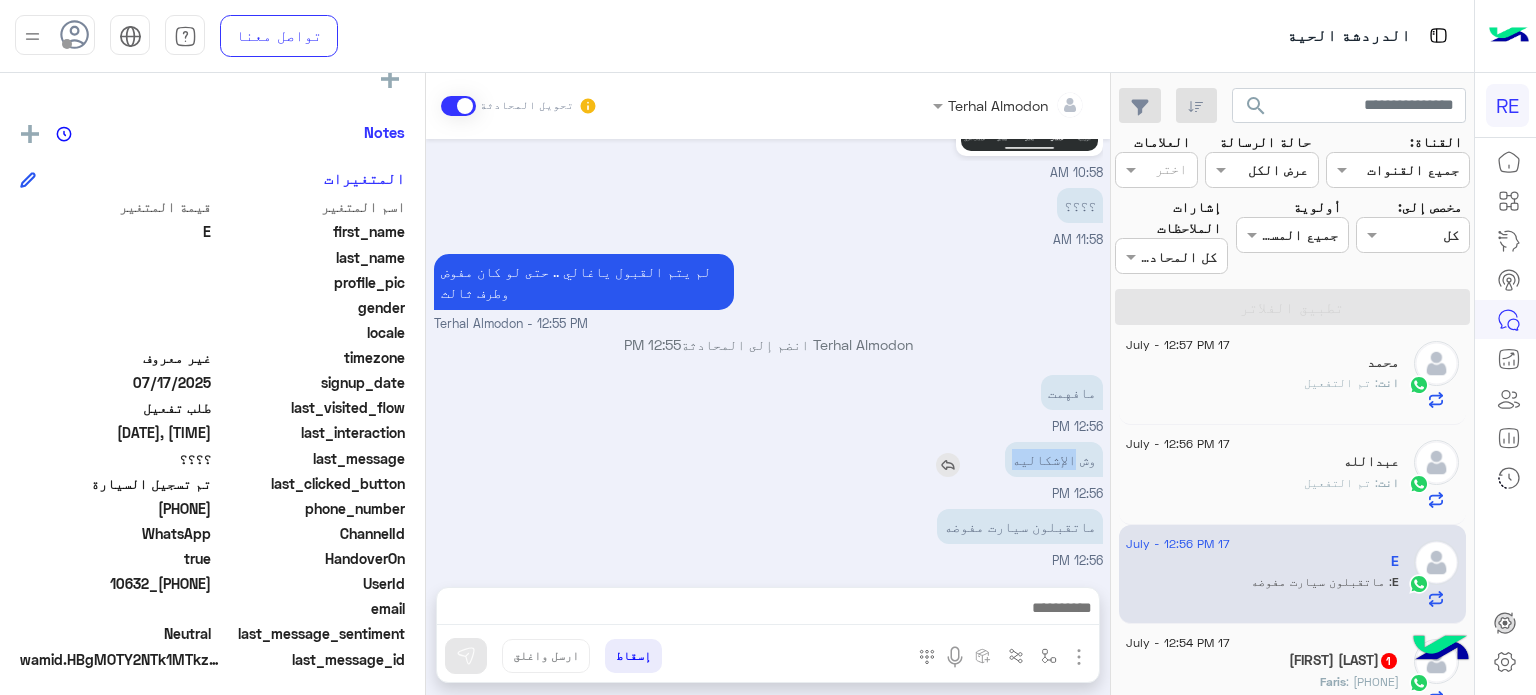 click on "وش الإشكاليه" at bounding box center [1054, 459] 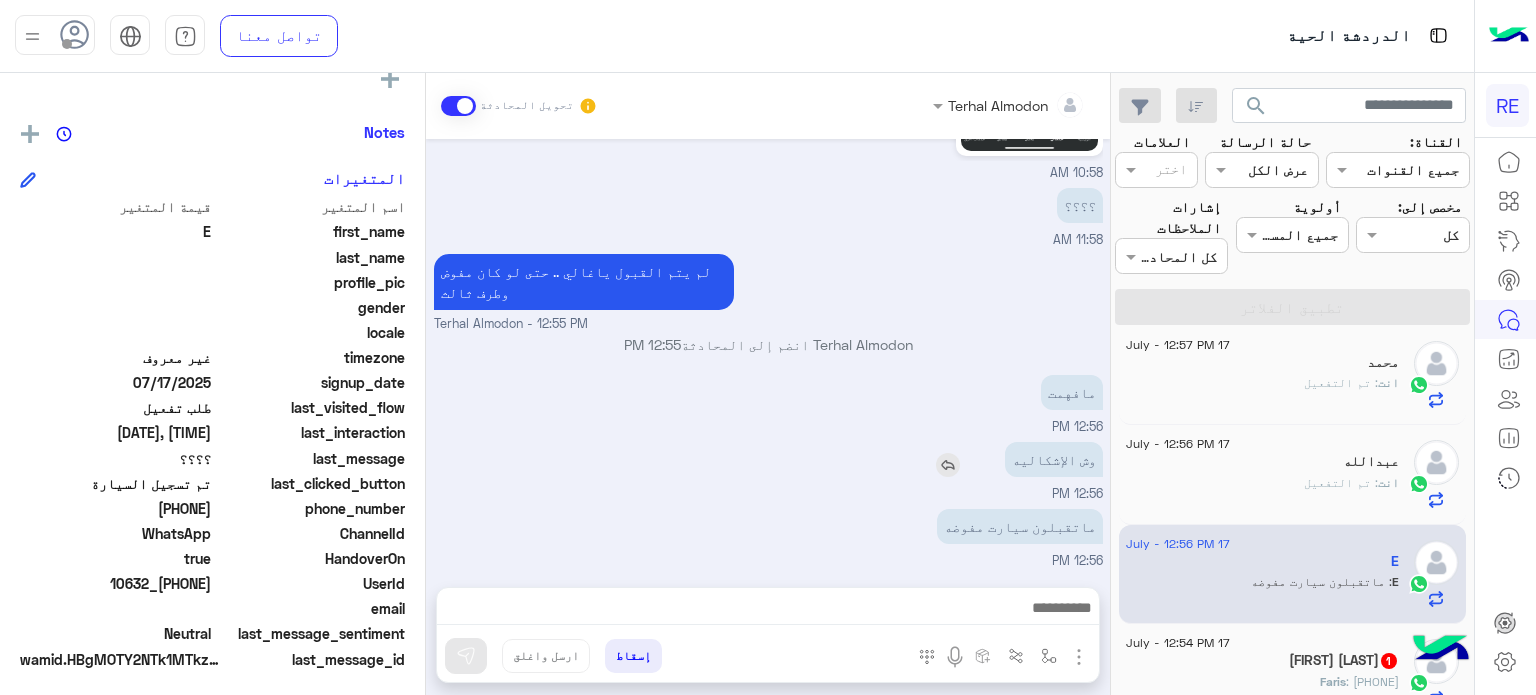 click on "وش الإشكاليه" at bounding box center (1054, 459) 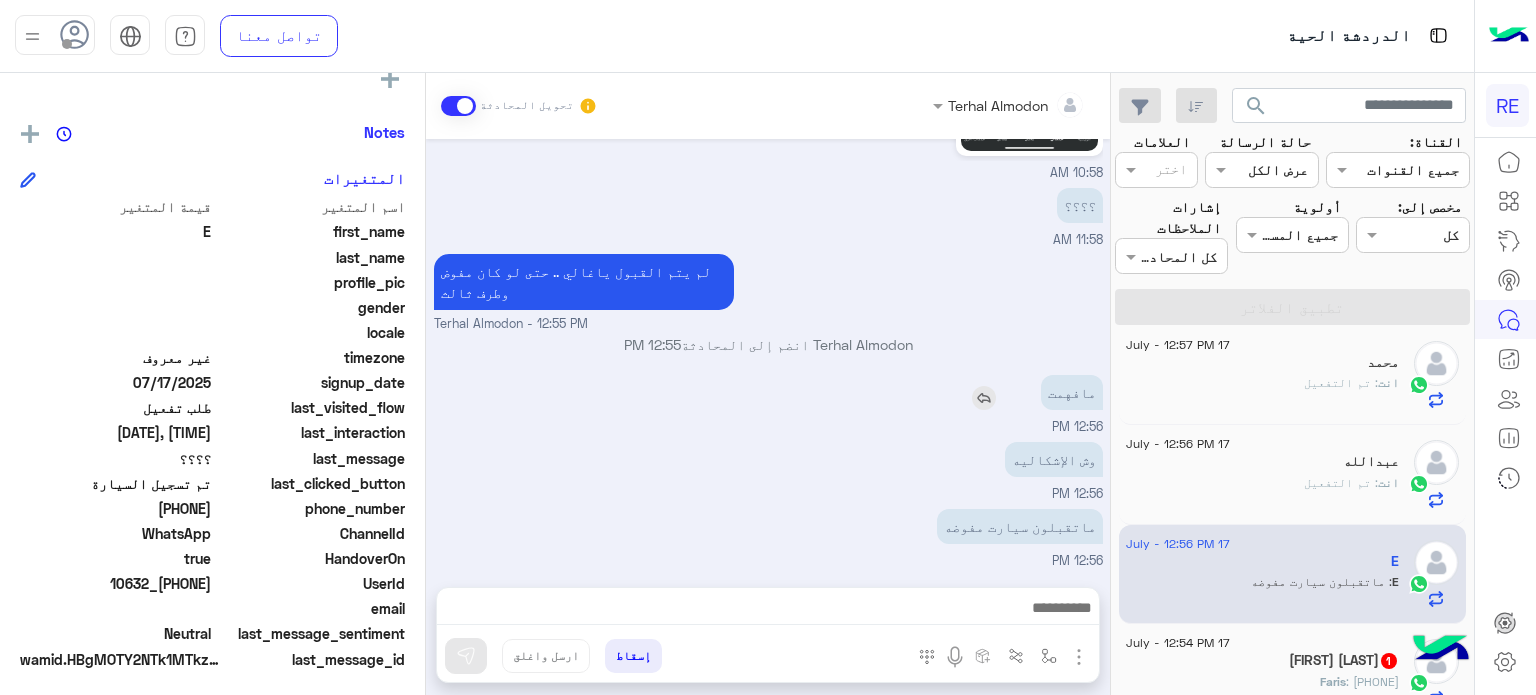 click on "مافهمت" at bounding box center (1072, 392) 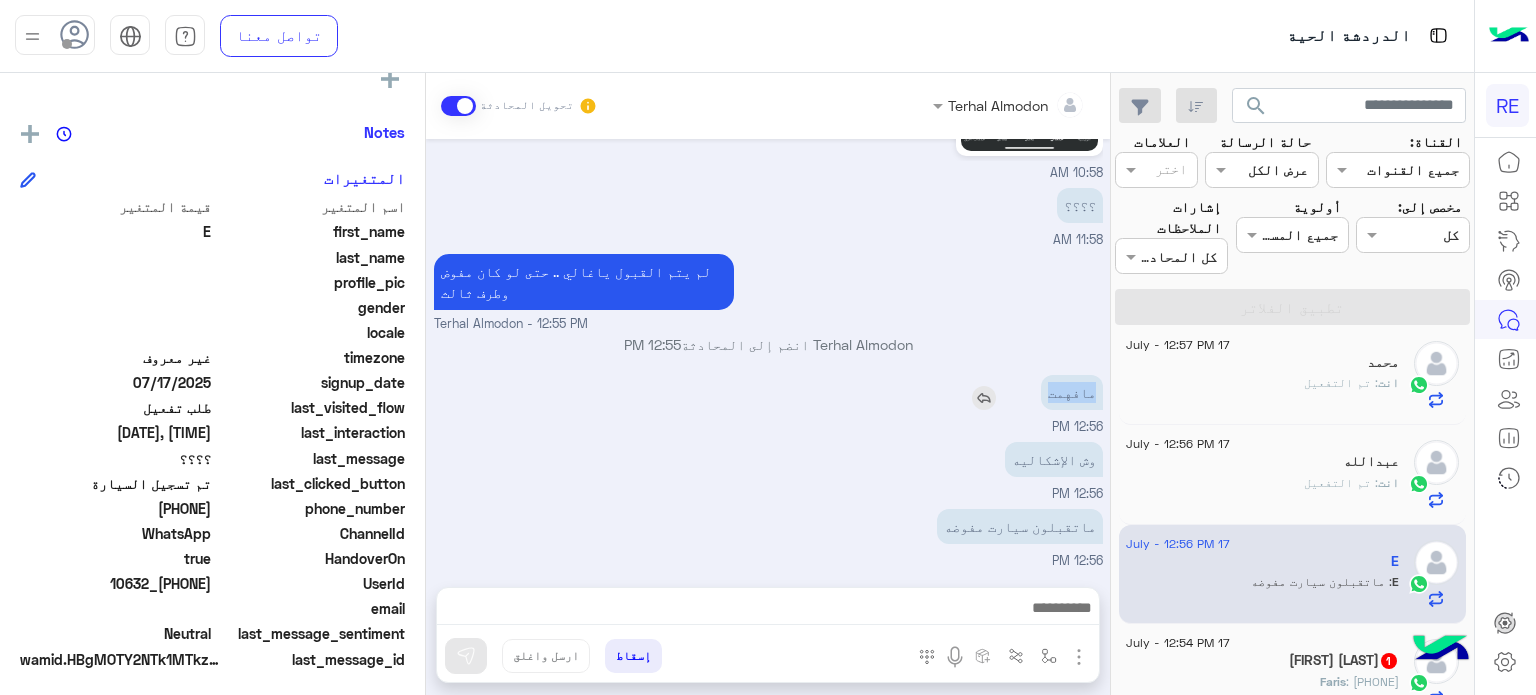 click on "مافهمت" at bounding box center (1072, 392) 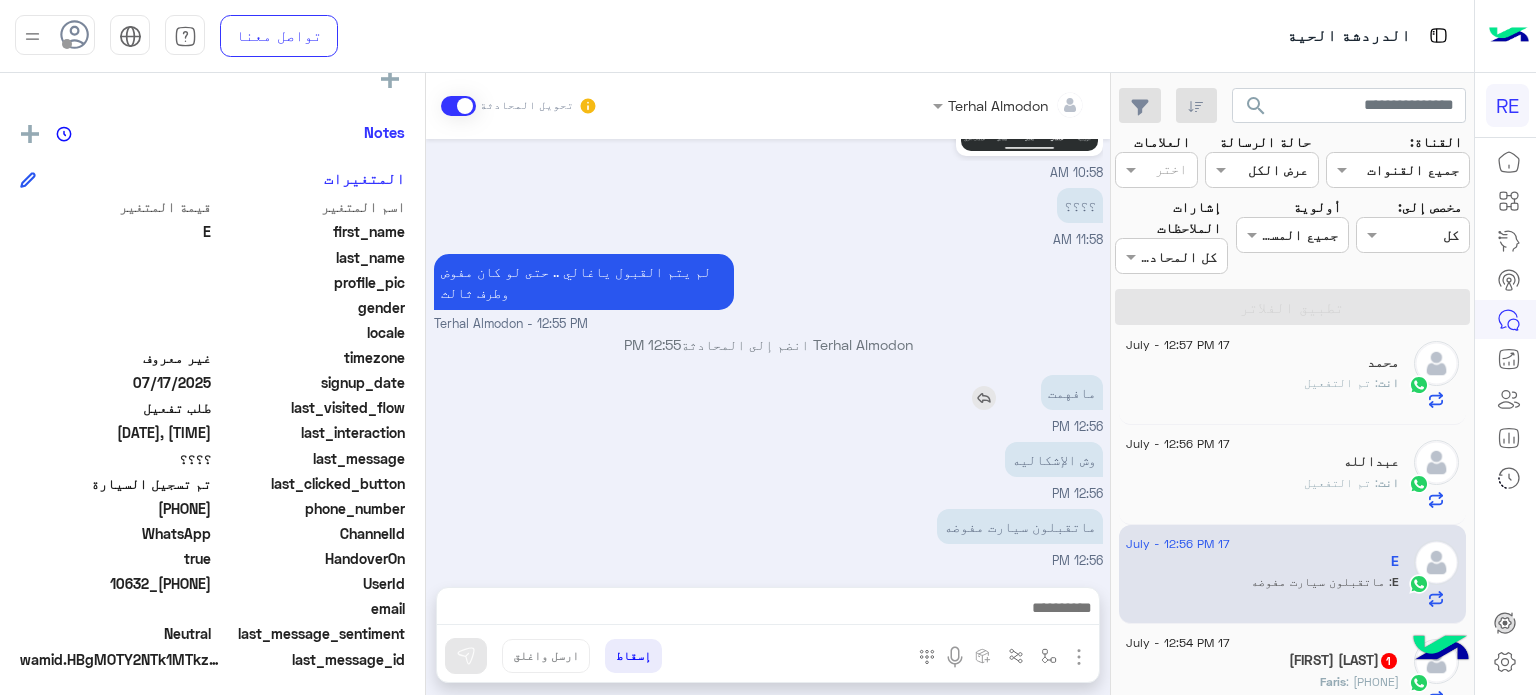 click on "مافهمت" at bounding box center (1072, 392) 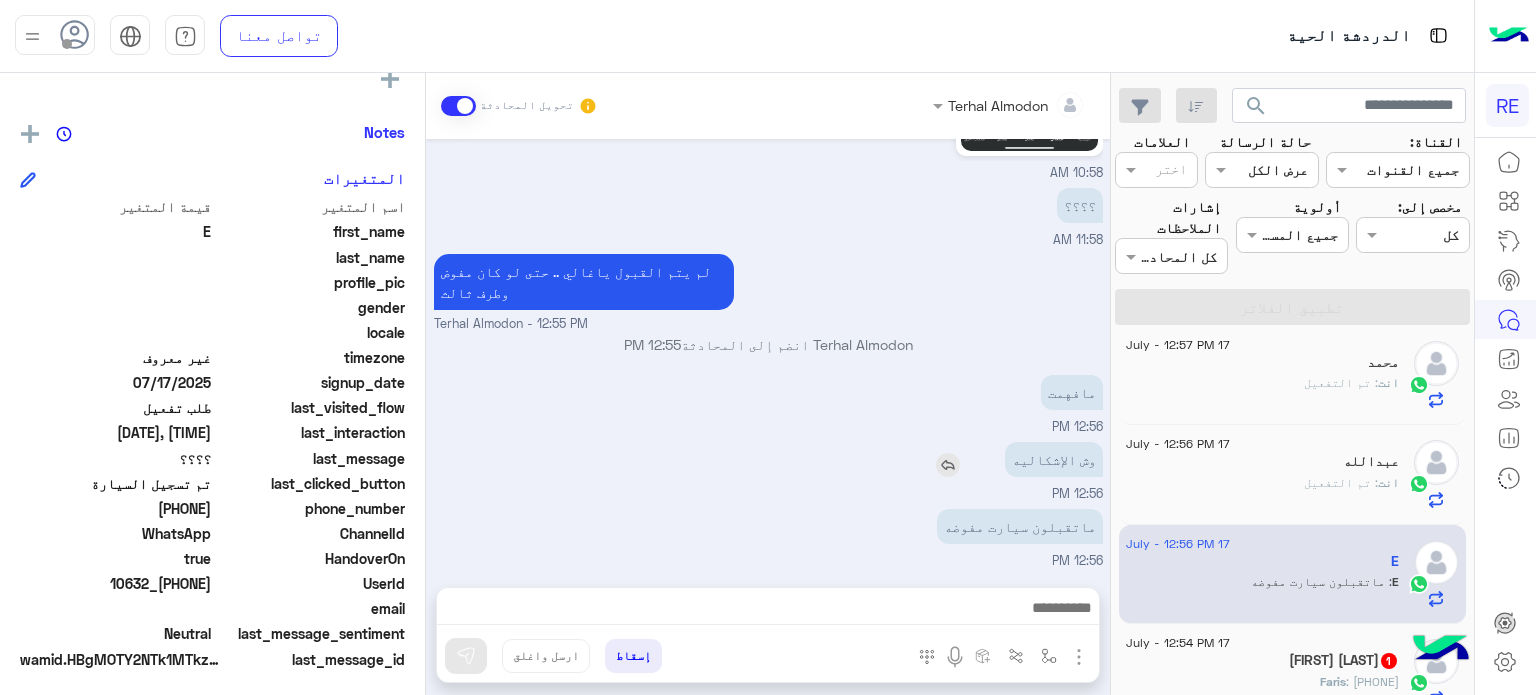click on "وش الإشكاليه" at bounding box center (1054, 459) 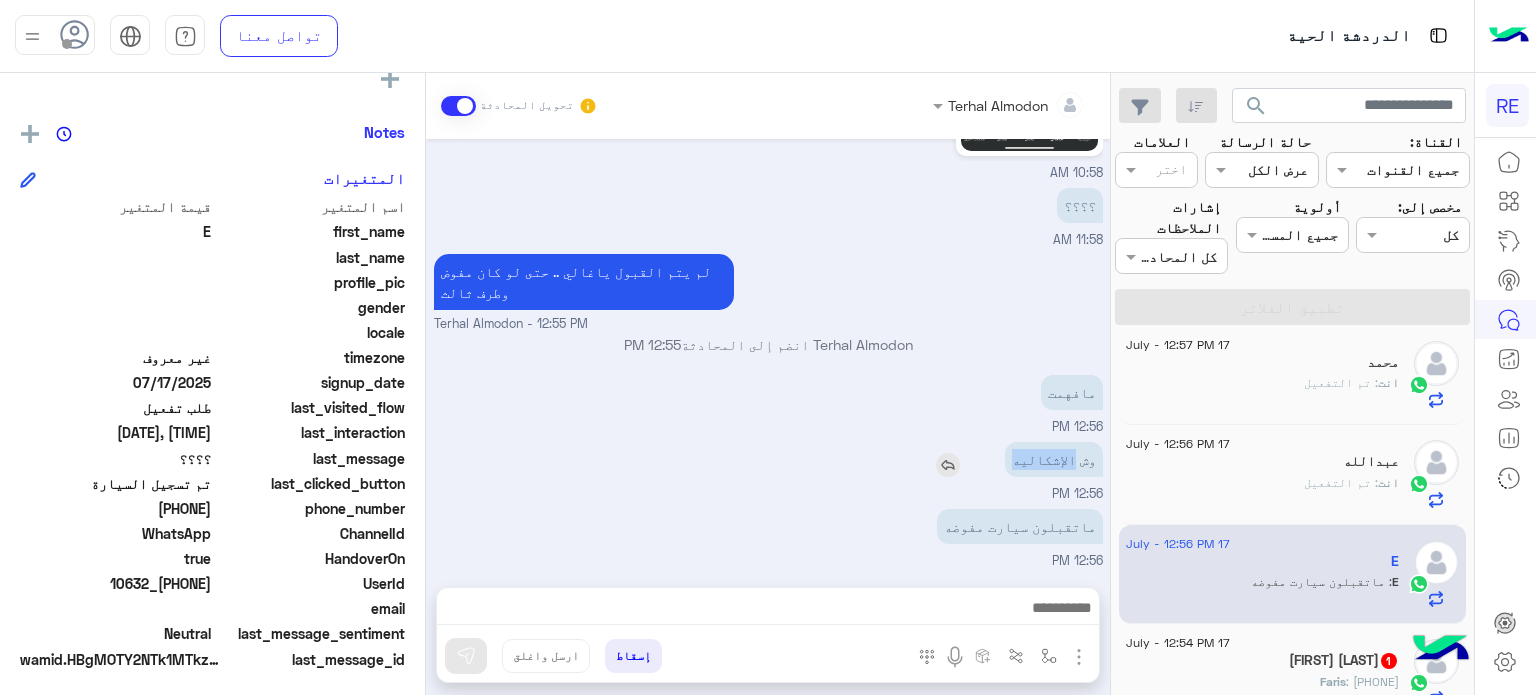click on "وش الإشكاليه" at bounding box center [1054, 459] 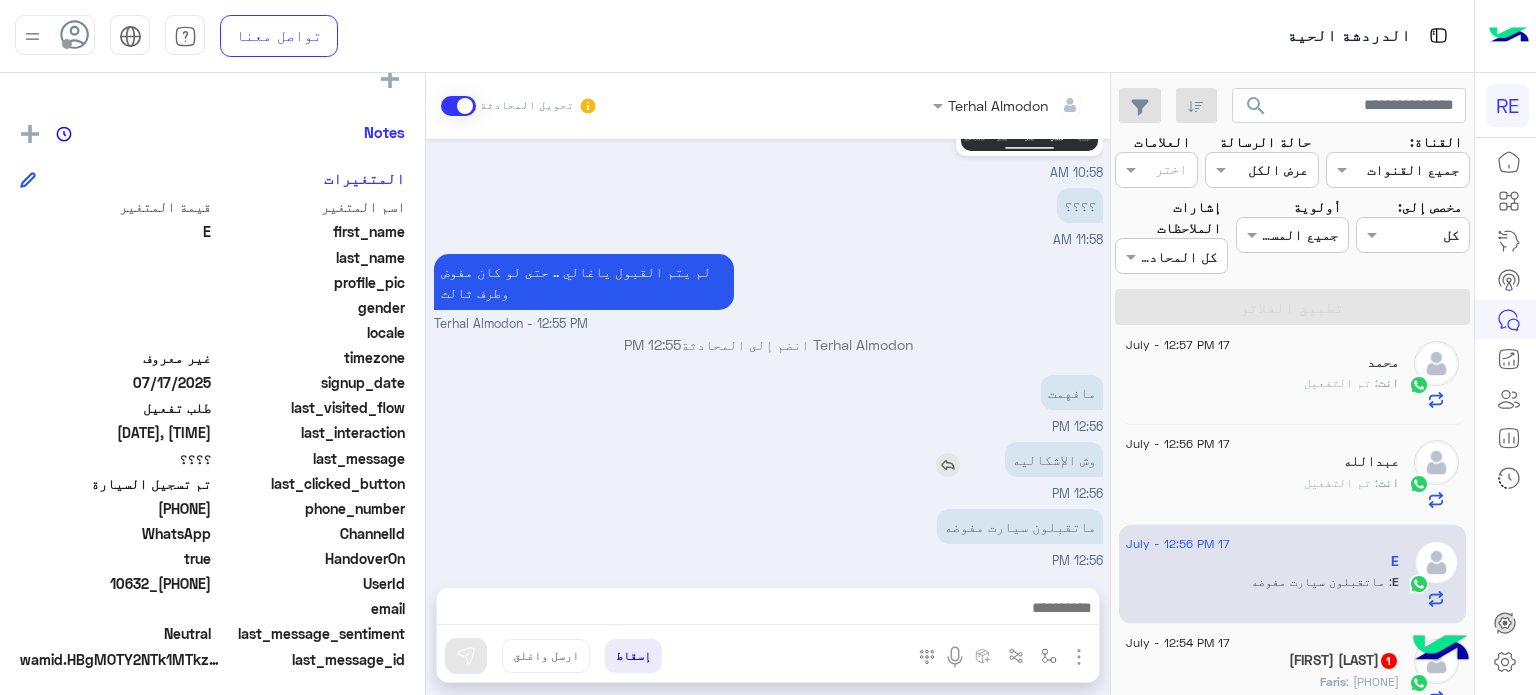 click on "وش الإشكاليه" at bounding box center [1054, 459] 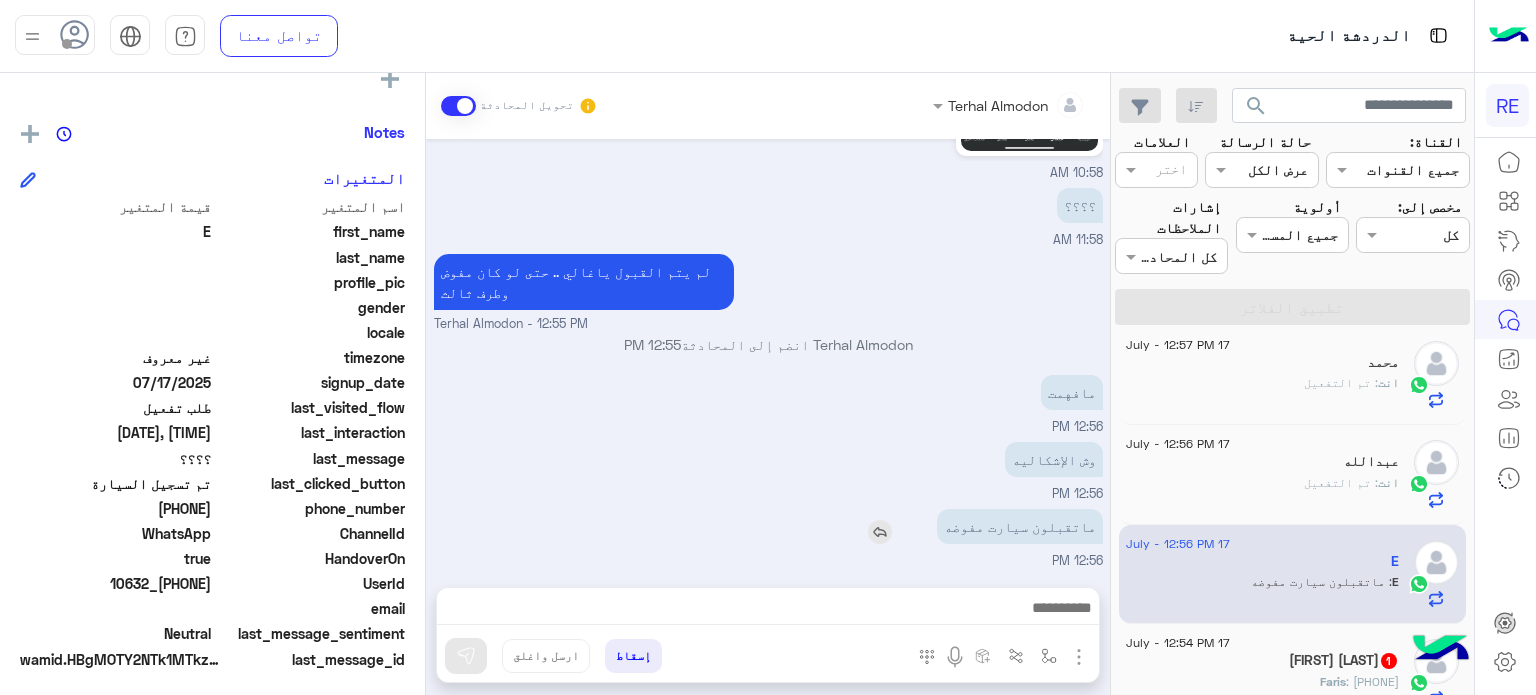 click on "ماتقبلون سيارت مفوضه" at bounding box center [1020, 526] 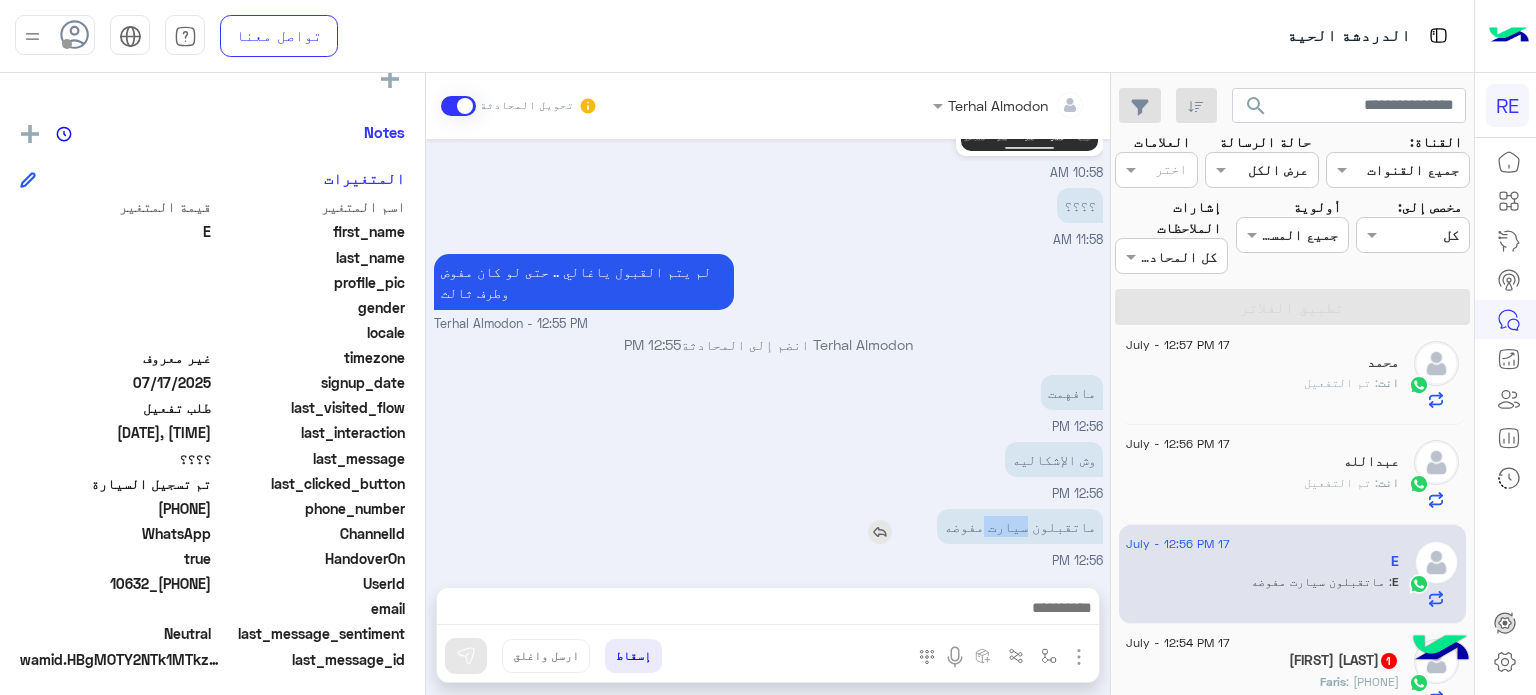 click on "ماتقبلون سيارت مفوضه" at bounding box center [1020, 526] 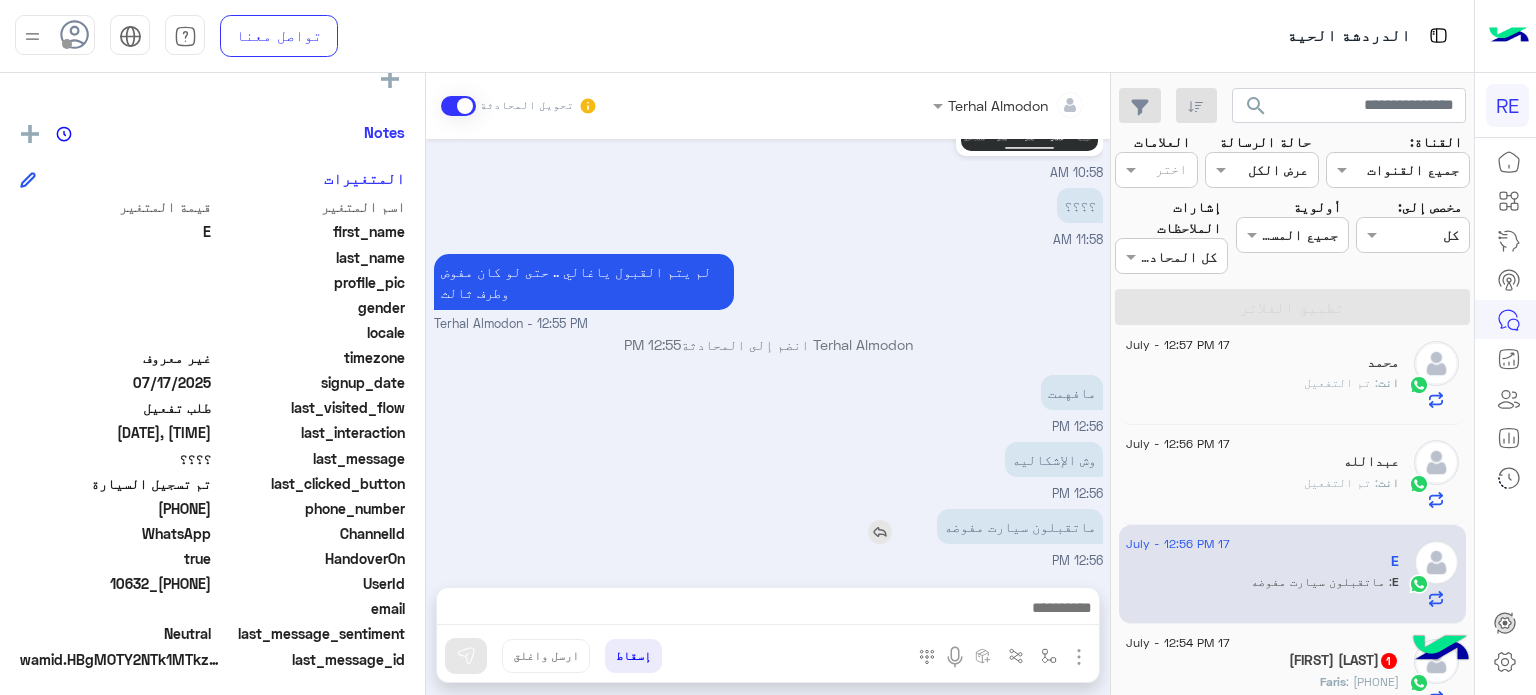 click on "ماتقبلون سيارت مفوضه" at bounding box center (1020, 526) 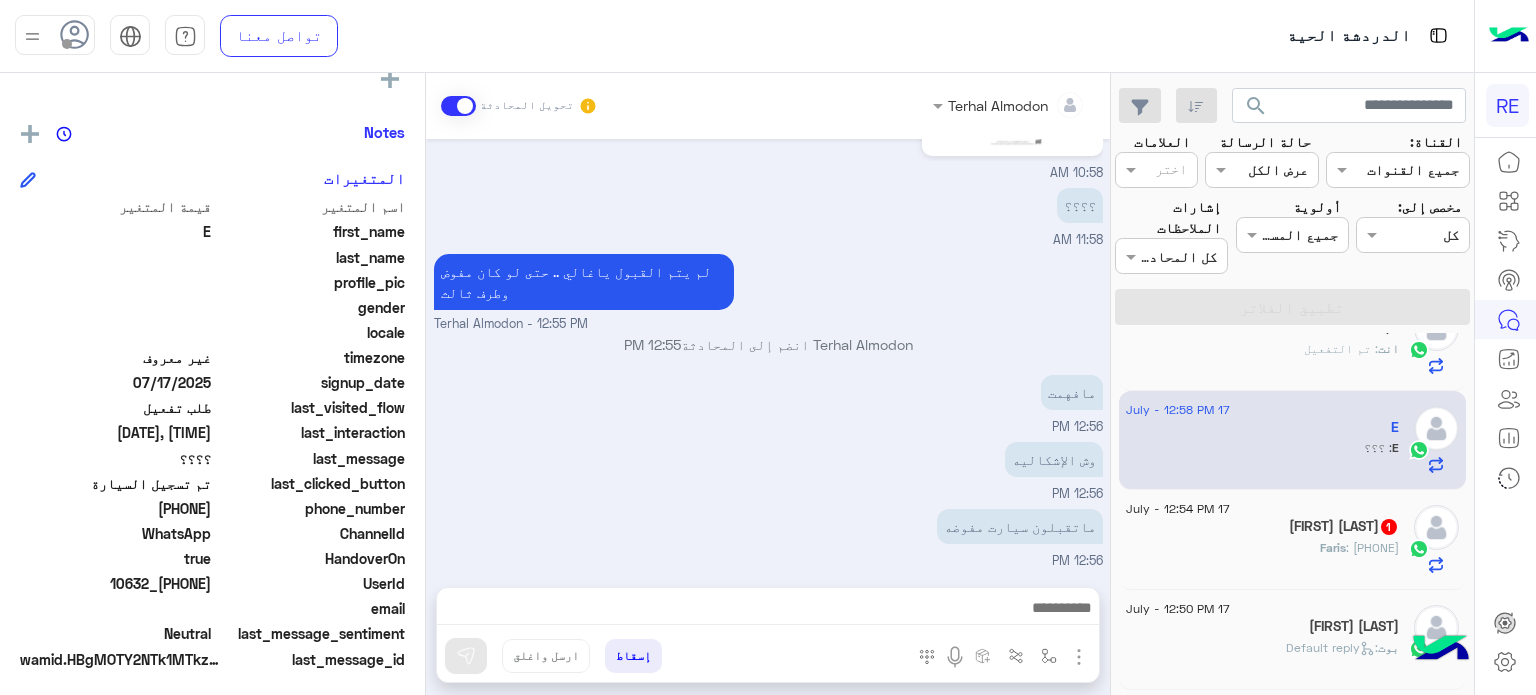 scroll, scrollTop: 284, scrollLeft: 0, axis: vertical 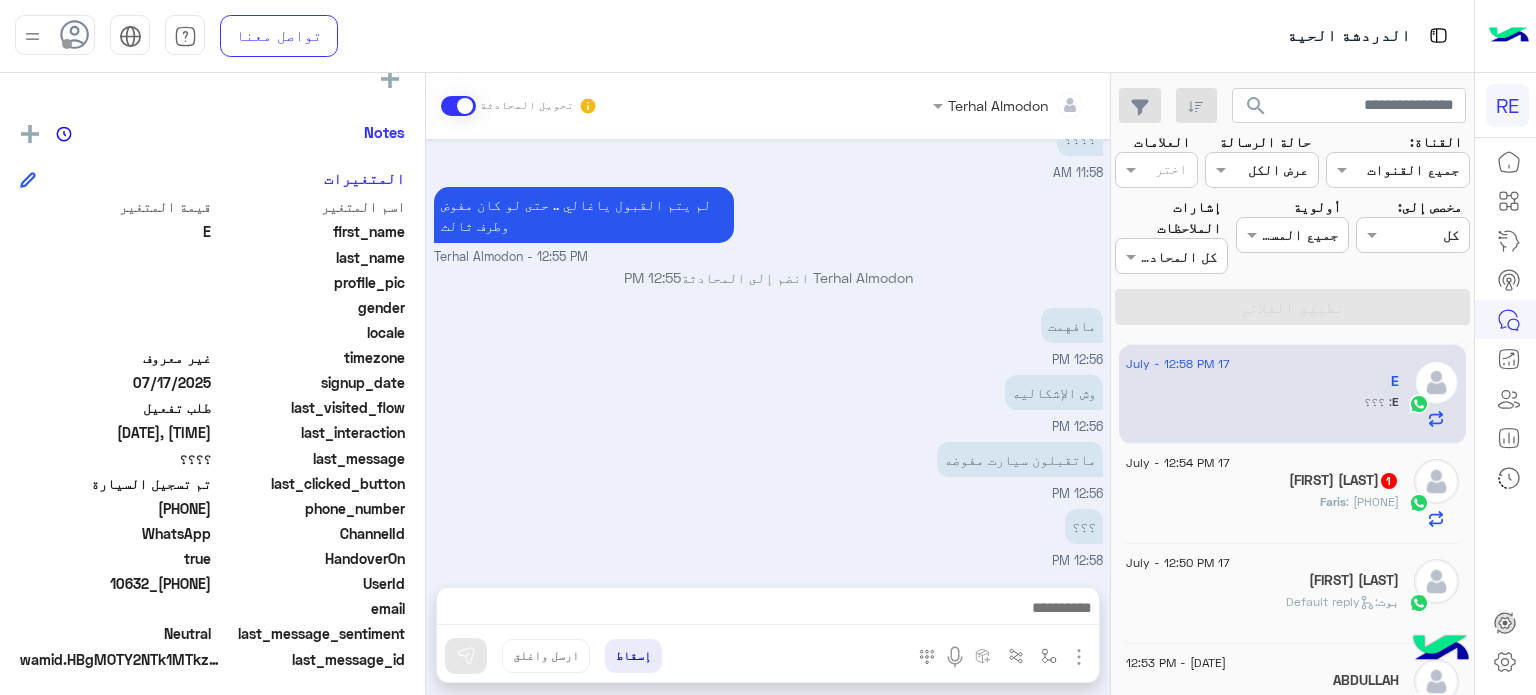 click on "Faris" 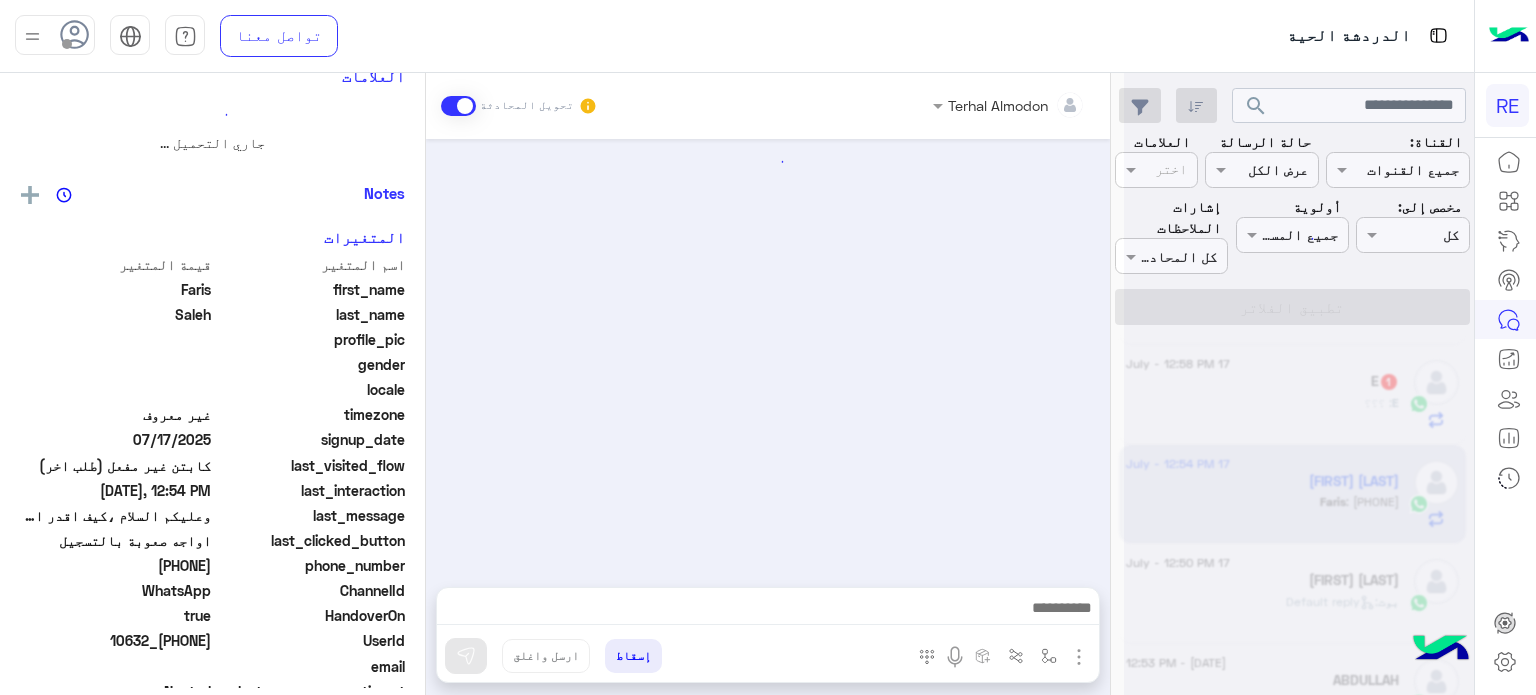 scroll, scrollTop: 0, scrollLeft: 0, axis: both 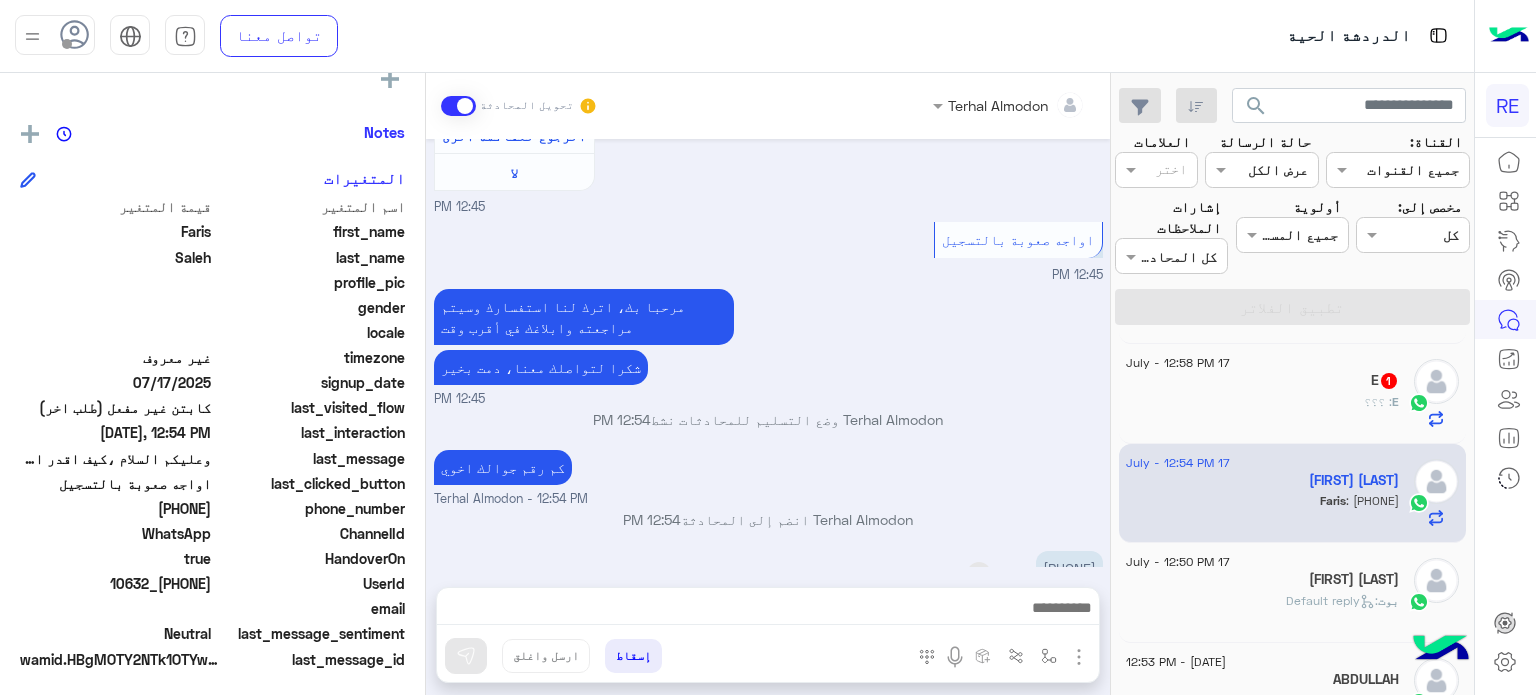 drag, startPoint x: 1092, startPoint y: 524, endPoint x: 1021, endPoint y: 530, distance: 71.25307 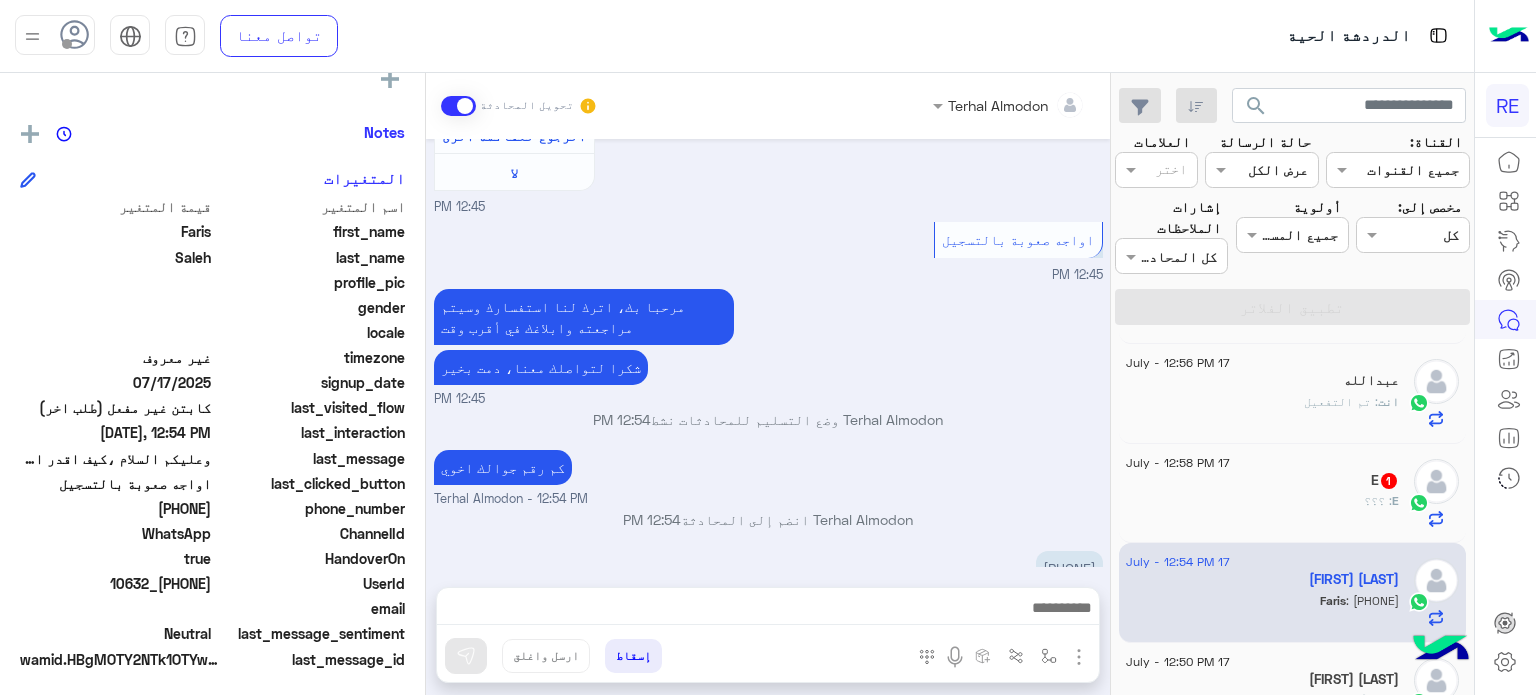 scroll, scrollTop: 296, scrollLeft: 0, axis: vertical 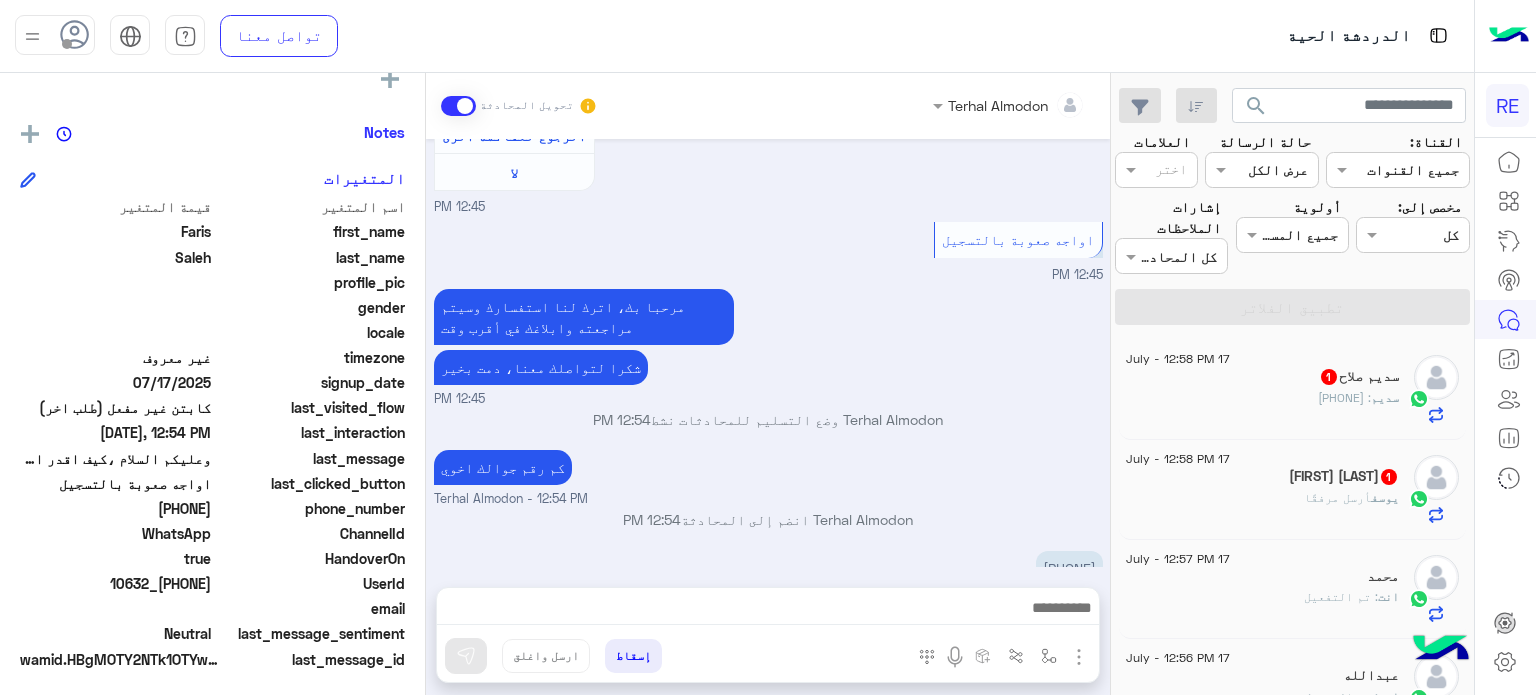 click on "17 July - 12:58 PM" 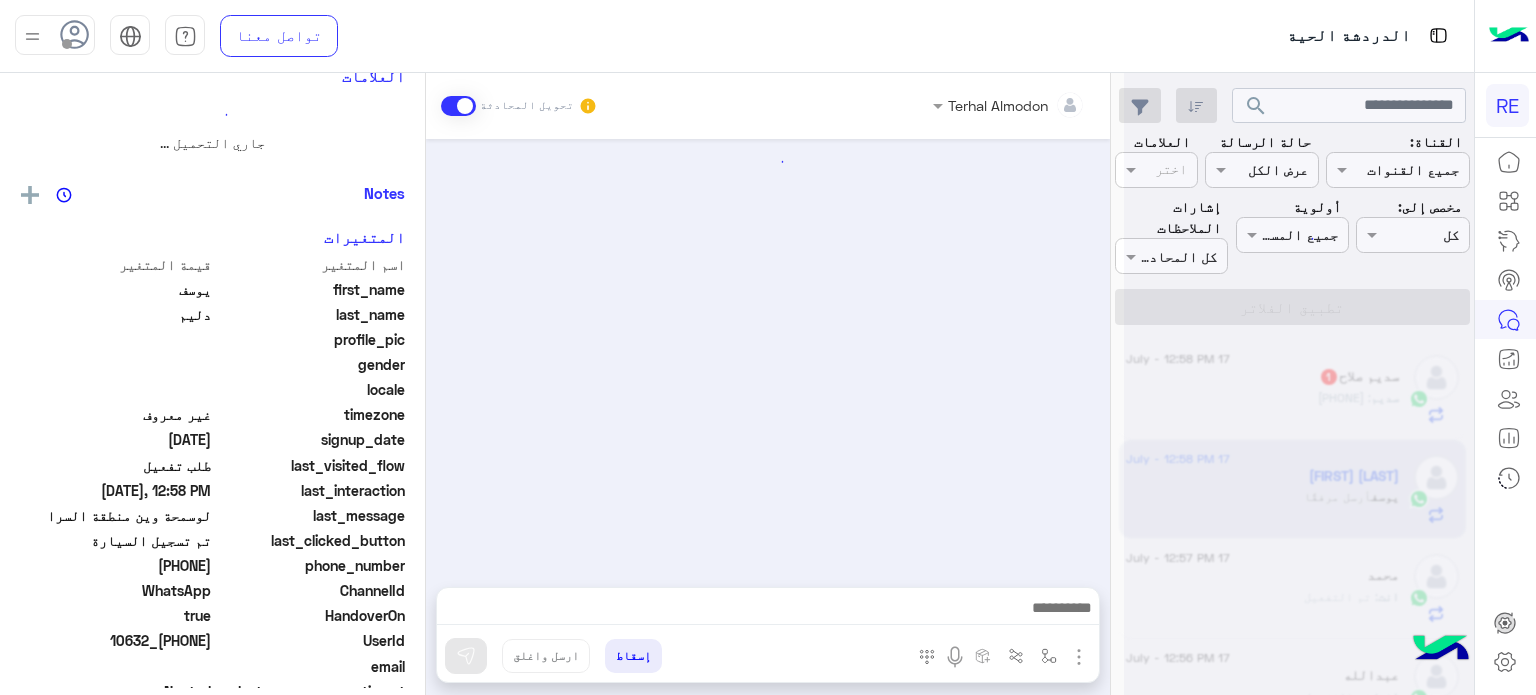 scroll, scrollTop: 0, scrollLeft: 0, axis: both 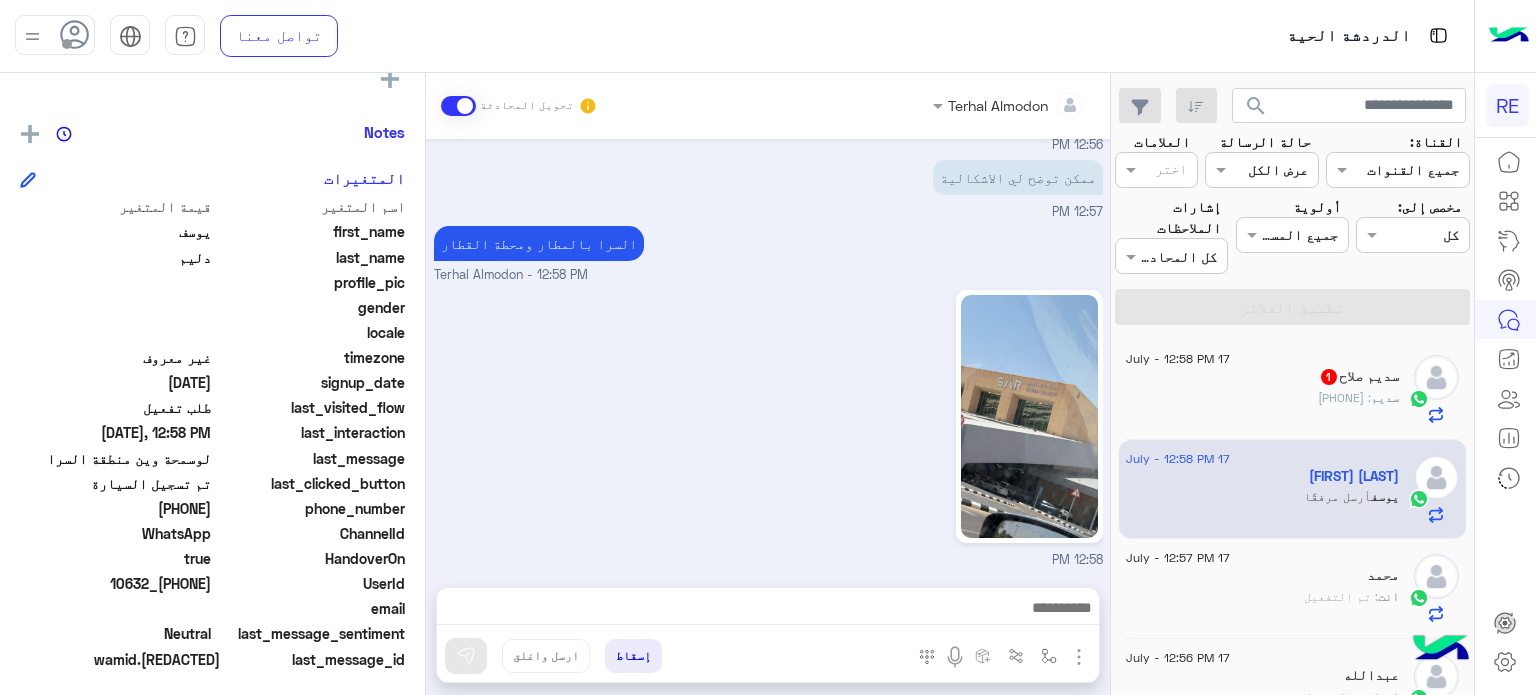 click on "[FIRST] [LAST]  1" 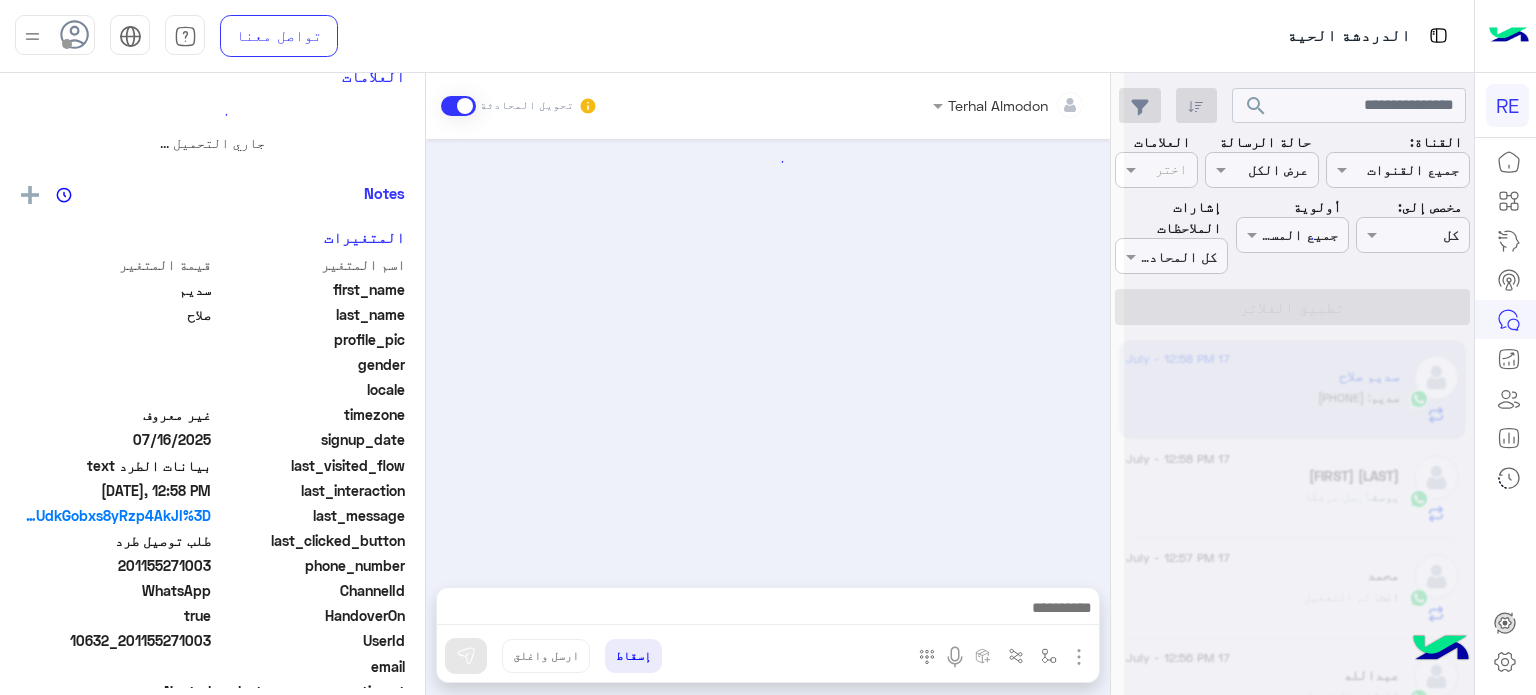 scroll, scrollTop: 0, scrollLeft: 0, axis: both 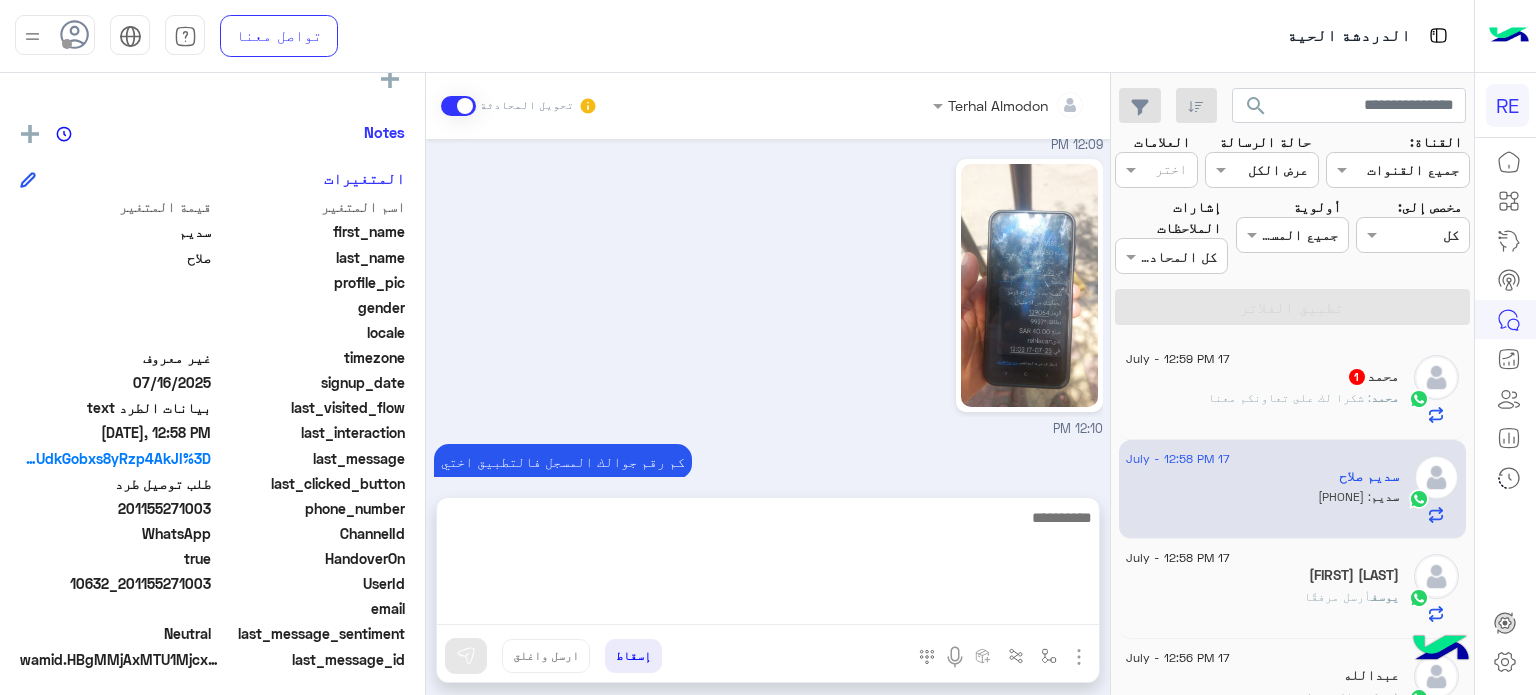 click at bounding box center (768, 565) 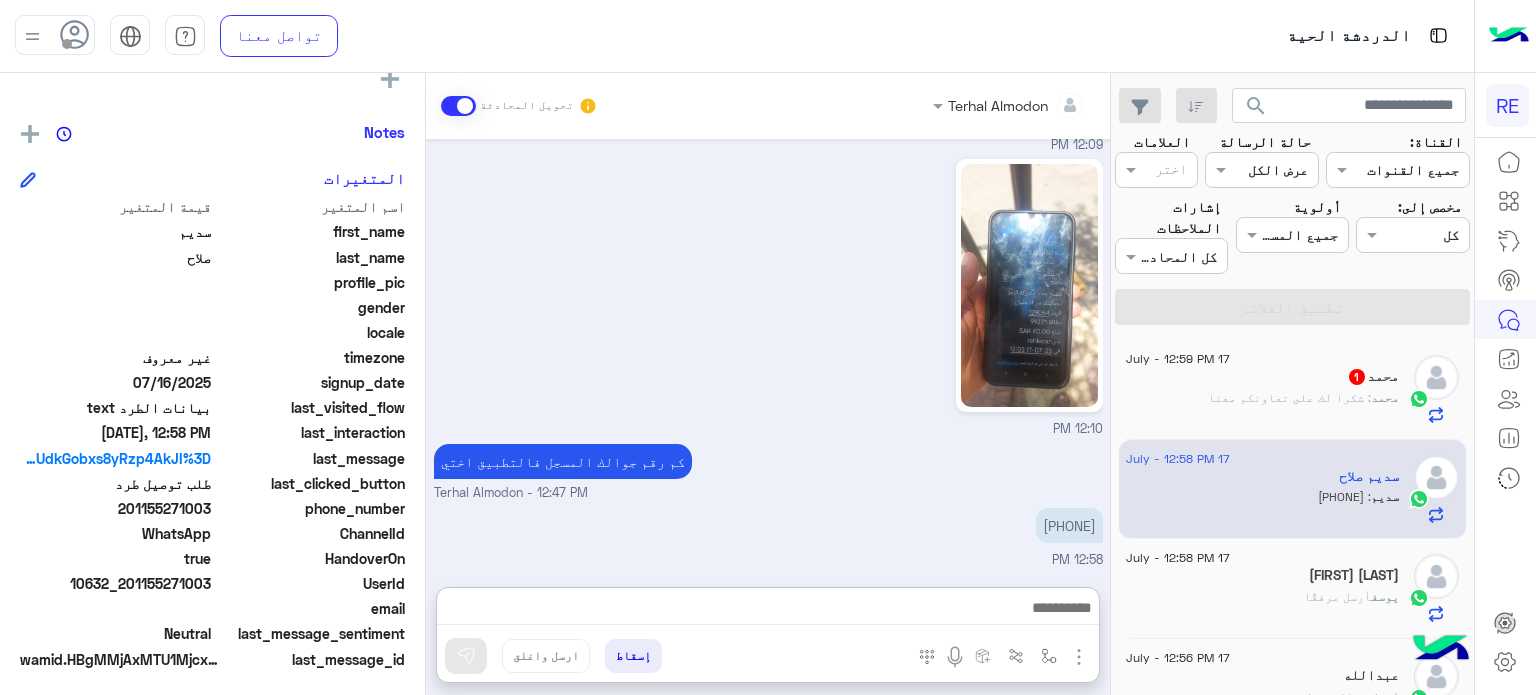 click on "كم رقم جوالك المسجل فالتطبيق اختي Terhal Almodon - 12:47 PM" at bounding box center [768, 471] 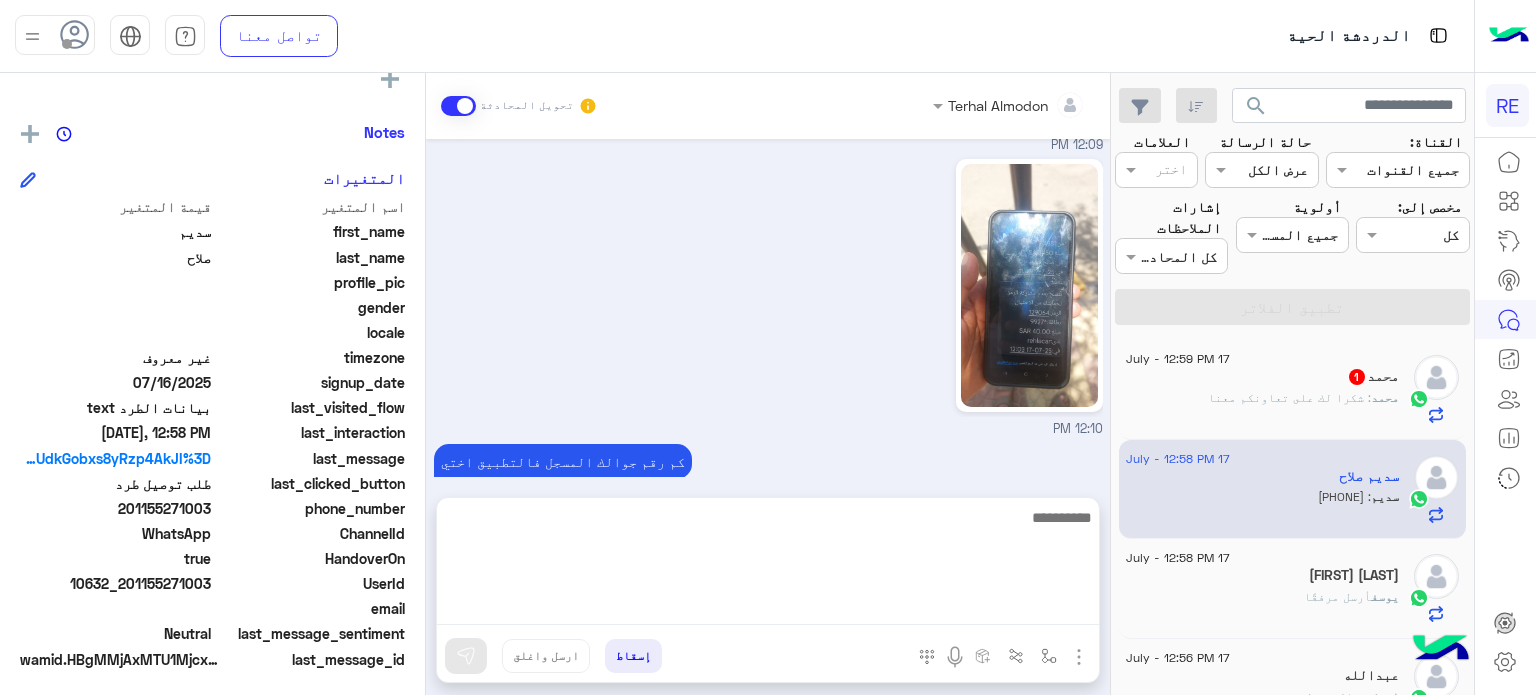 click at bounding box center (768, 565) 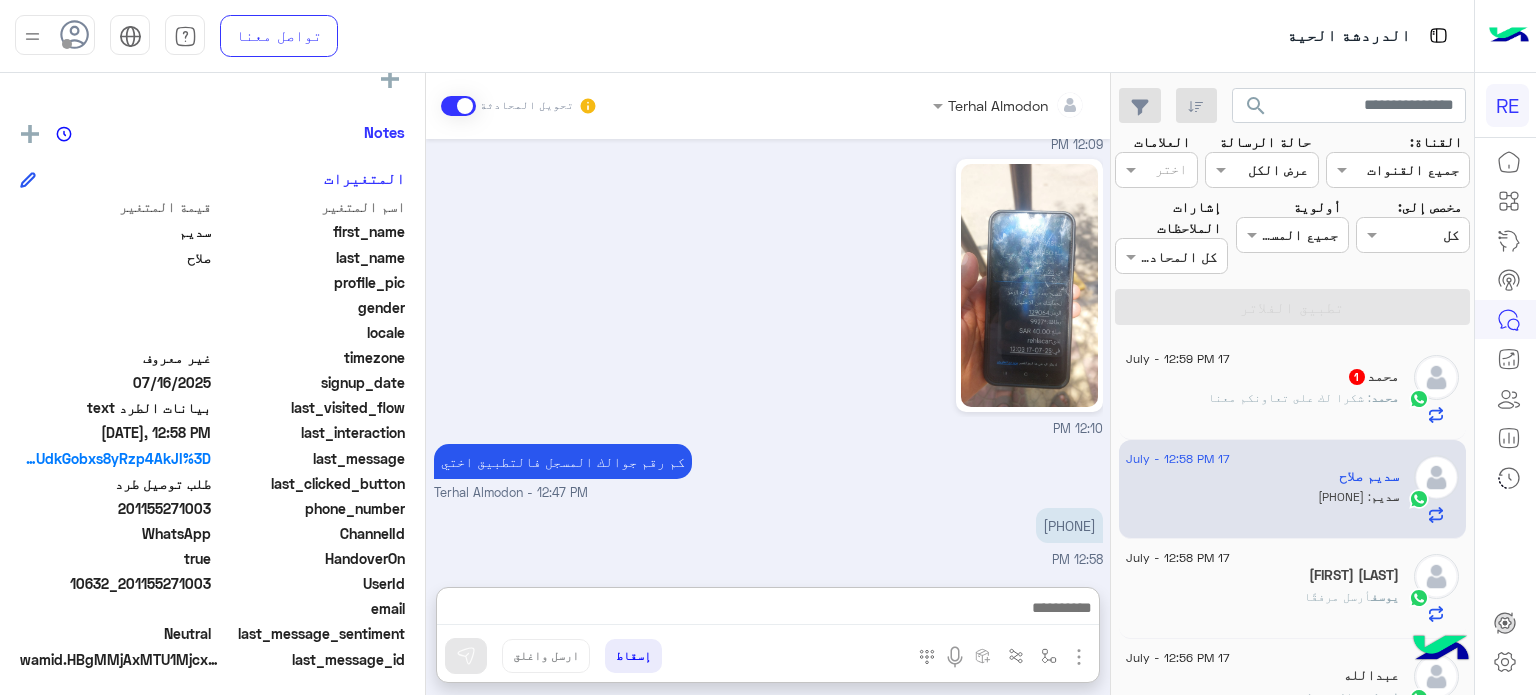 click on "12:10 PM" at bounding box center (768, 296) 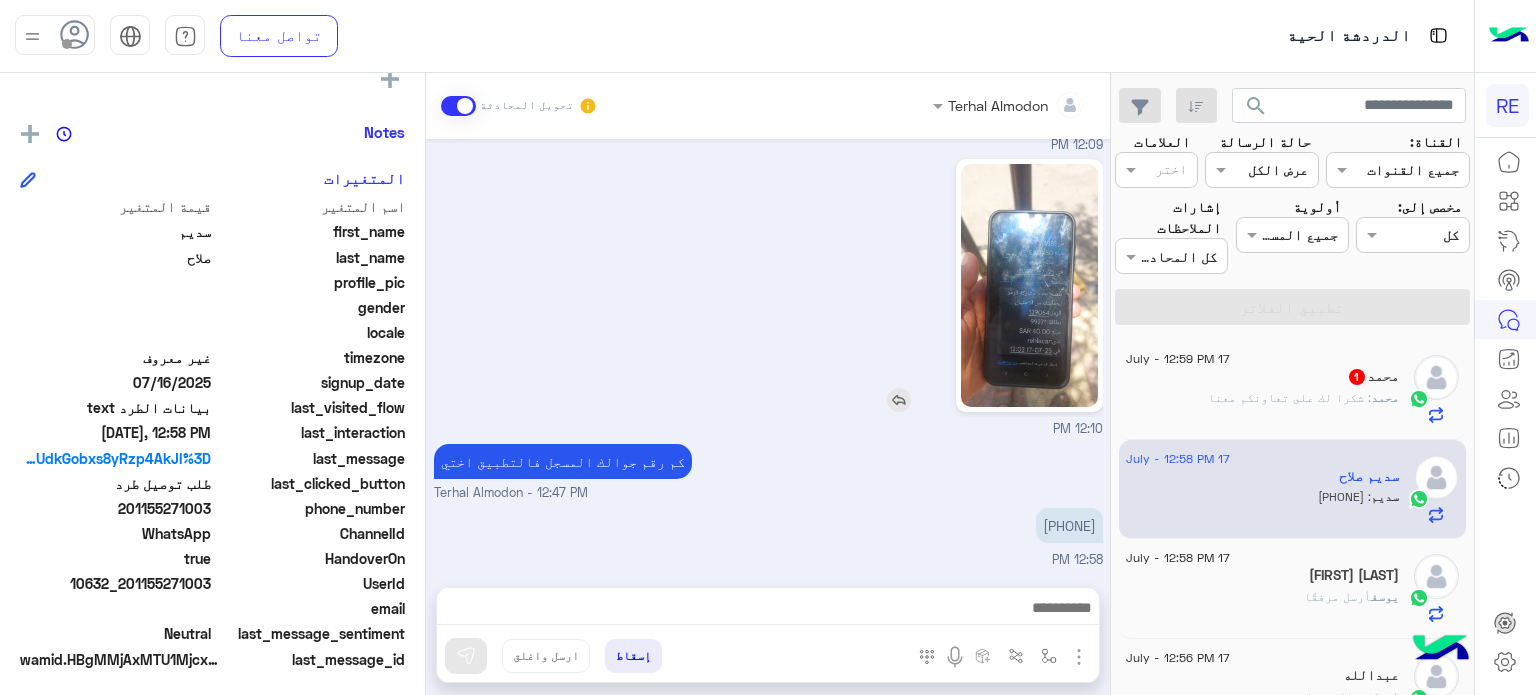 scroll, scrollTop: 0, scrollLeft: 0, axis: both 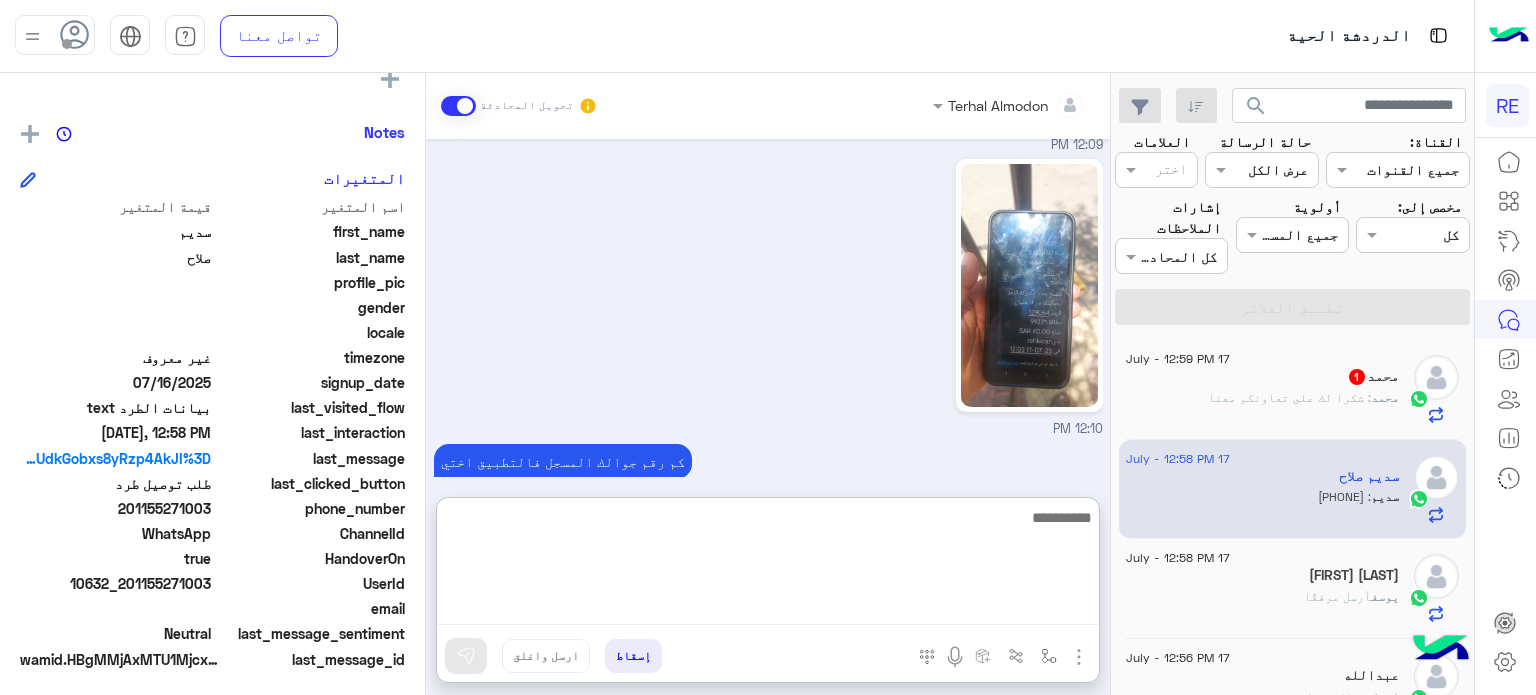 click at bounding box center [768, 565] 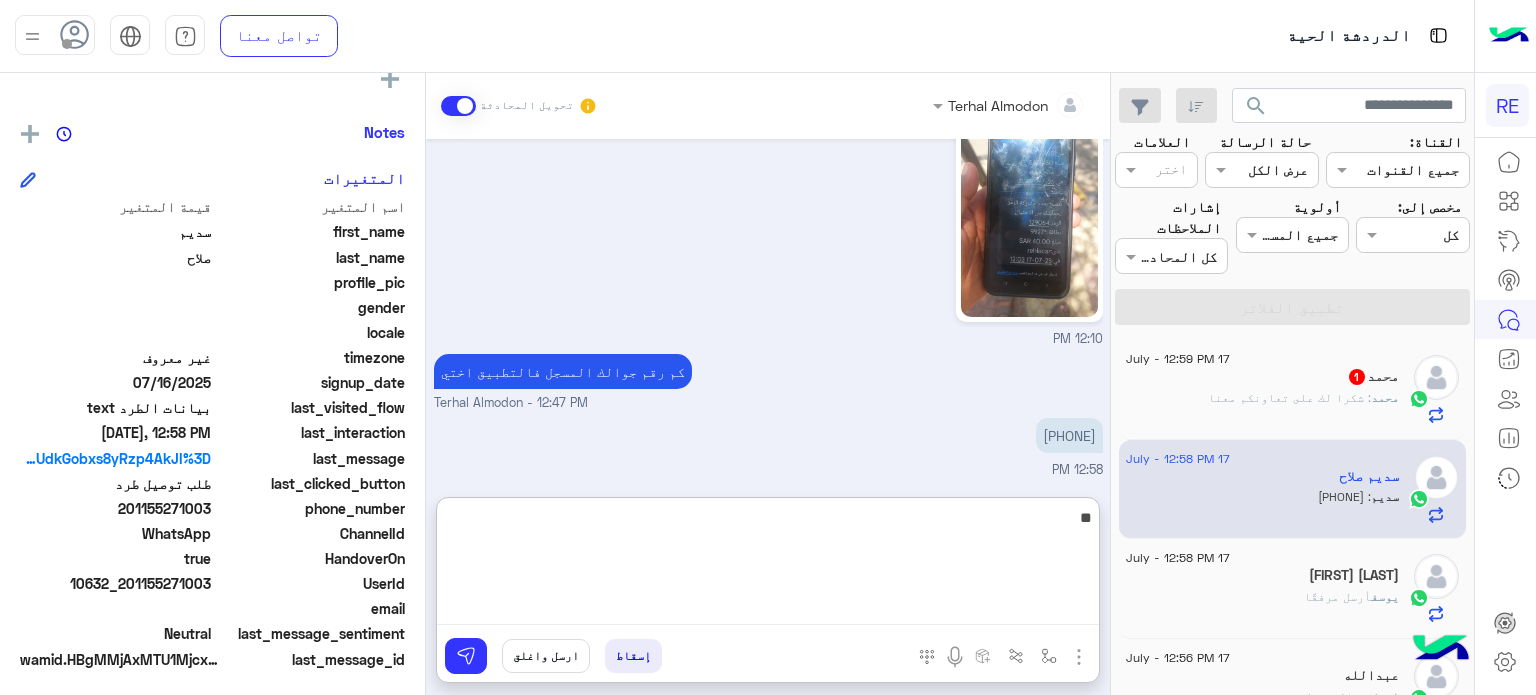 type on "*" 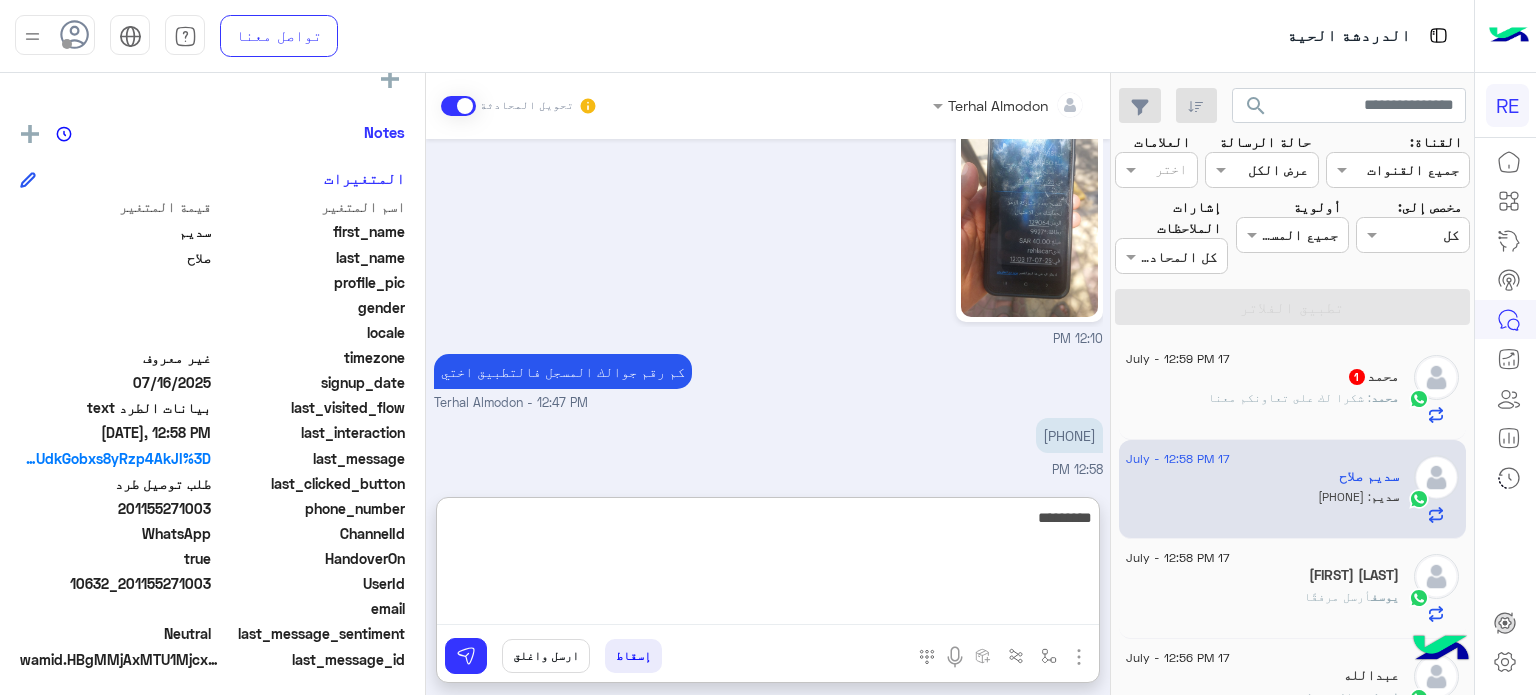 click on "*********" at bounding box center (768, 565) 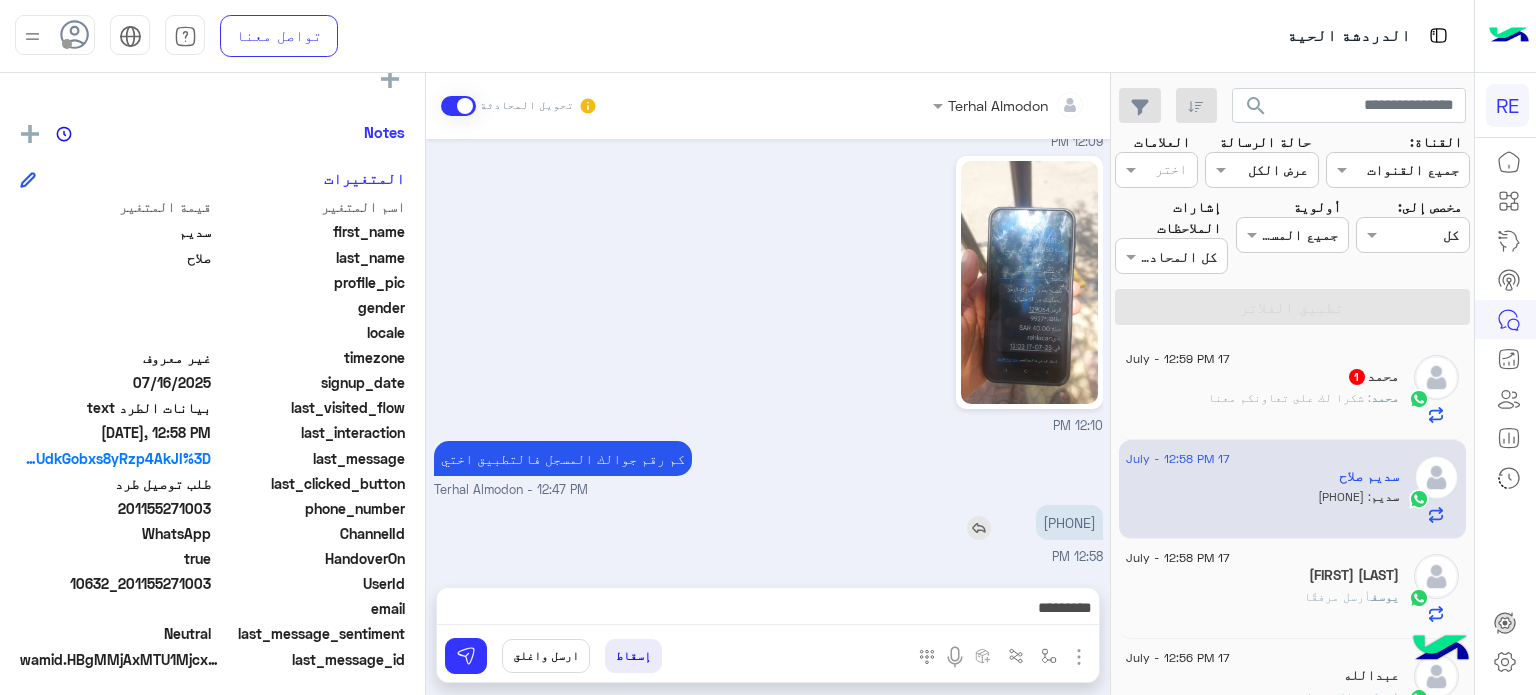 click on "Jul 17, 2025 صح 11:24 AM تمام باذن الله 11:24 AM اي نعم Terhal Almodon - 11:24 AM بيتواصل مع المرسل Terhal Almodon - 11:24 AM طرق الشحن
طرق شحن الرصيد
١. الدفع عن طريق التطبيق المحفظة بالطرق المتاحه
- بطاقة مدى
- ⁠ابل باي
٢. عن طريق كارت شحن والشراء من الموقع :
- منصة لأيك كارد على الرابط https://like4card.com/
- ⁠منصة رسال على الرابط https://giftcards.resal.me
٣. عن طريق جهاز الدفع لدى موظف رحله بالمحطه او القطار
وللاستفسار والتواصل
https://wa.me/966920011455 ابغى رابط الدفع ببطاقة مدى 11:25 AM انا شحنت المحفظة 12:09 PM وجاتني رساله خصم 12:09 PM 12:10 PM كم رقم جوالك المسجل فالتطبيق اختي Terhal Almodon - 12:47 PM +966 [PHONE]" at bounding box center (768, 353) 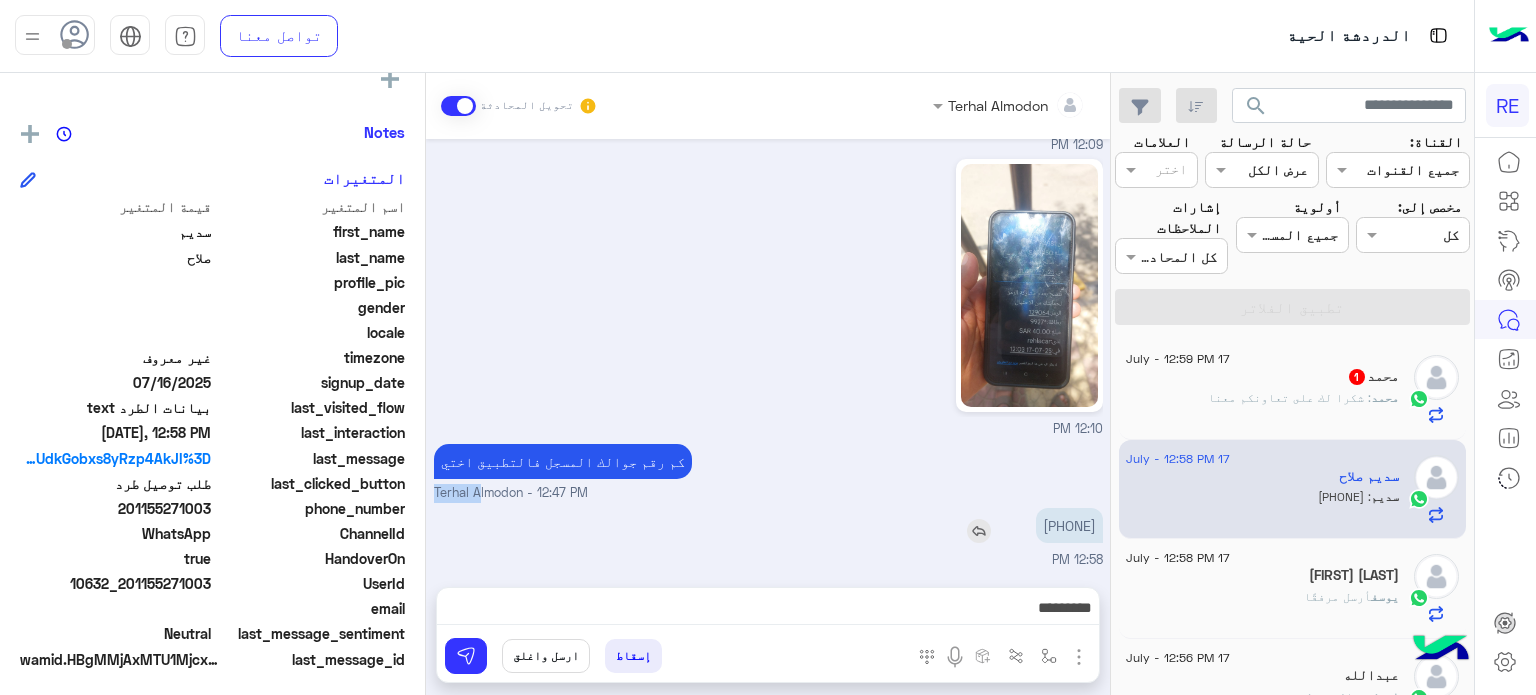 click on "Jul 17, 2025 صح 11:24 AM تمام باذن الله 11:24 AM اي نعم Terhal Almodon - 11:24 AM بيتواصل مع المرسل Terhal Almodon - 11:24 AM طرق الشحن
طرق شحن الرصيد
١. الدفع عن طريق التطبيق المحفظة بالطرق المتاحه
- بطاقة مدى
- ⁠ابل باي
٢. عن طريق كارت شحن والشراء من الموقع :
- منصة لأيك كارد على الرابط https://like4card.com/
- ⁠منصة رسال على الرابط https://giftcards.resal.me
٣. عن طريق جهاز الدفع لدى موظف رحله بالمحطه او القطار
وللاستفسار والتواصل
https://wa.me/966920011455 ابغى رابط الدفع ببطاقة مدى 11:25 AM انا شحنت المحفظة 12:09 PM وجاتني رساله خصم 12:09 PM 12:10 PM كم رقم جوالك المسجل فالتطبيق اختي Terhal Almodon - 12:47 PM +966 [PHONE]" at bounding box center [768, 353] 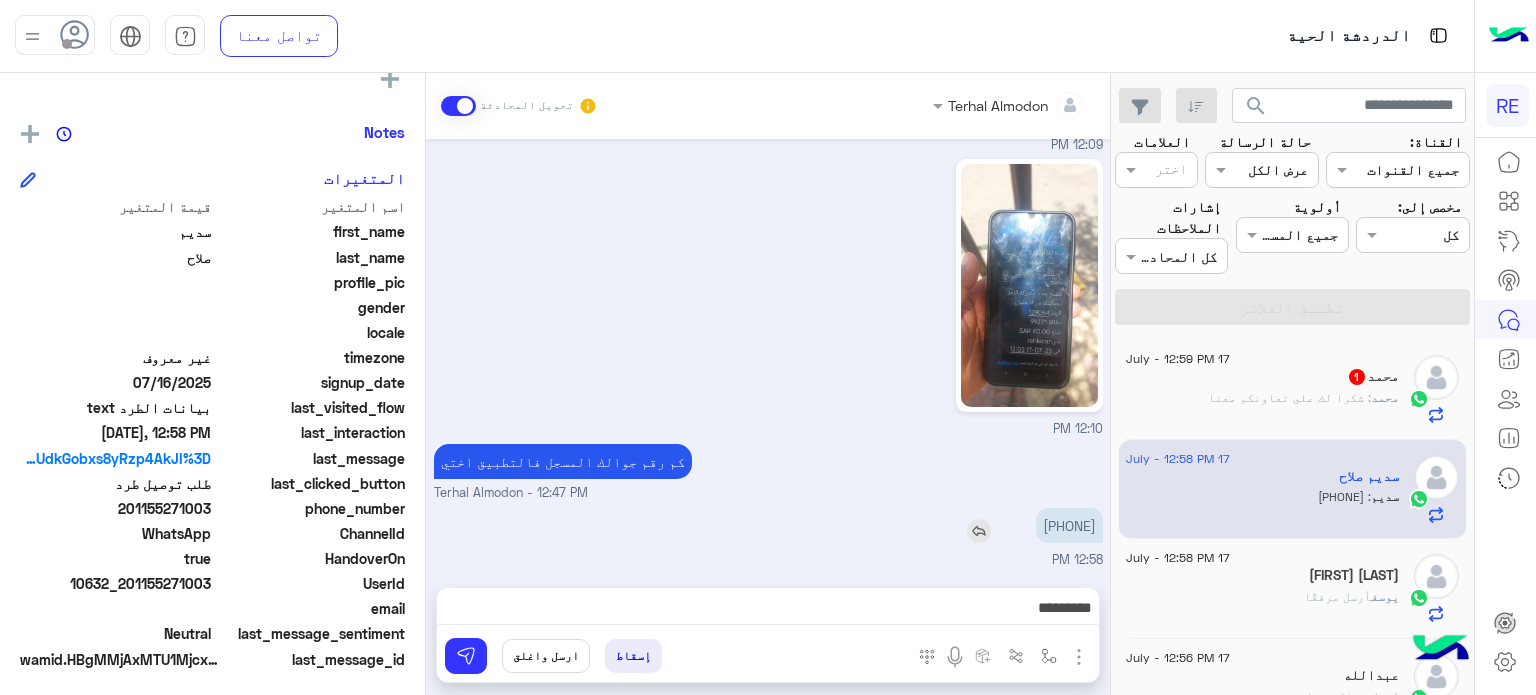 click on "[PHONE]" at bounding box center (1069, 525) 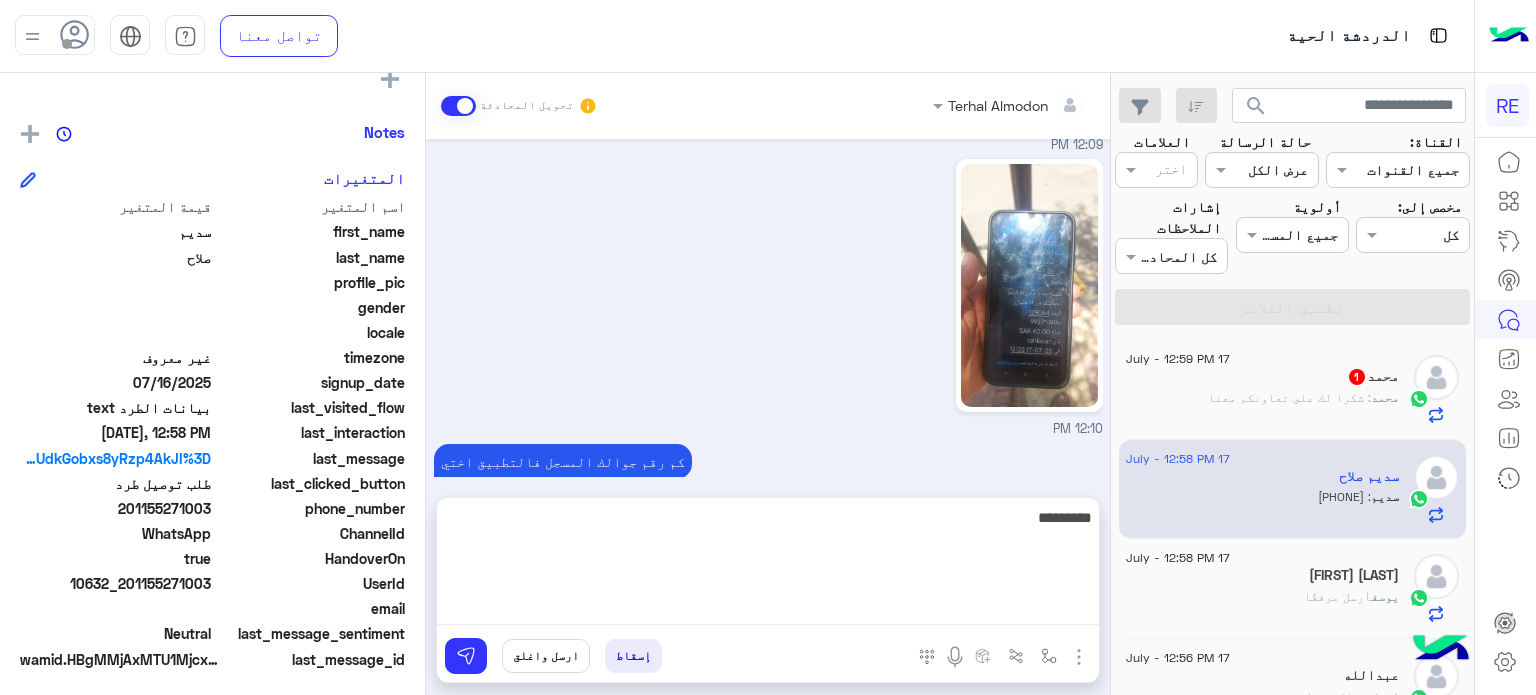 click on "*********" at bounding box center [768, 565] 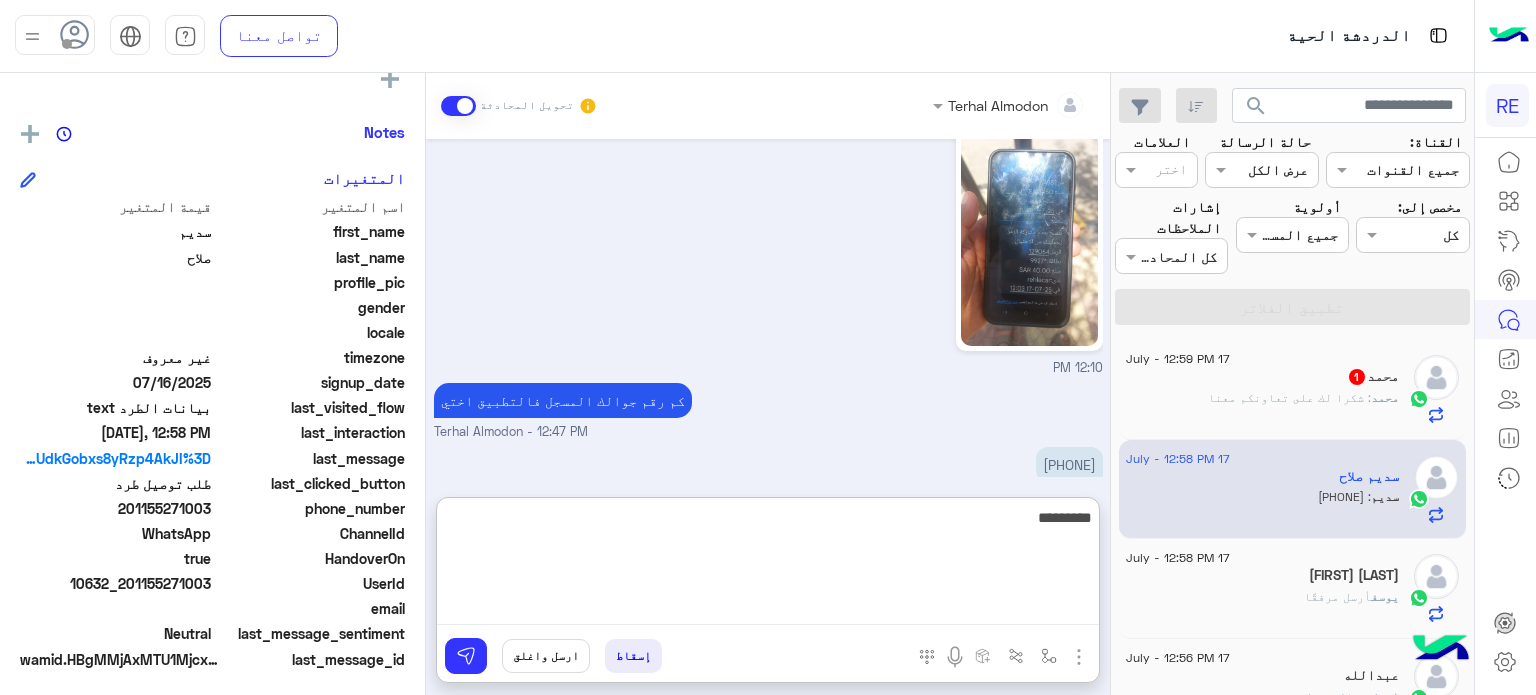 click on "*********" at bounding box center (768, 565) 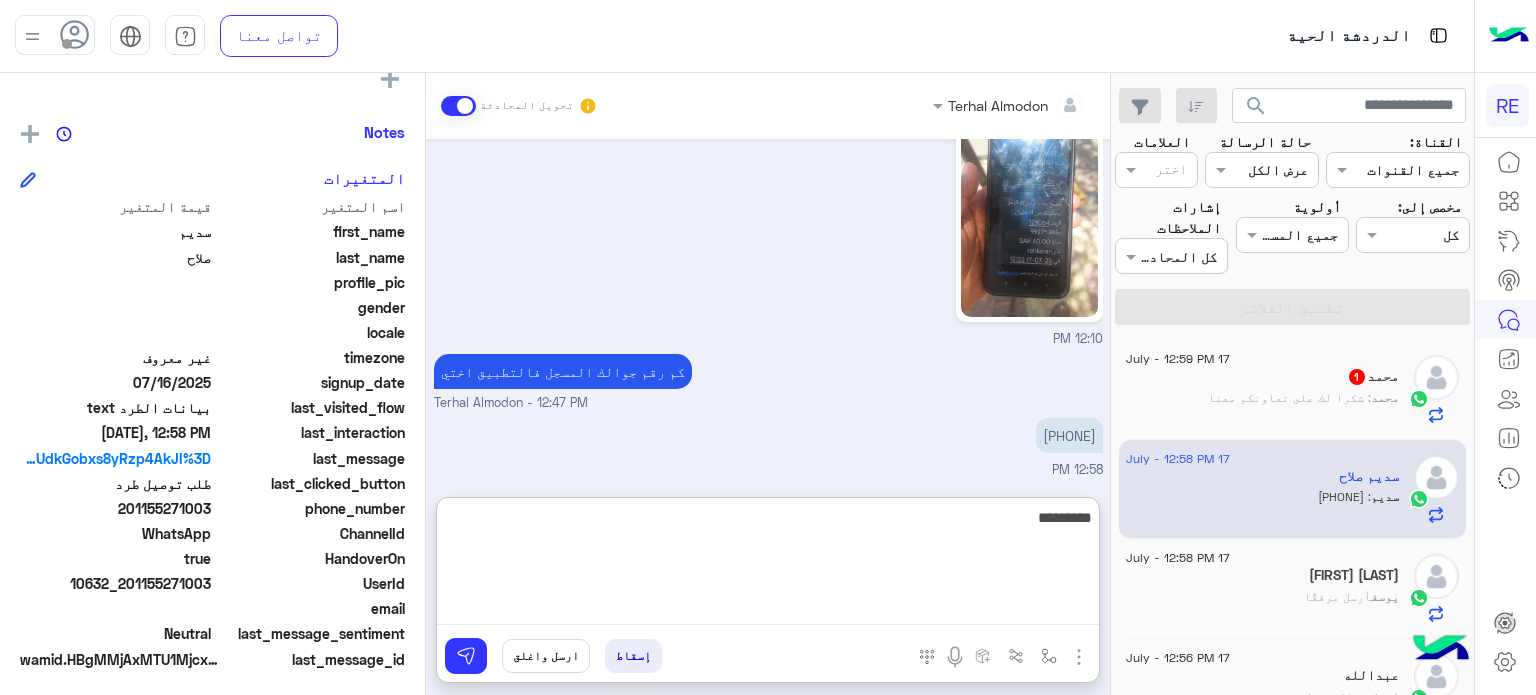 scroll, scrollTop: 646, scrollLeft: 0, axis: vertical 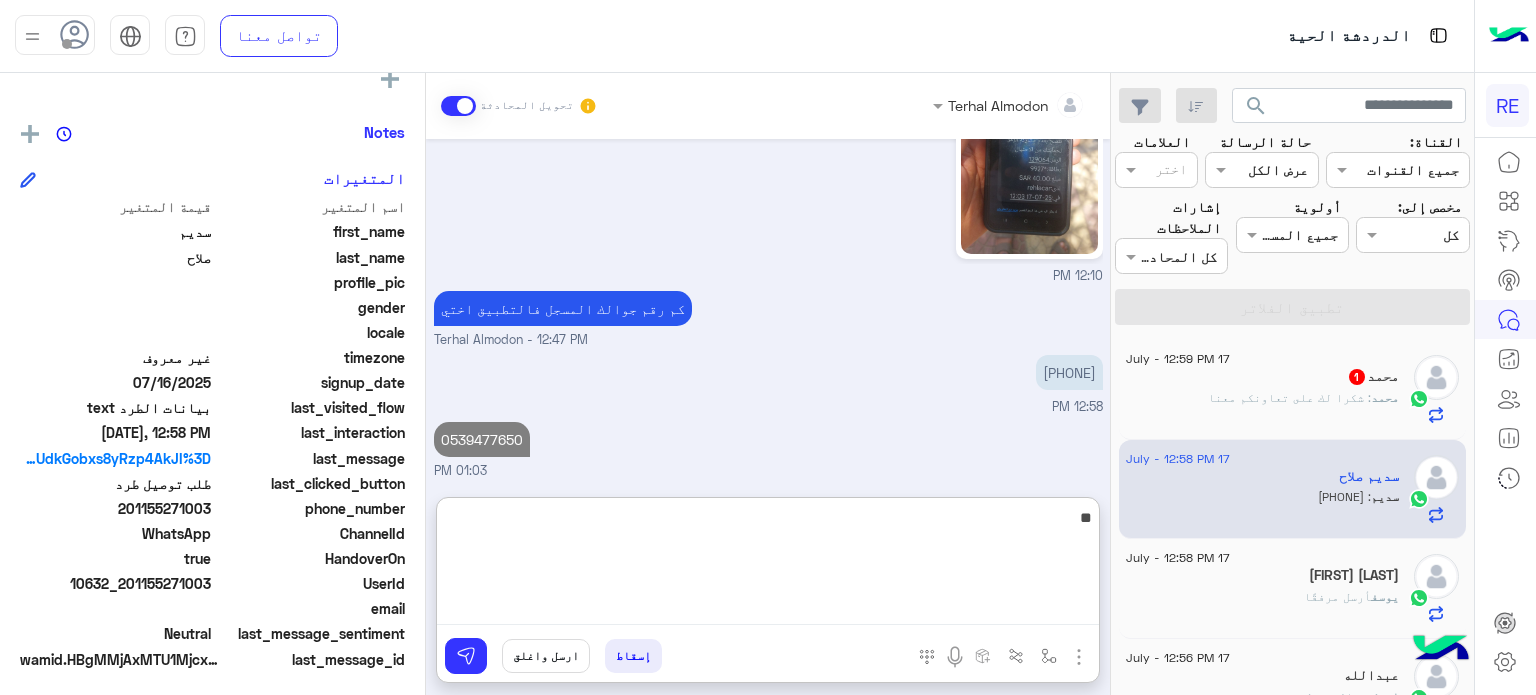 type on "*" 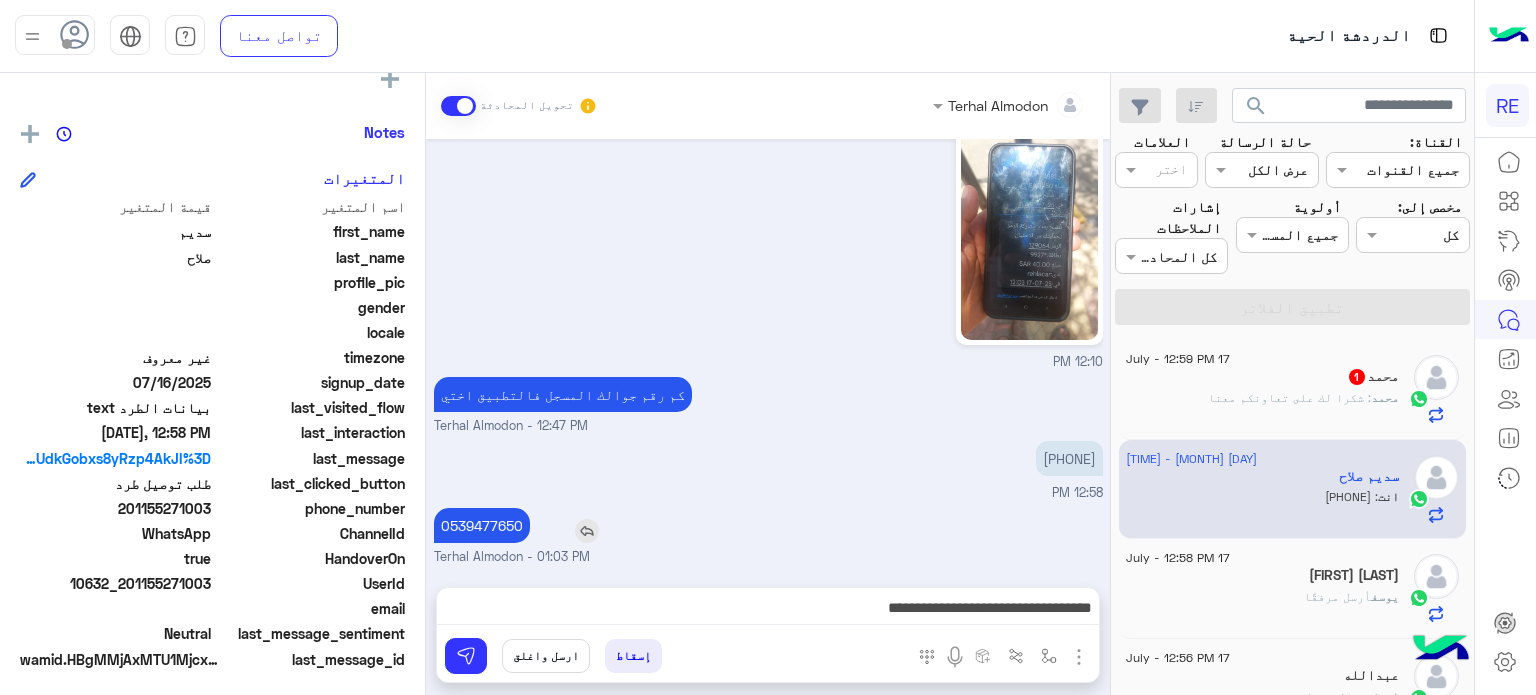 scroll, scrollTop: 619, scrollLeft: 0, axis: vertical 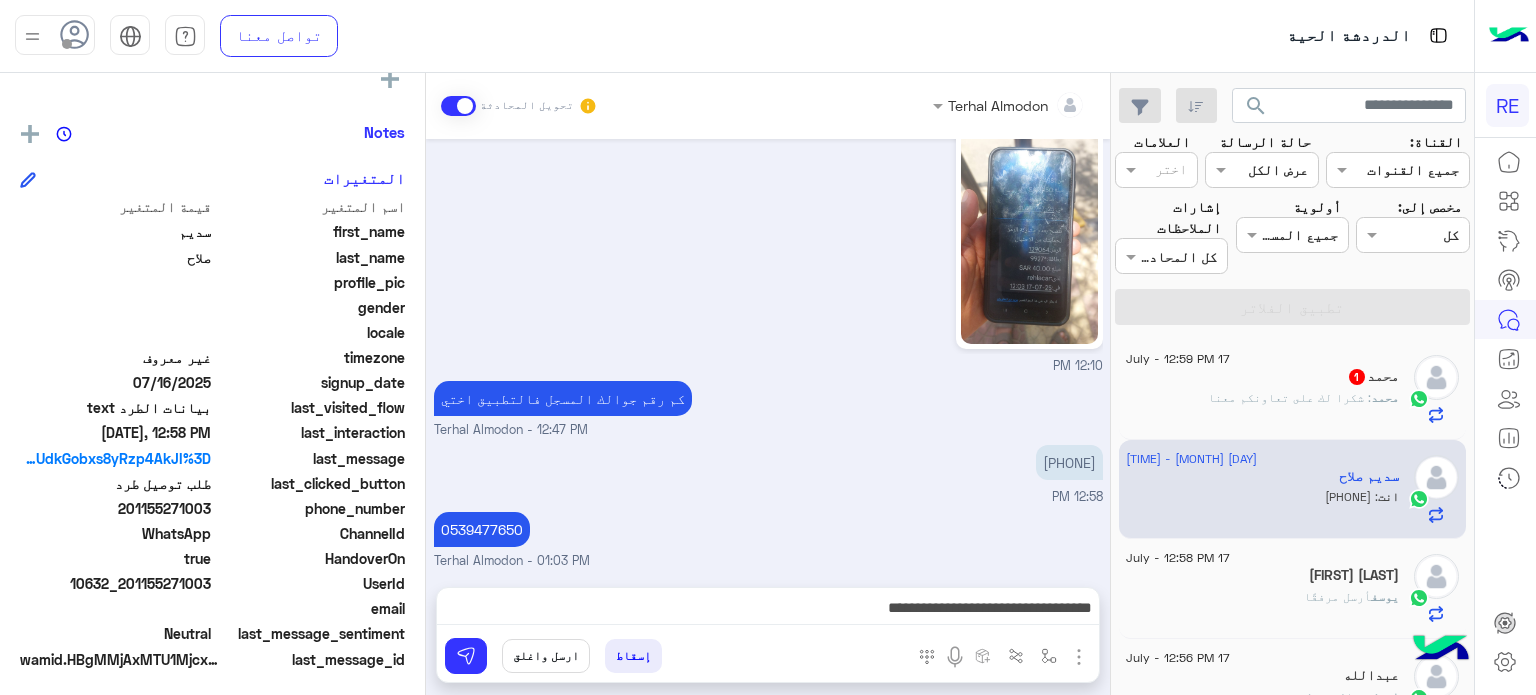drag, startPoint x: 527, startPoint y: 437, endPoint x: 507, endPoint y: 491, distance: 57.58472 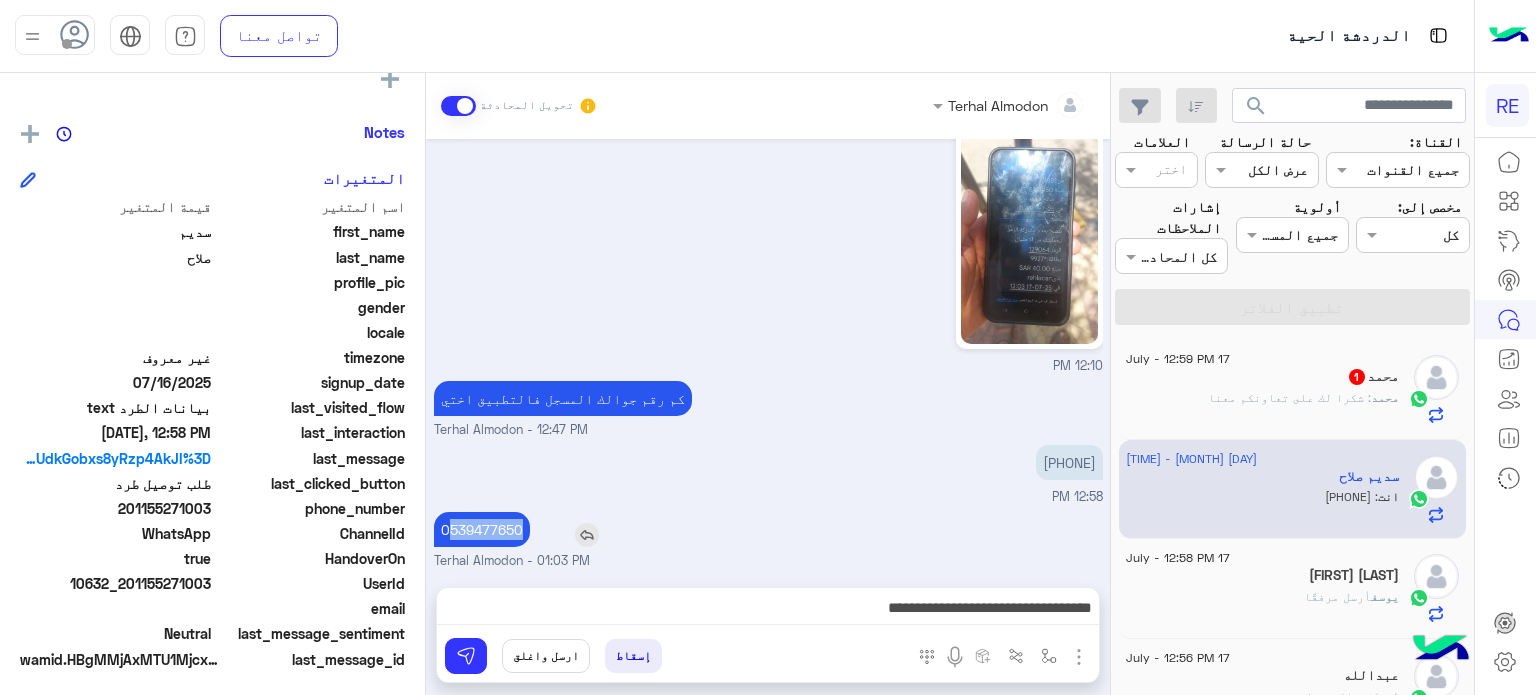 drag, startPoint x: 531, startPoint y: 526, endPoint x: 452, endPoint y: 531, distance: 79.15807 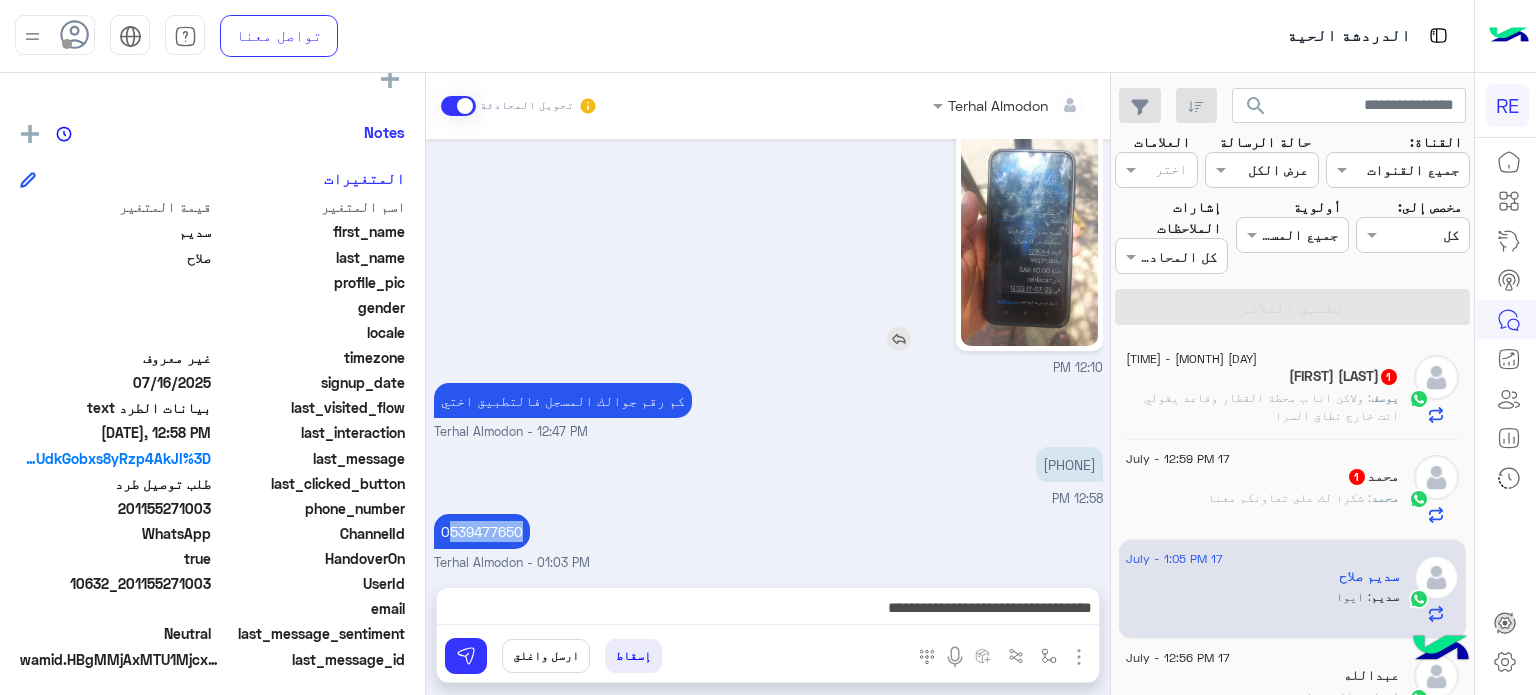 scroll, scrollTop: 585, scrollLeft: 0, axis: vertical 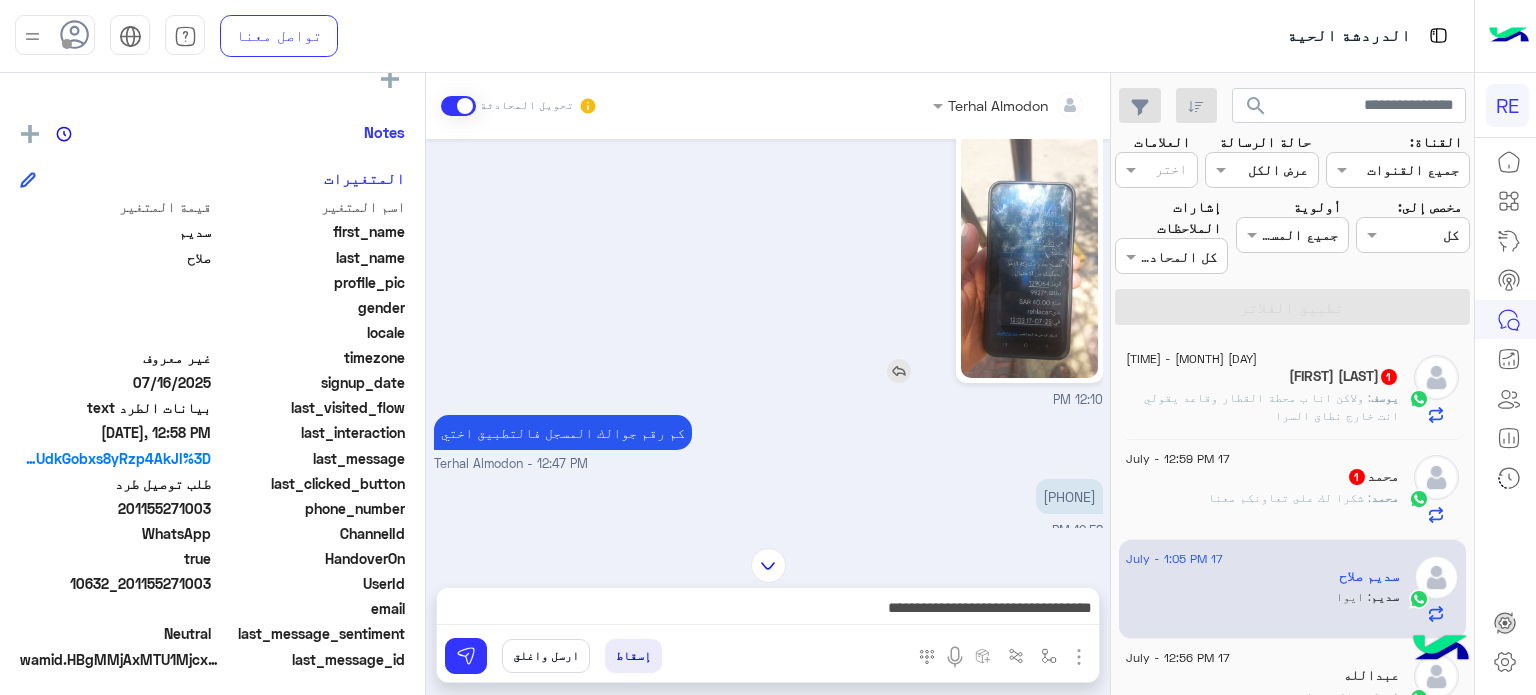click 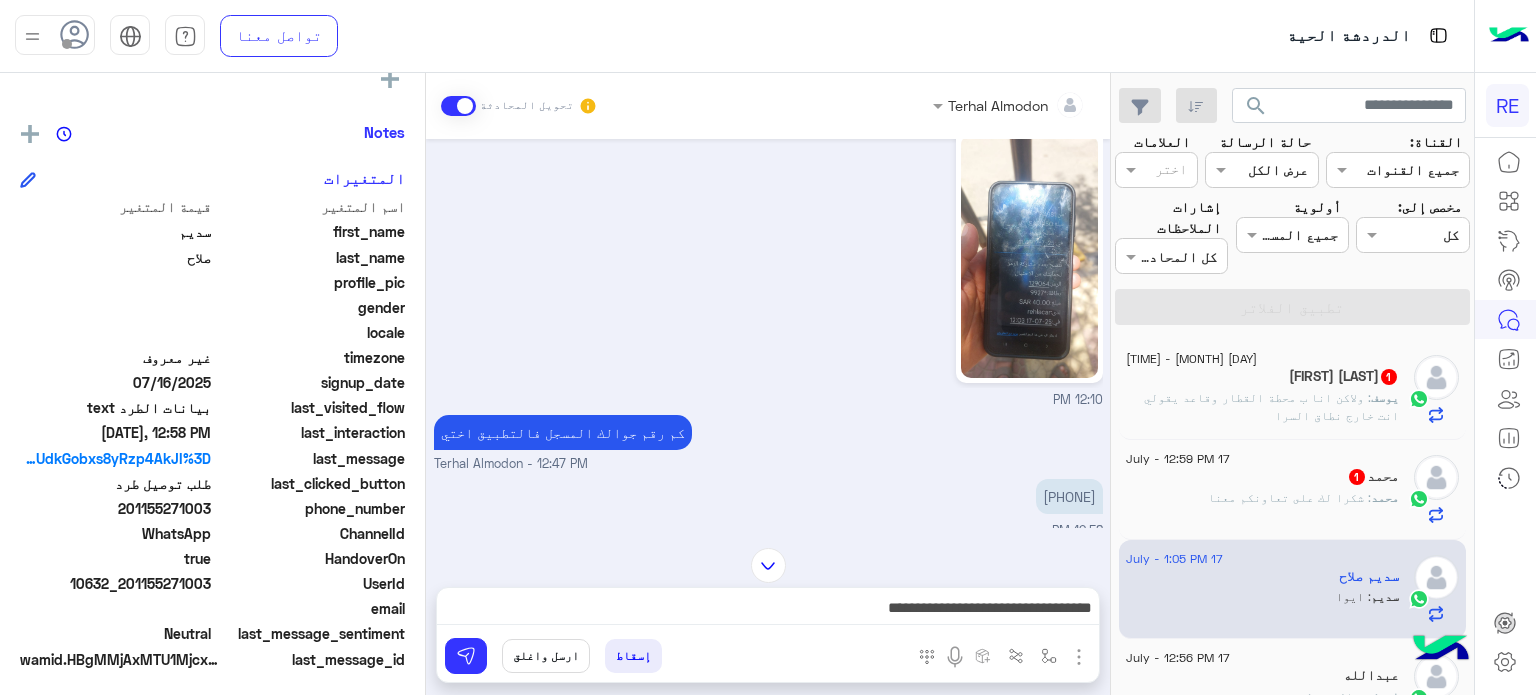 click on "**********" at bounding box center [768, 613] 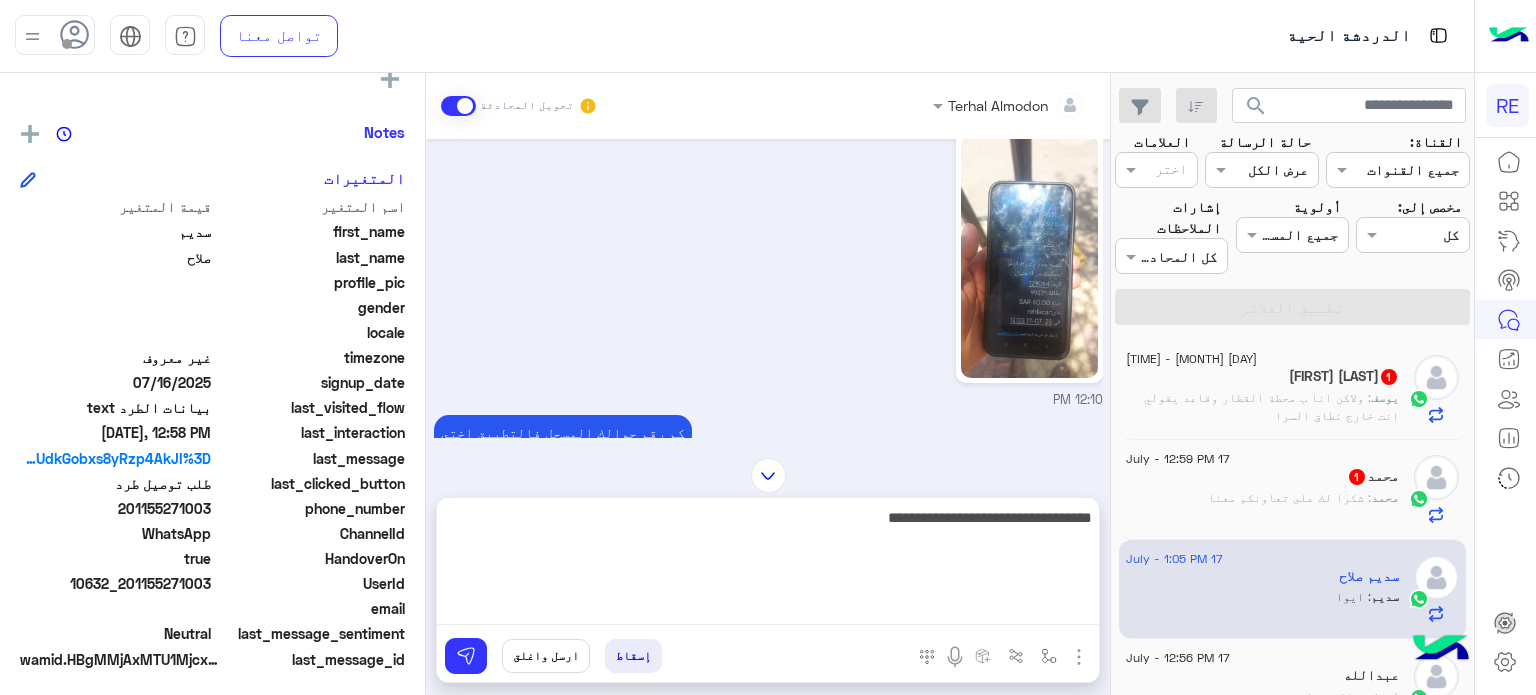 click on "**********" at bounding box center [768, 565] 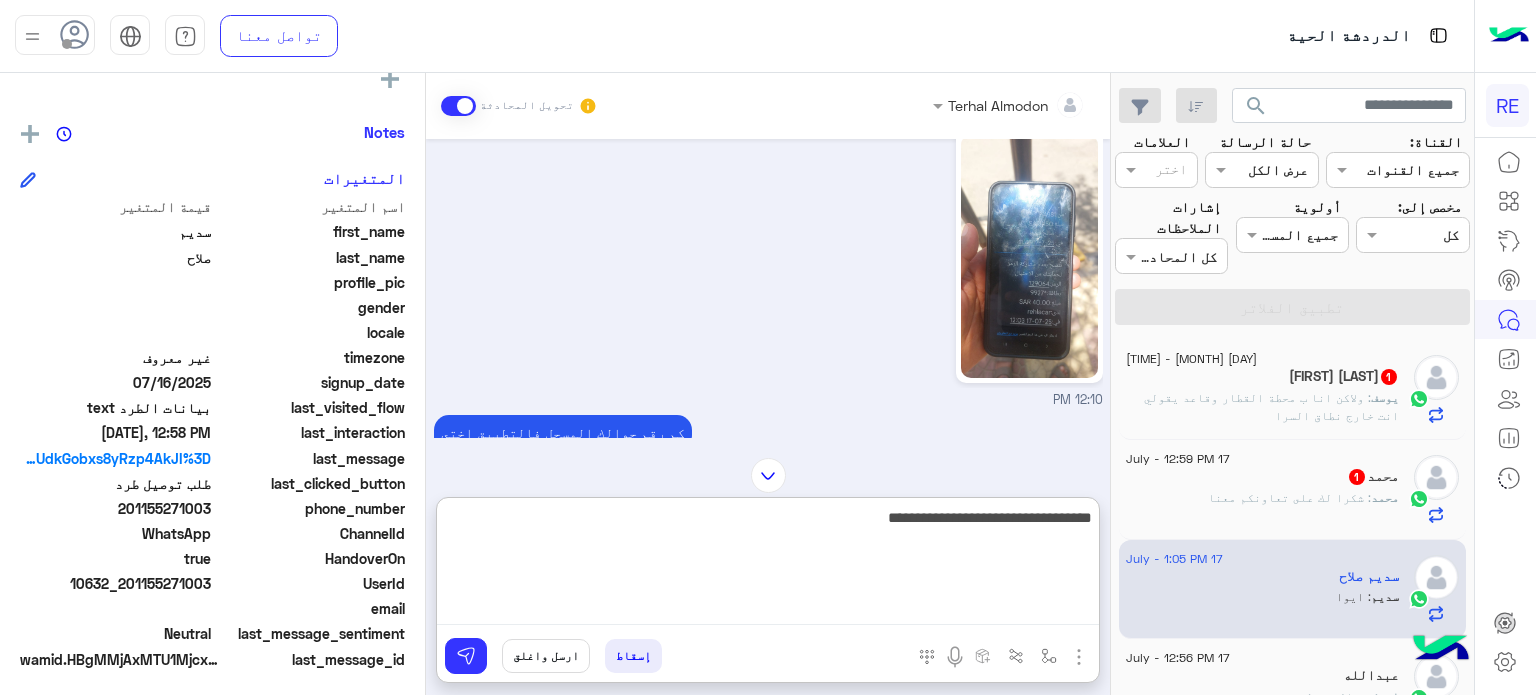 click on "**********" at bounding box center [768, 565] 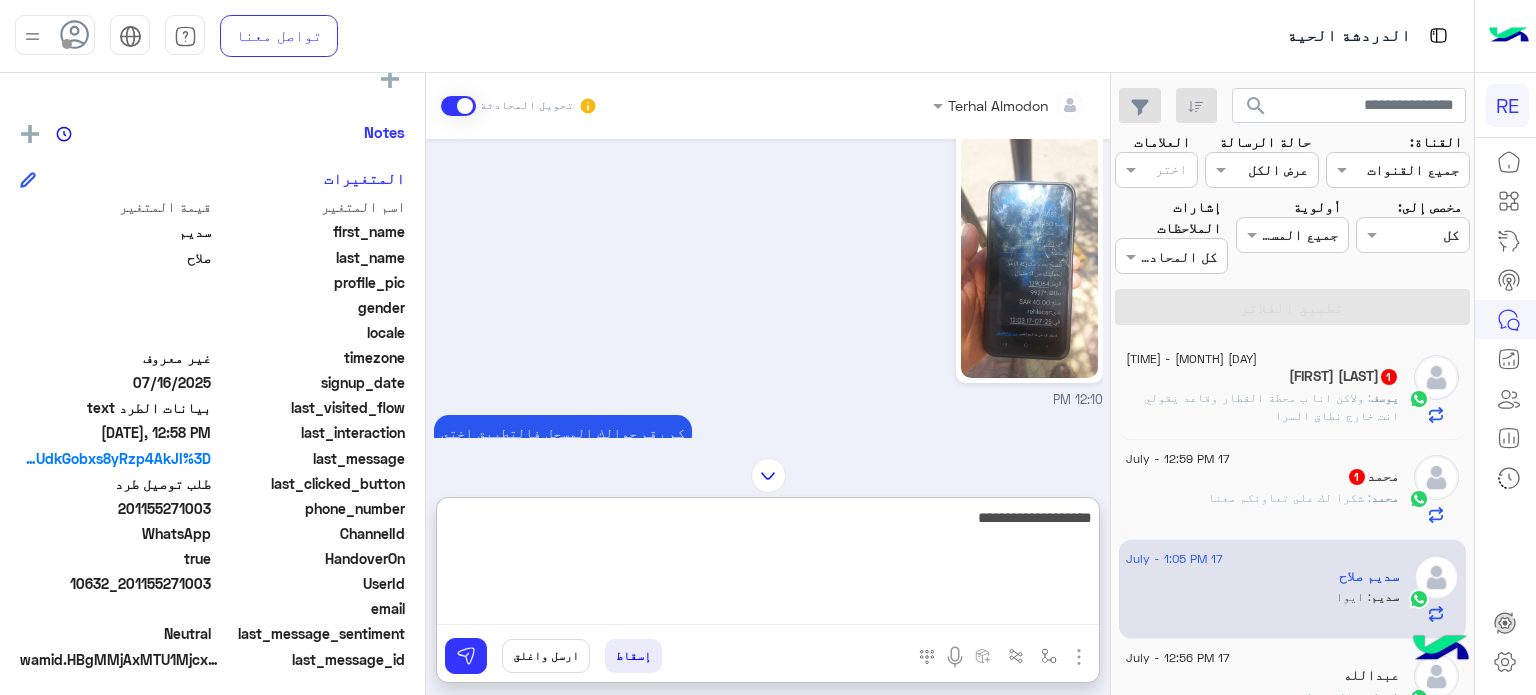 type on "**********" 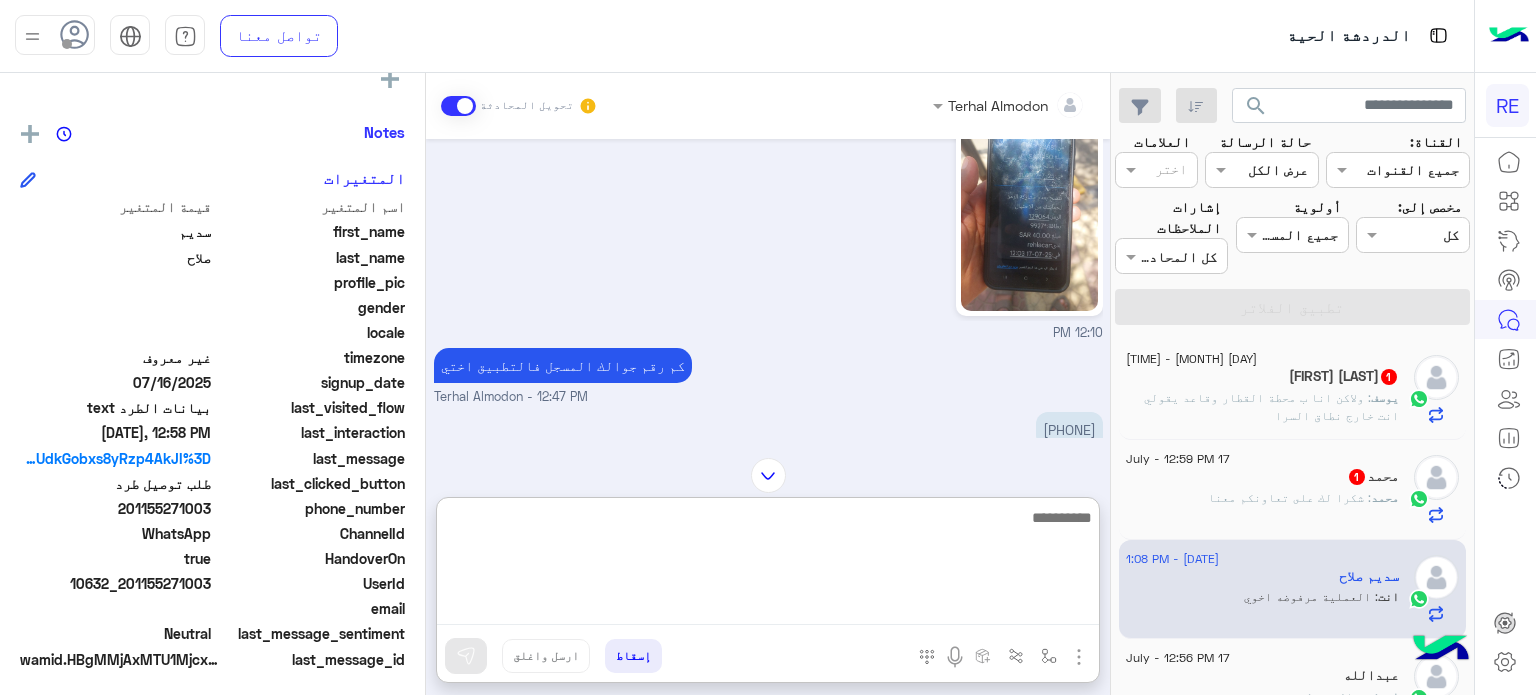 scroll, scrollTop: 640, scrollLeft: 0, axis: vertical 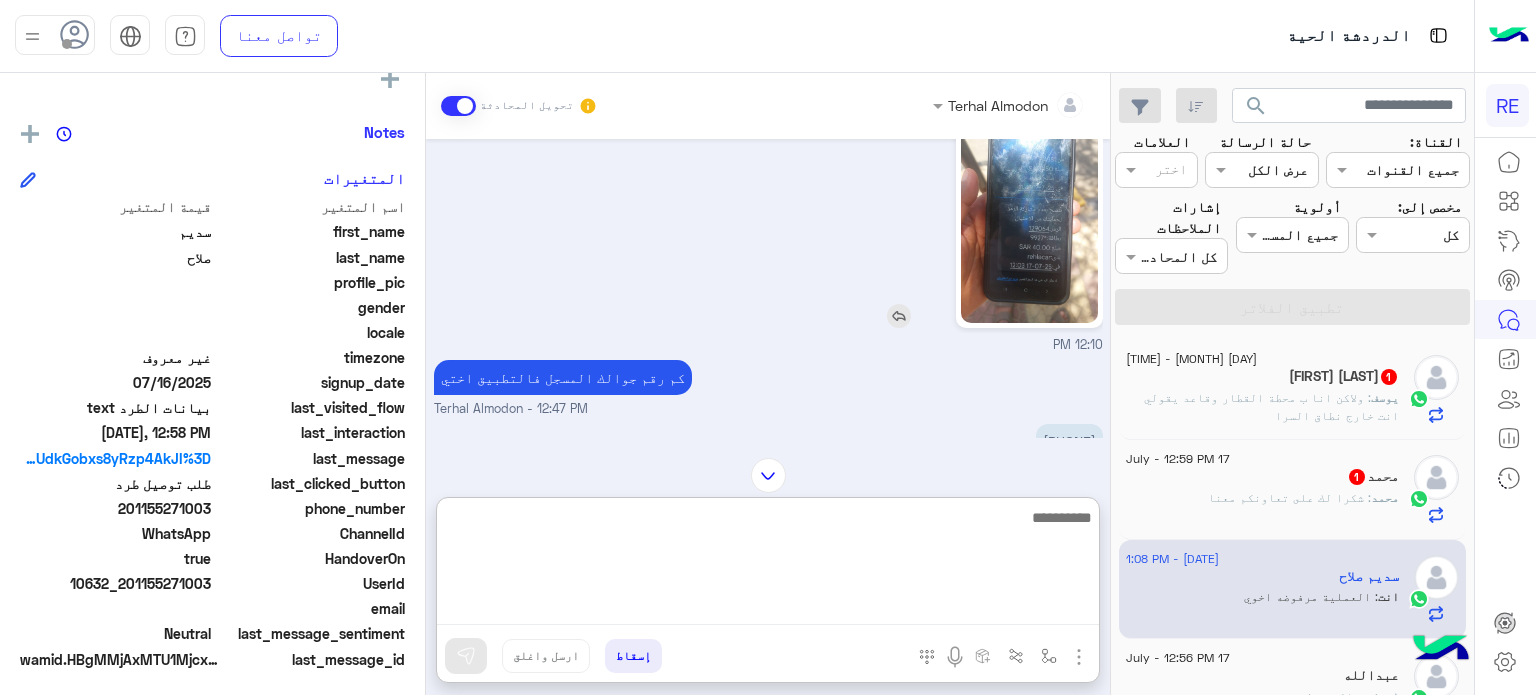 type 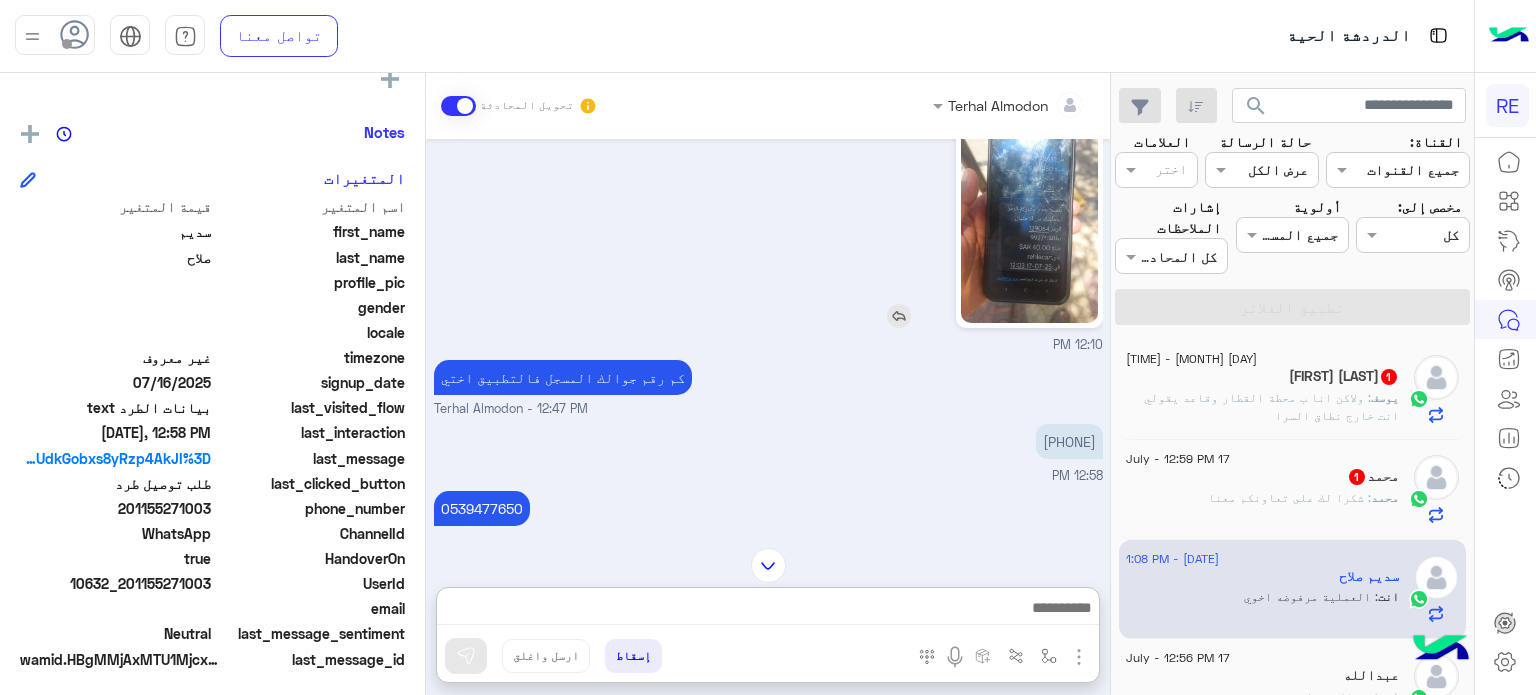click 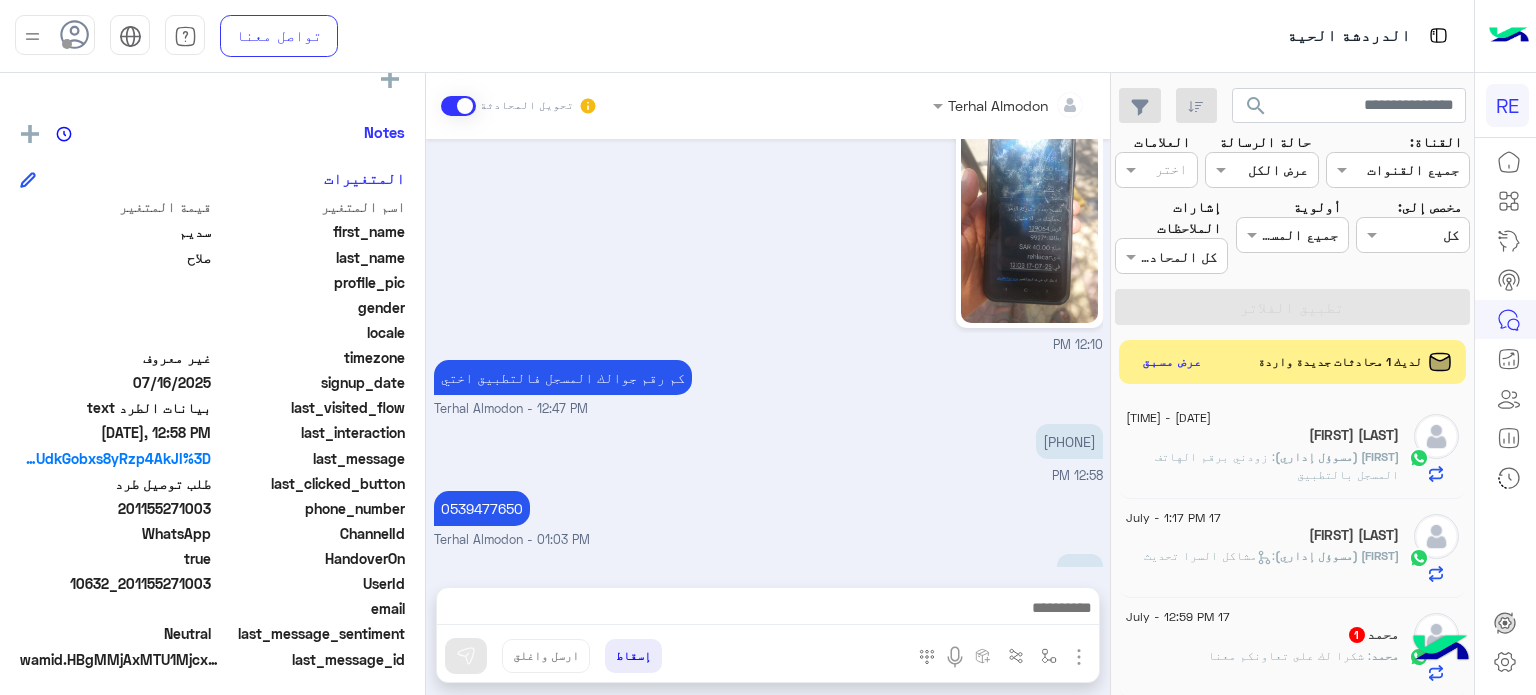 scroll, scrollTop: 968, scrollLeft: 0, axis: vertical 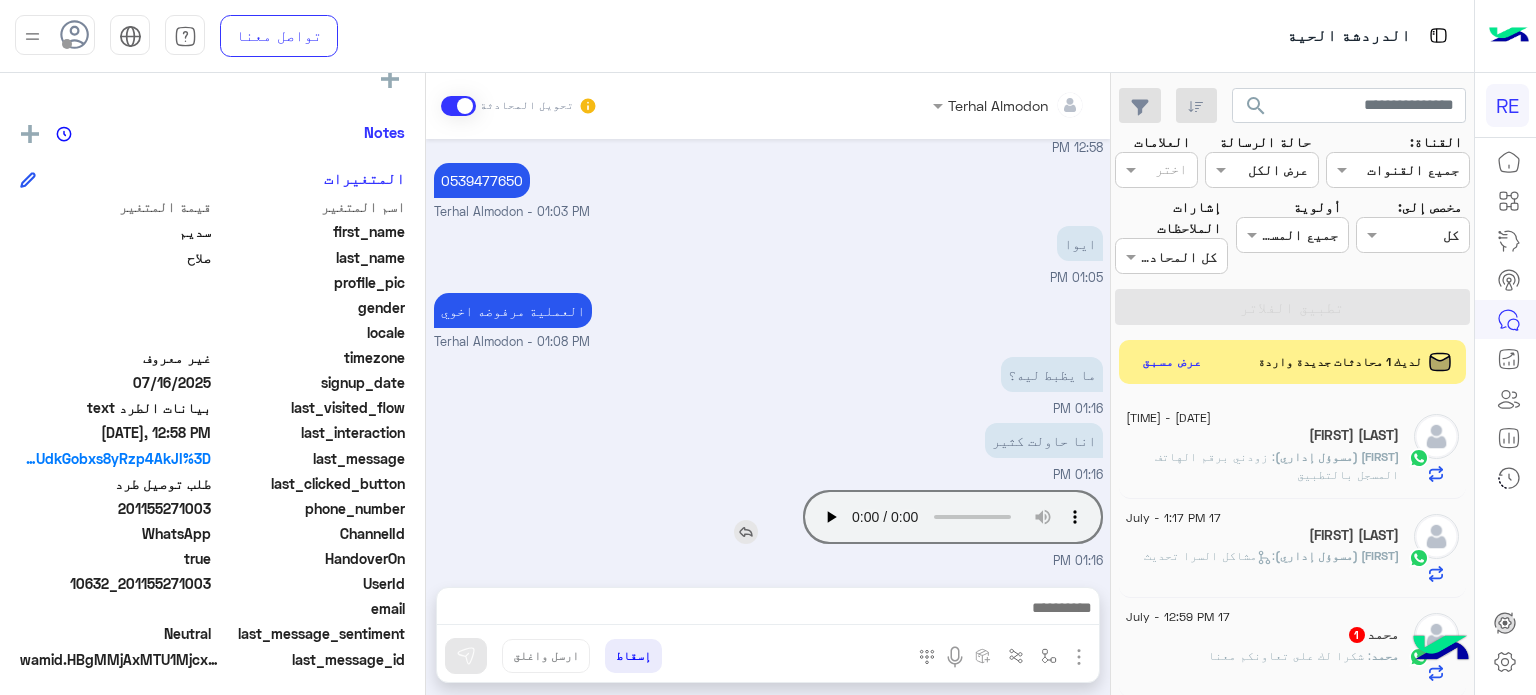 type 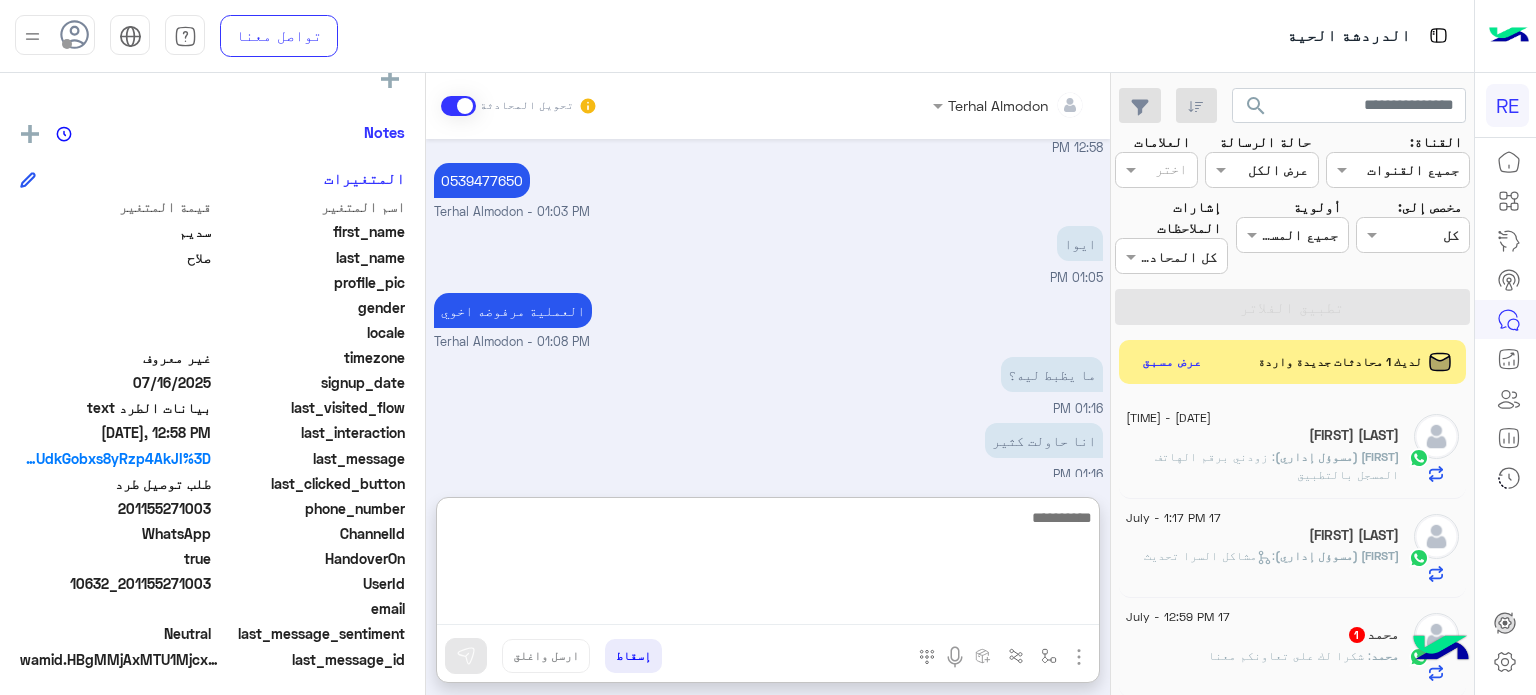 click at bounding box center (768, 565) 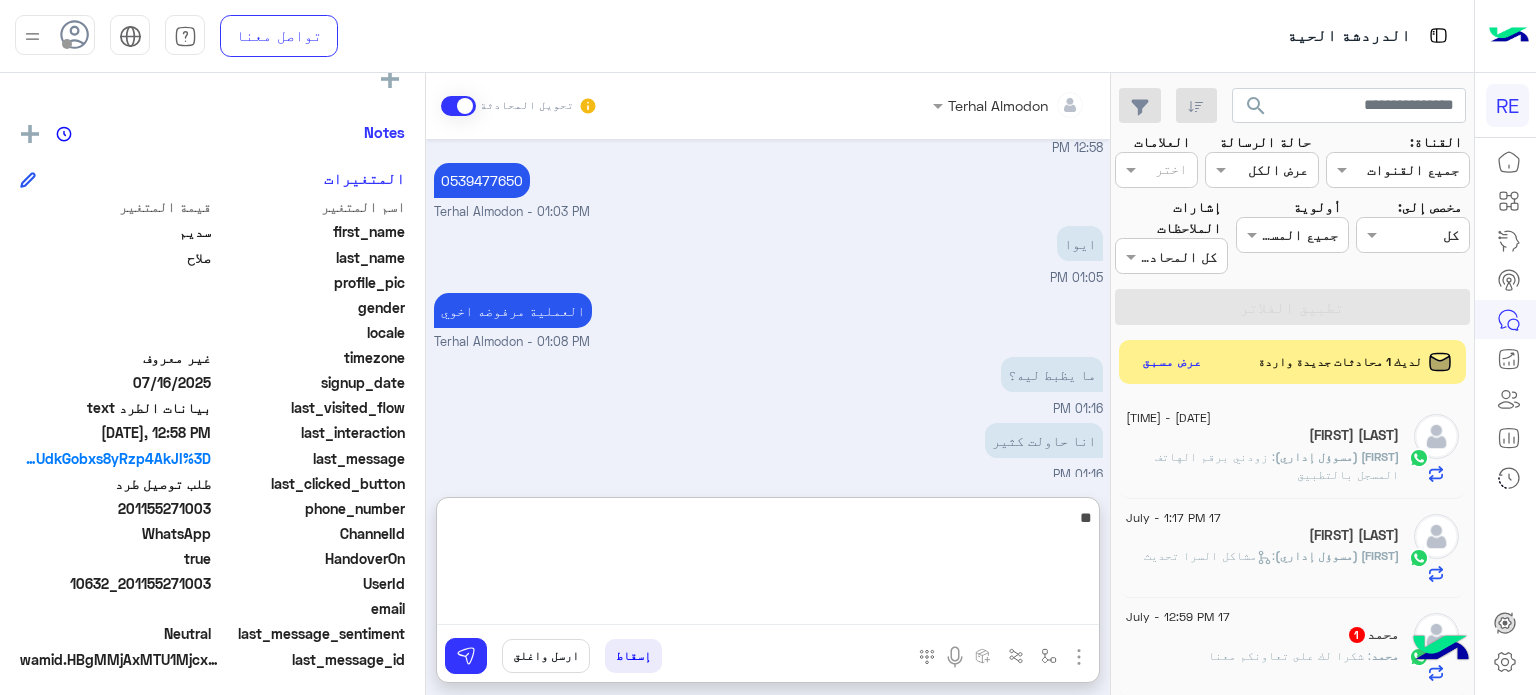 type on "*" 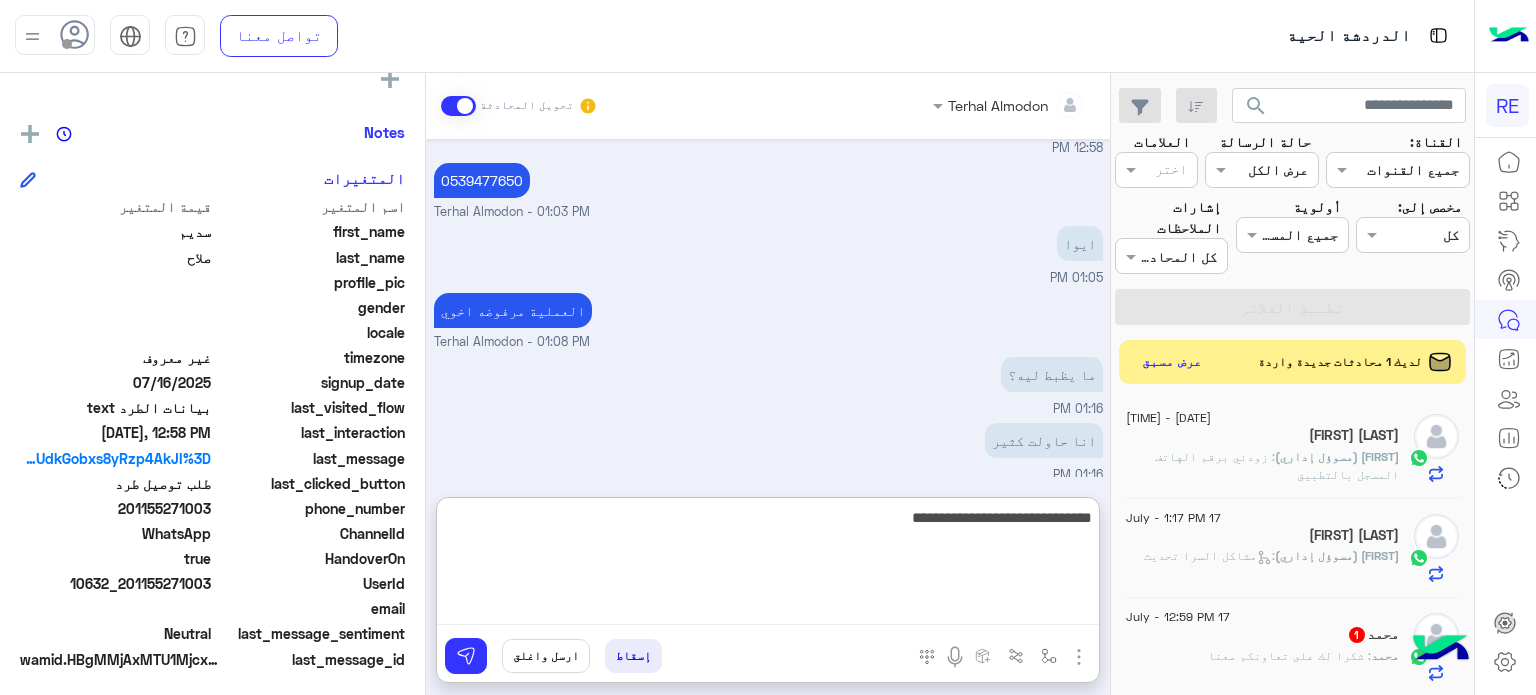 type on "**********" 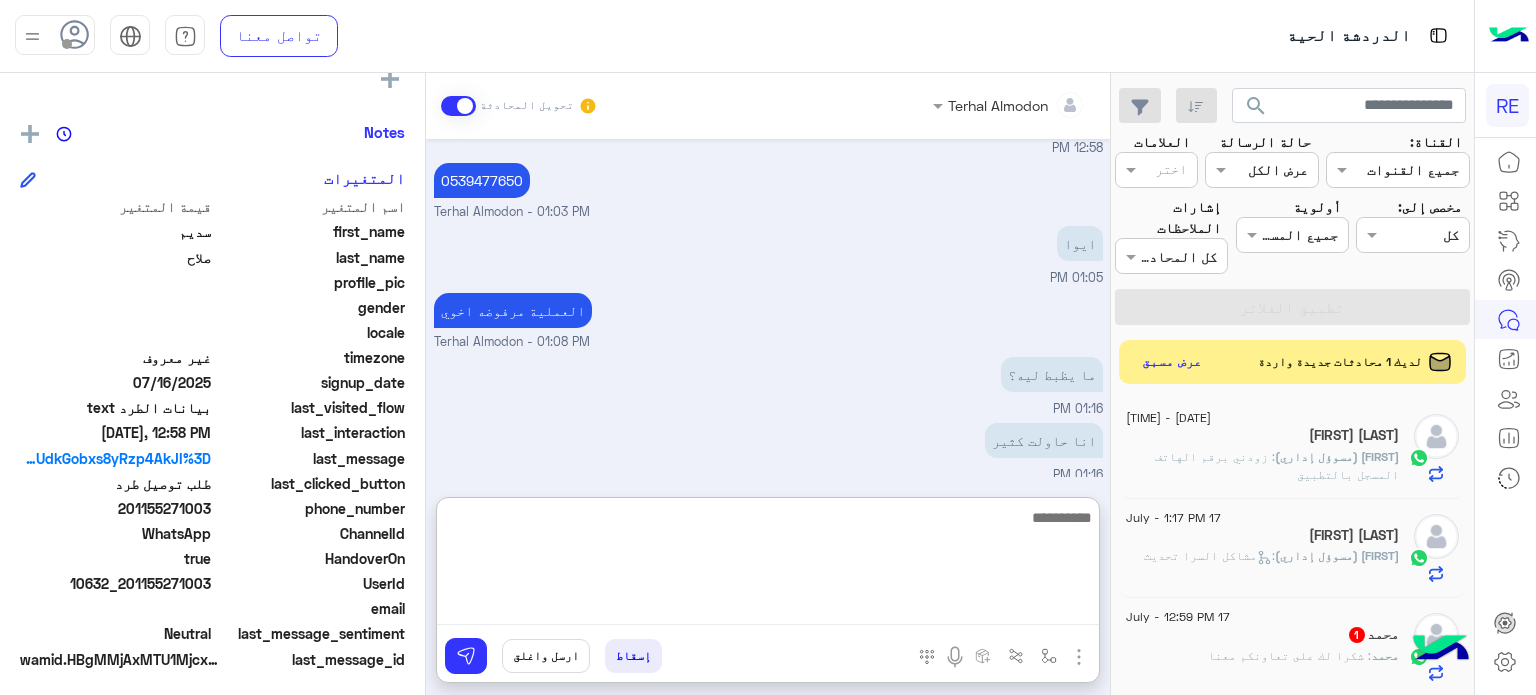 scroll, scrollTop: 1121, scrollLeft: 0, axis: vertical 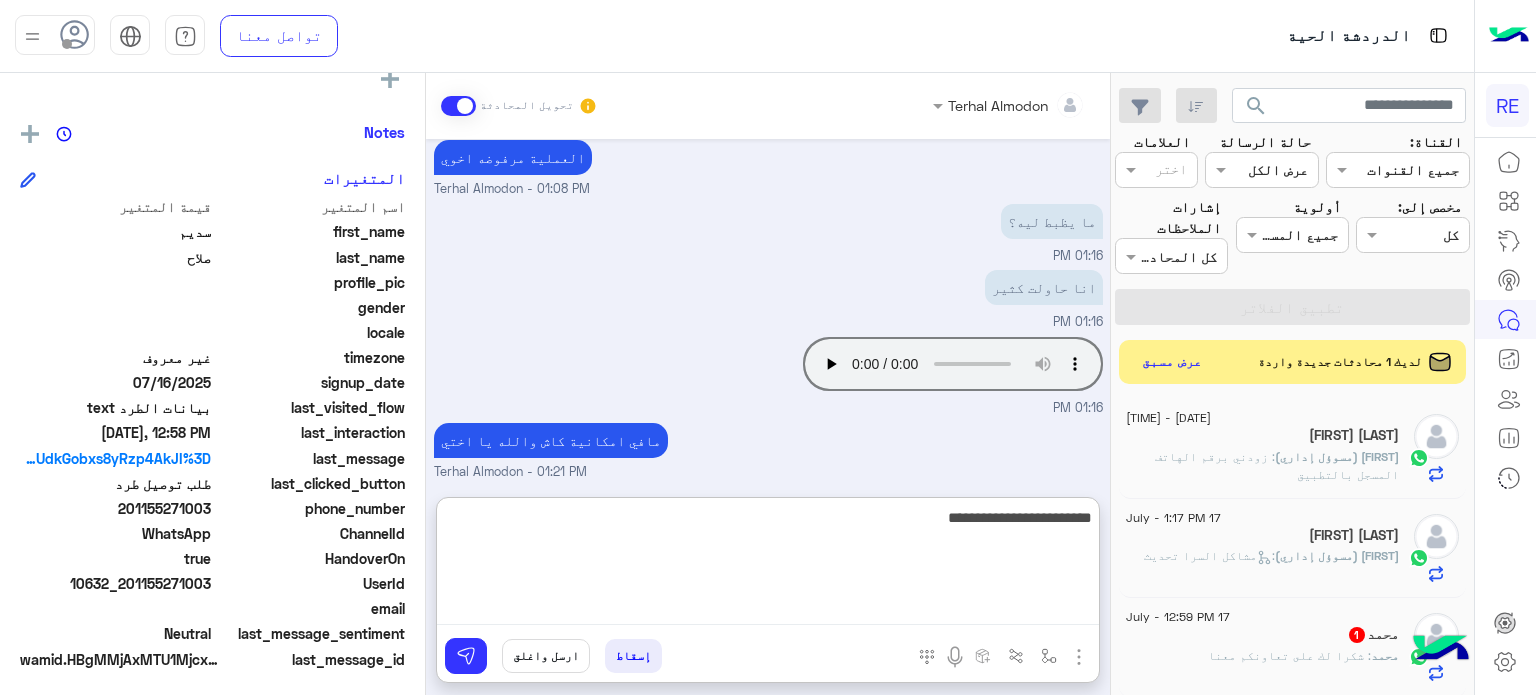 type on "**********" 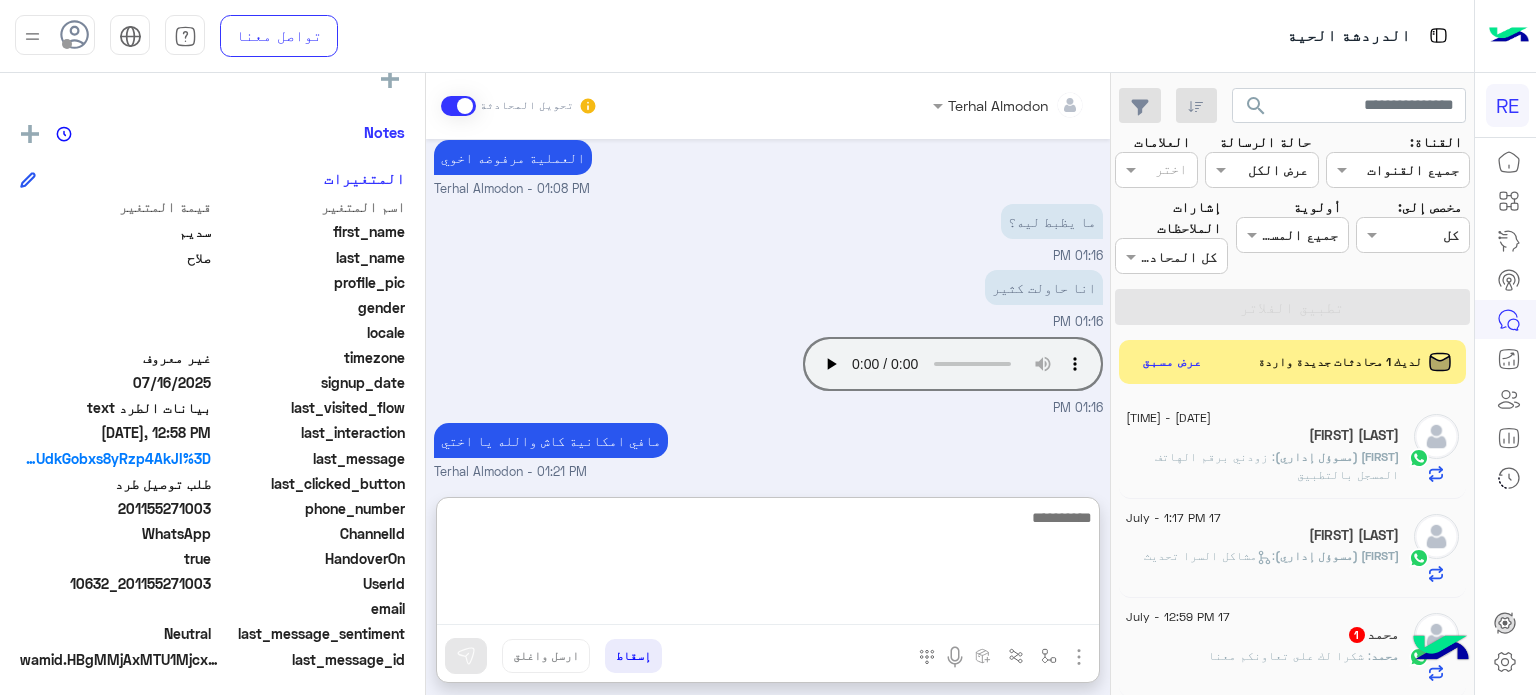 scroll, scrollTop: 1185, scrollLeft: 0, axis: vertical 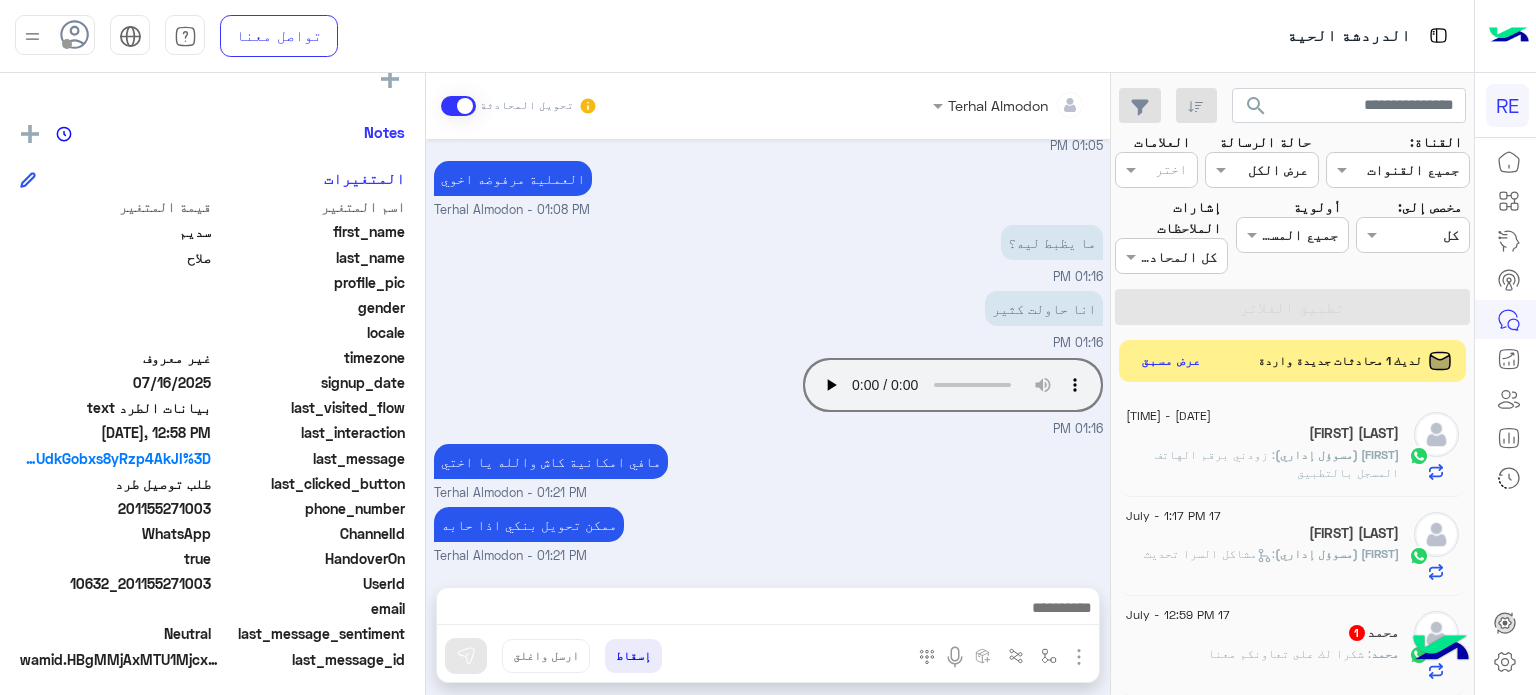 click on "عرض مسبق" 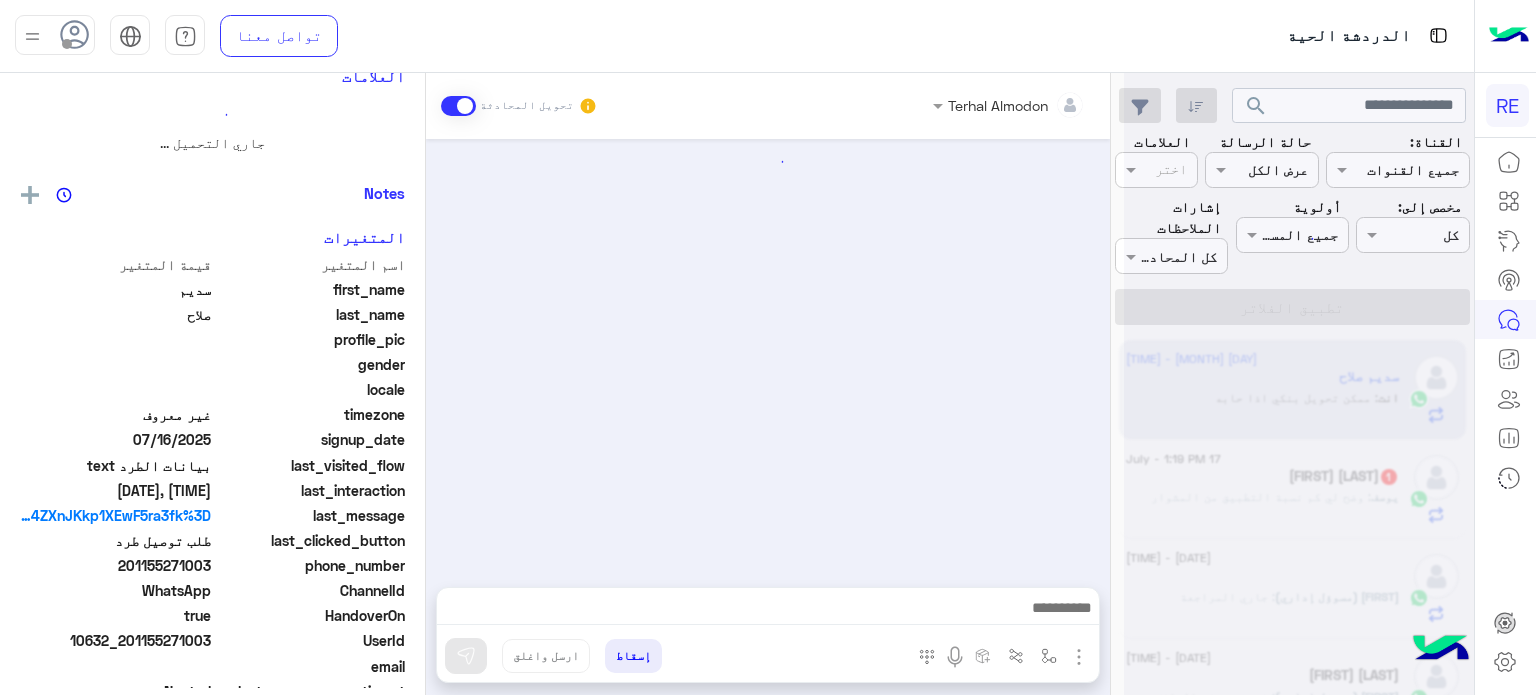 scroll, scrollTop: 0, scrollLeft: 0, axis: both 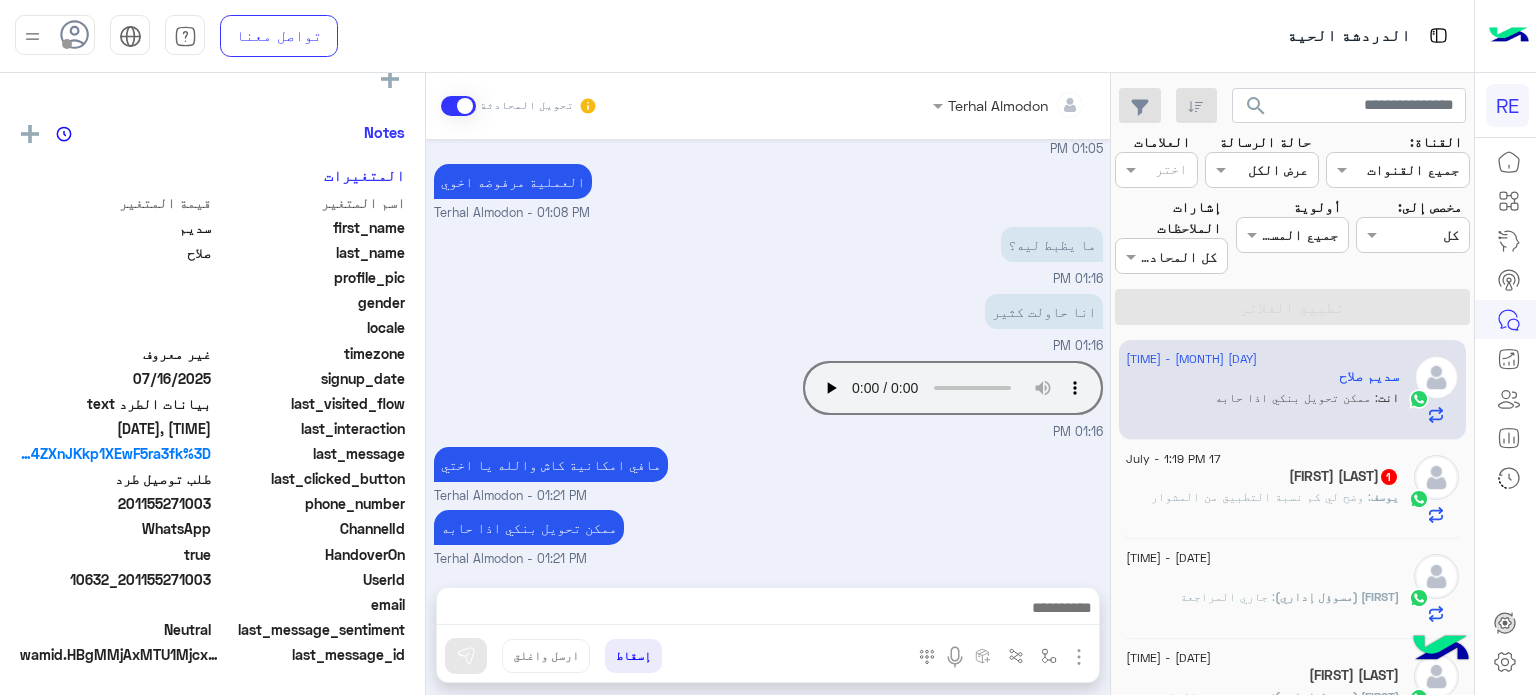 click on ": وضح لي كم نسبة التطبيق من المشوار" 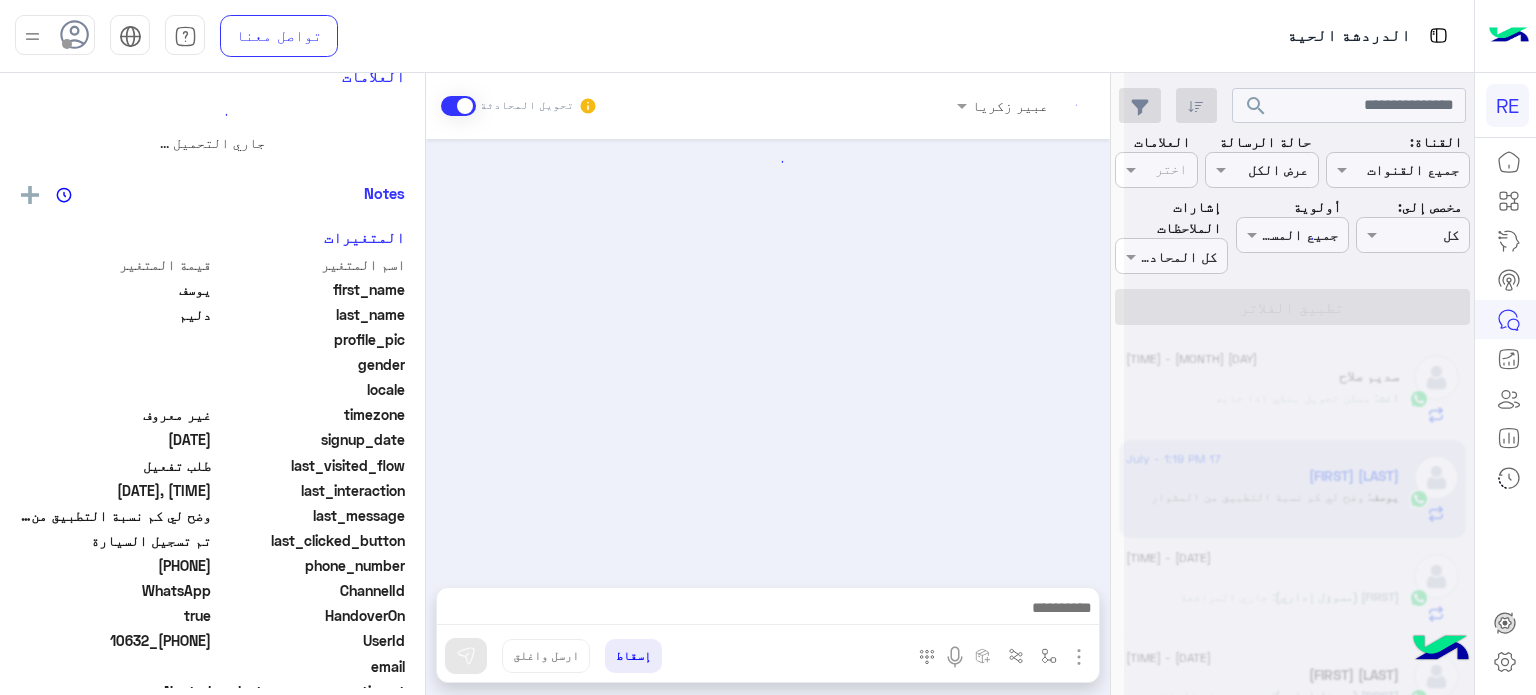 scroll, scrollTop: 0, scrollLeft: 0, axis: both 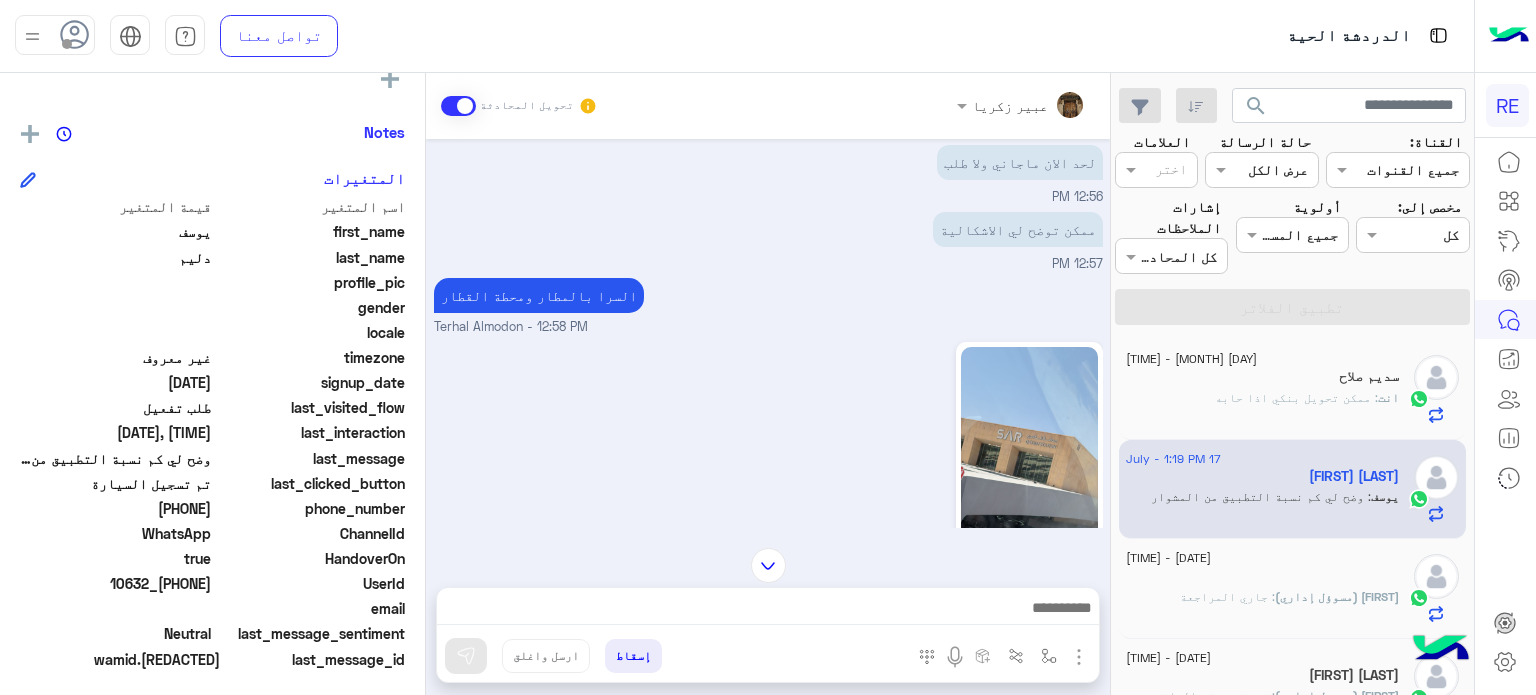 click 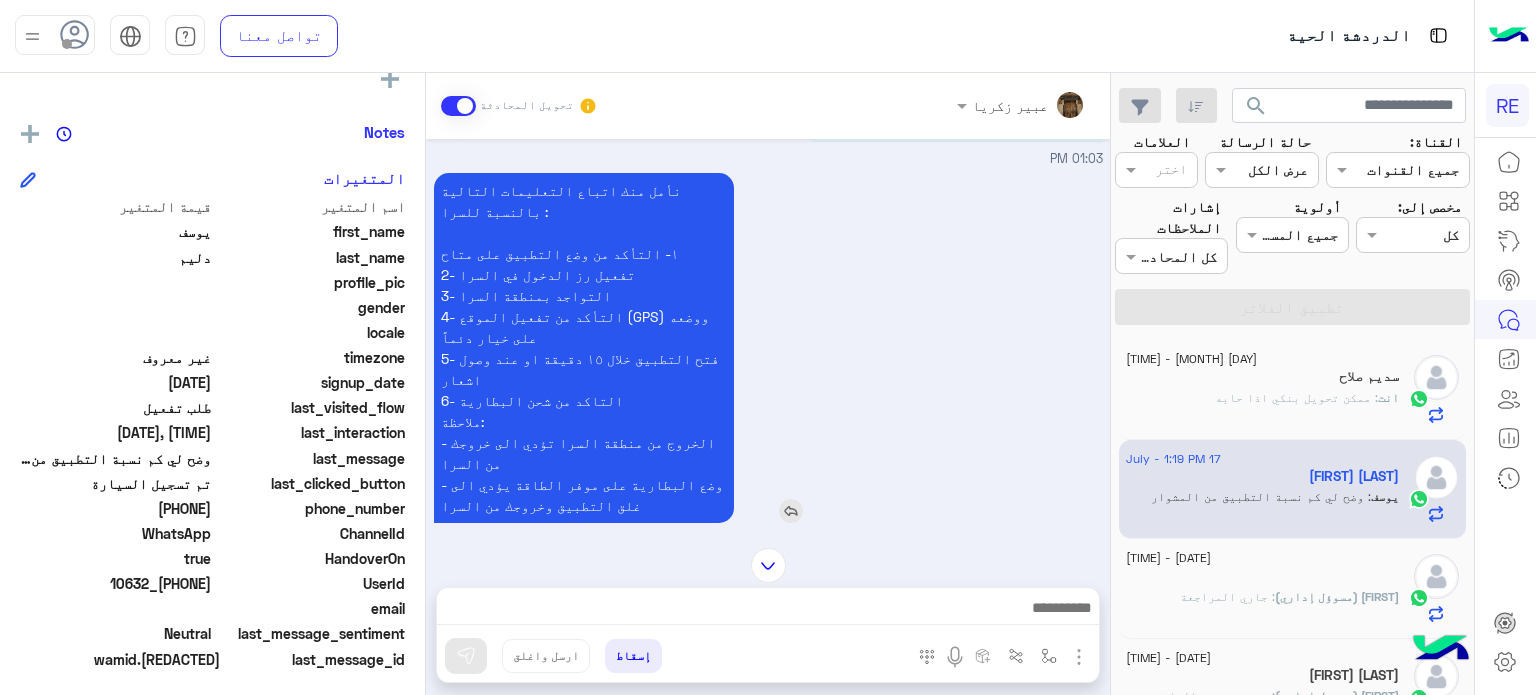 scroll, scrollTop: 737, scrollLeft: 0, axis: vertical 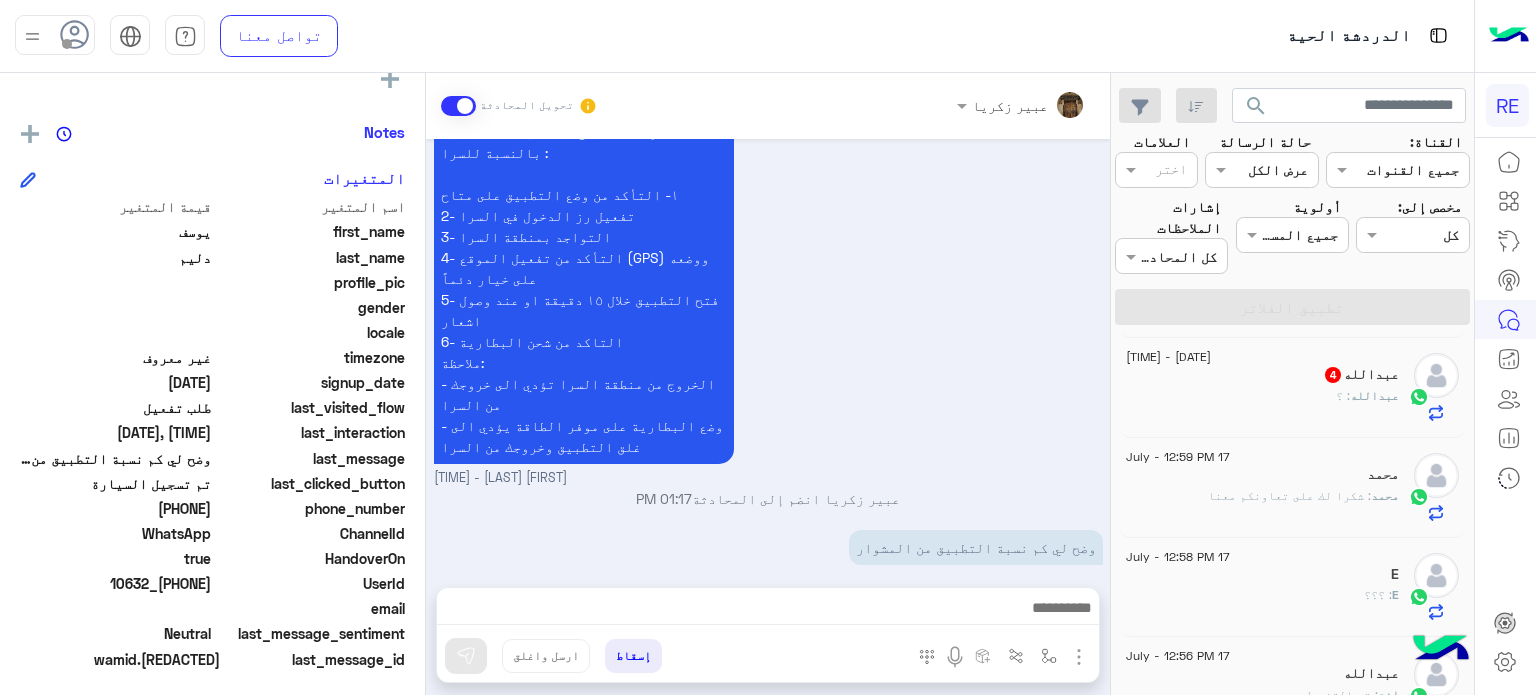 click on "عبدالله : ؟" 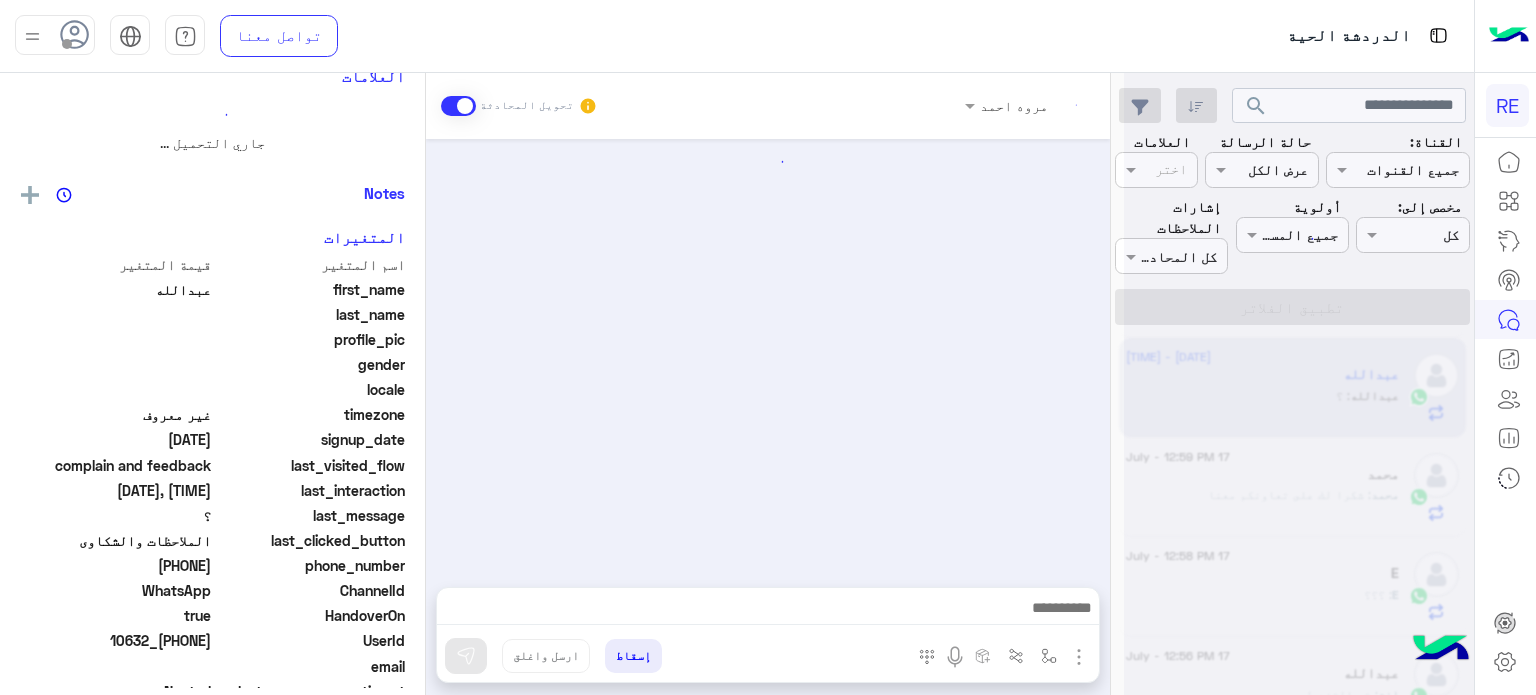 scroll, scrollTop: 0, scrollLeft: 0, axis: both 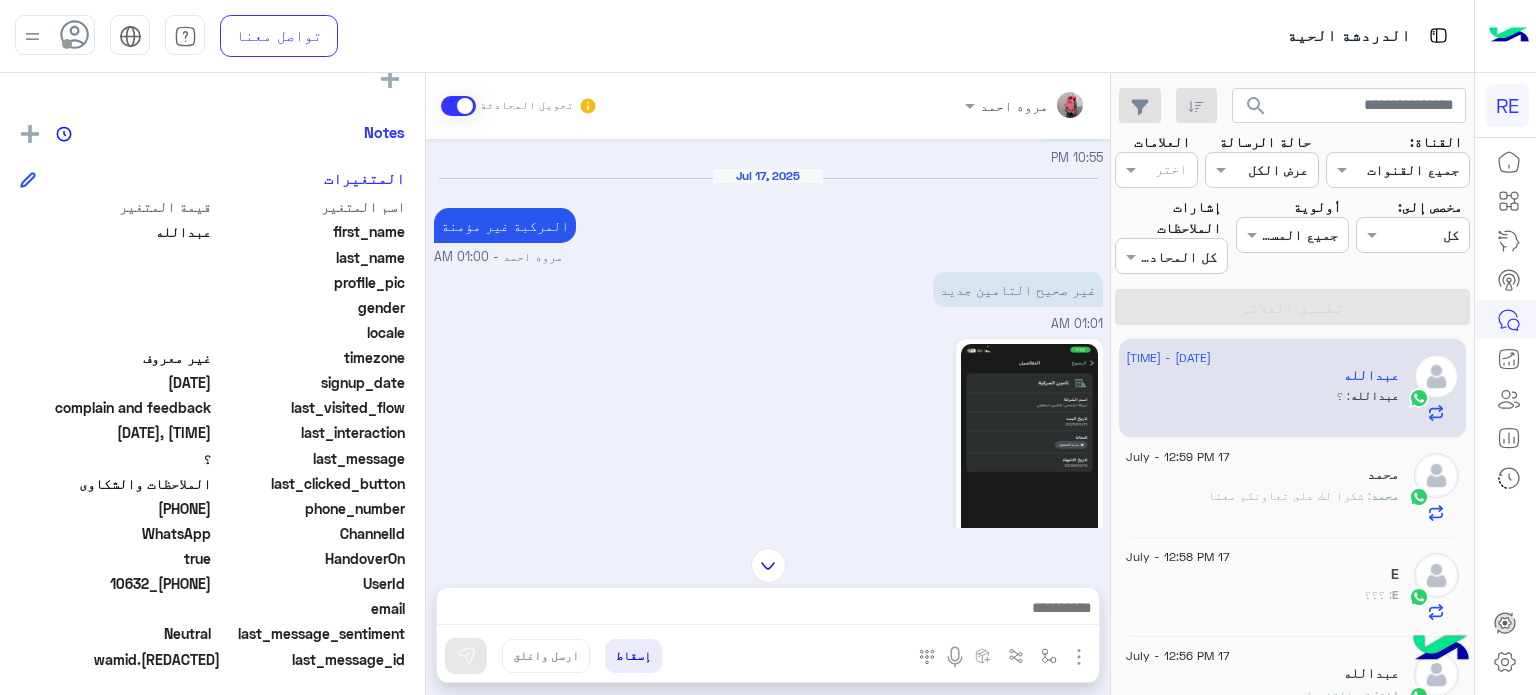 click 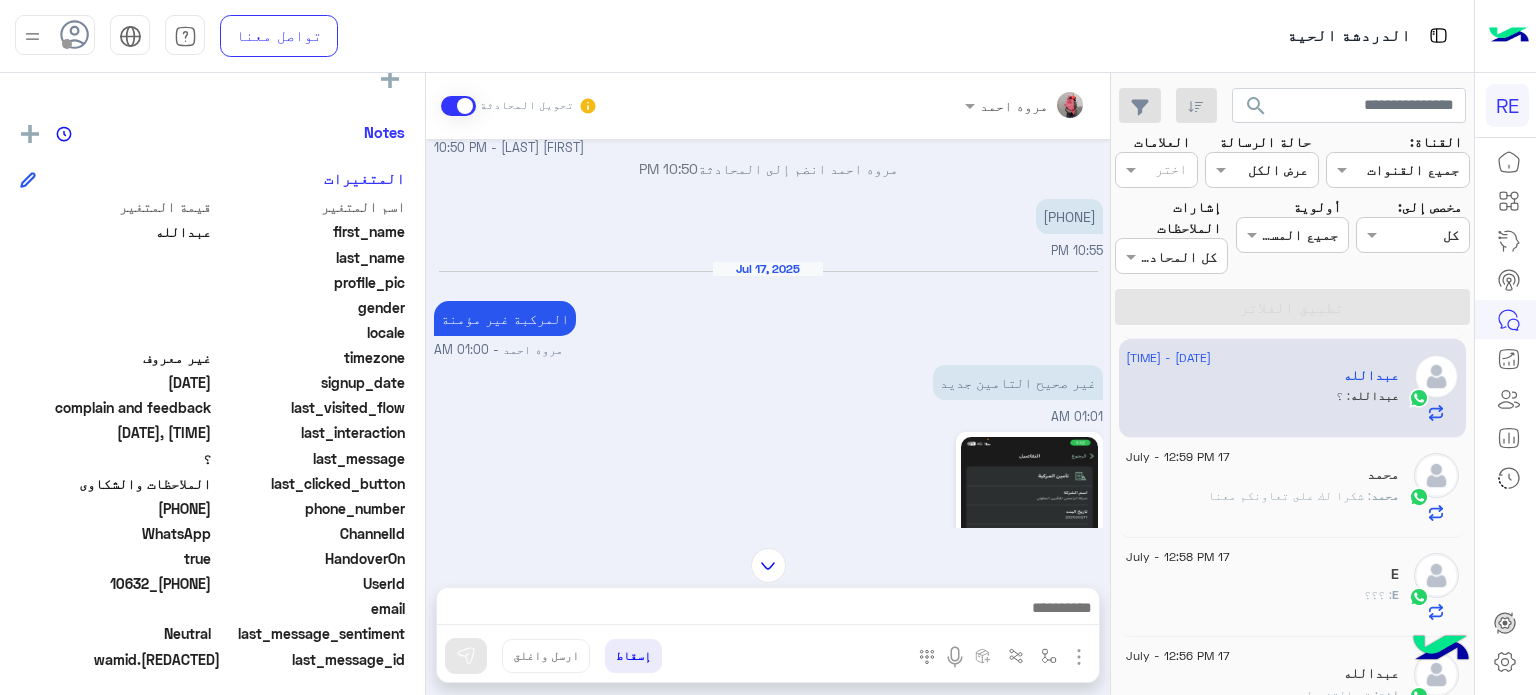scroll, scrollTop: 159, scrollLeft: 0, axis: vertical 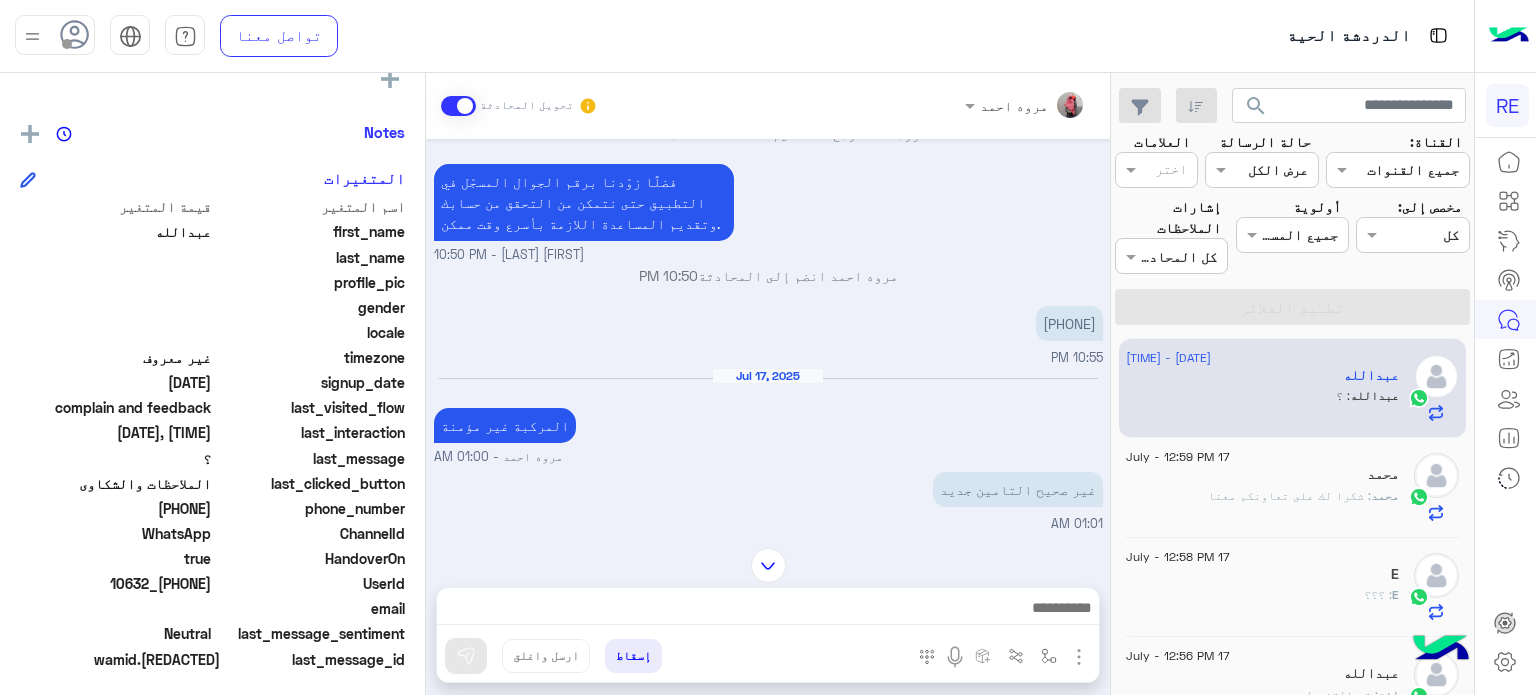 drag, startPoint x: 212, startPoint y: 579, endPoint x: 137, endPoint y: 595, distance: 76.687675 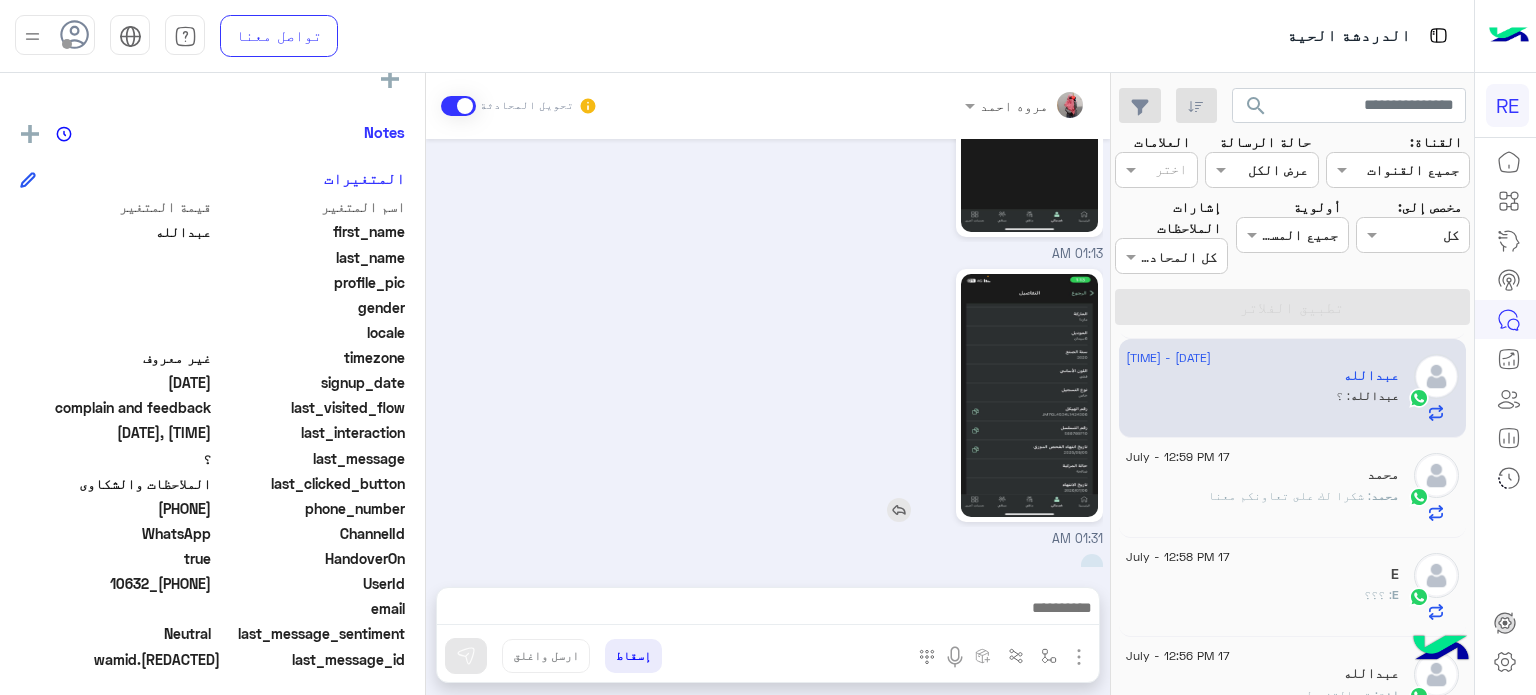 scroll, scrollTop: 2092, scrollLeft: 0, axis: vertical 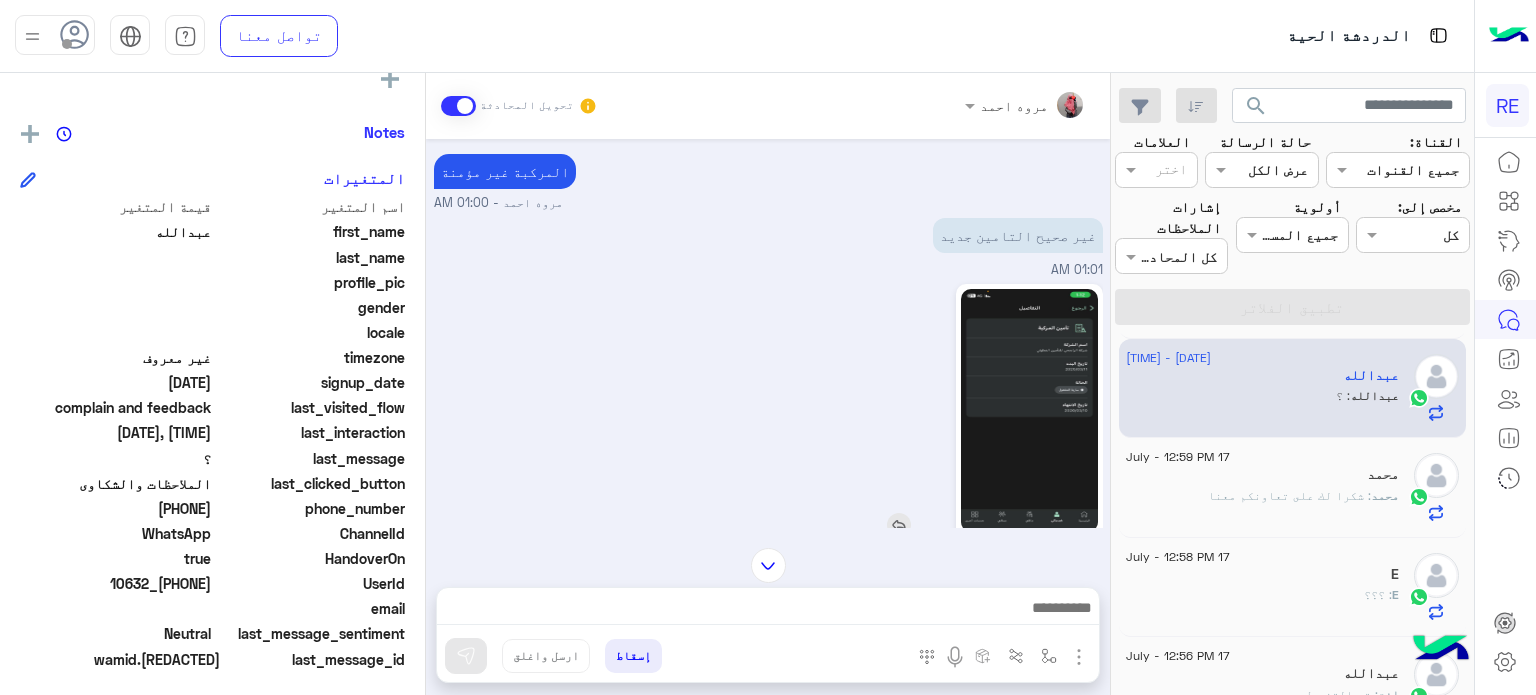click 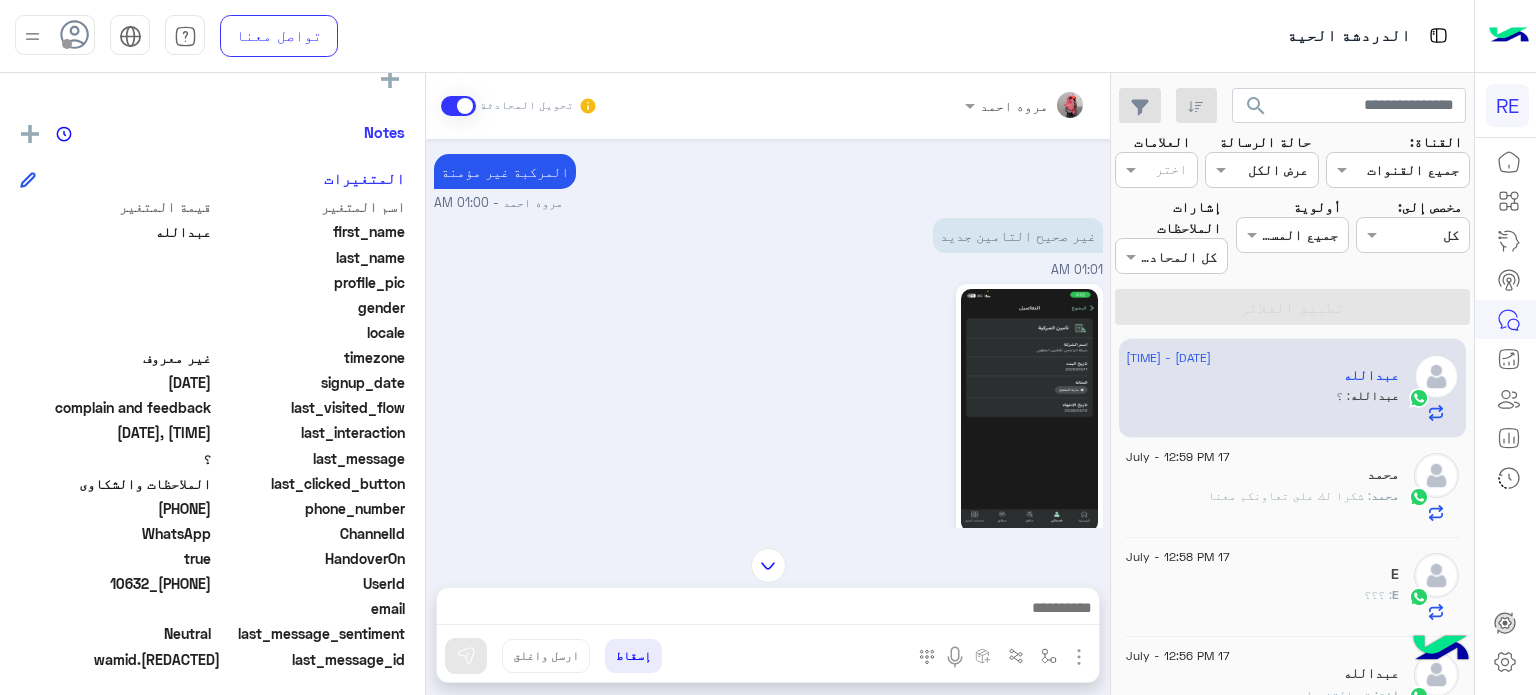 click at bounding box center (768, 613) 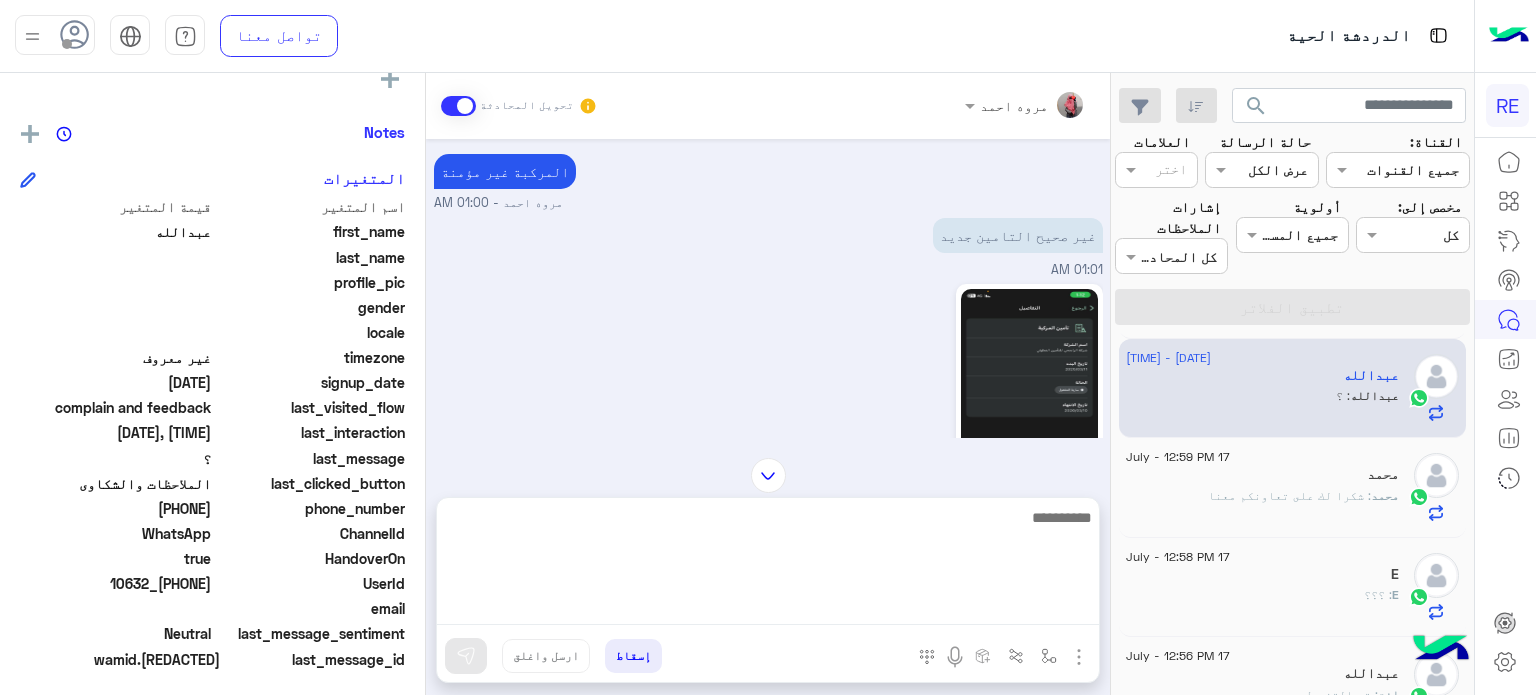 click at bounding box center (768, 565) 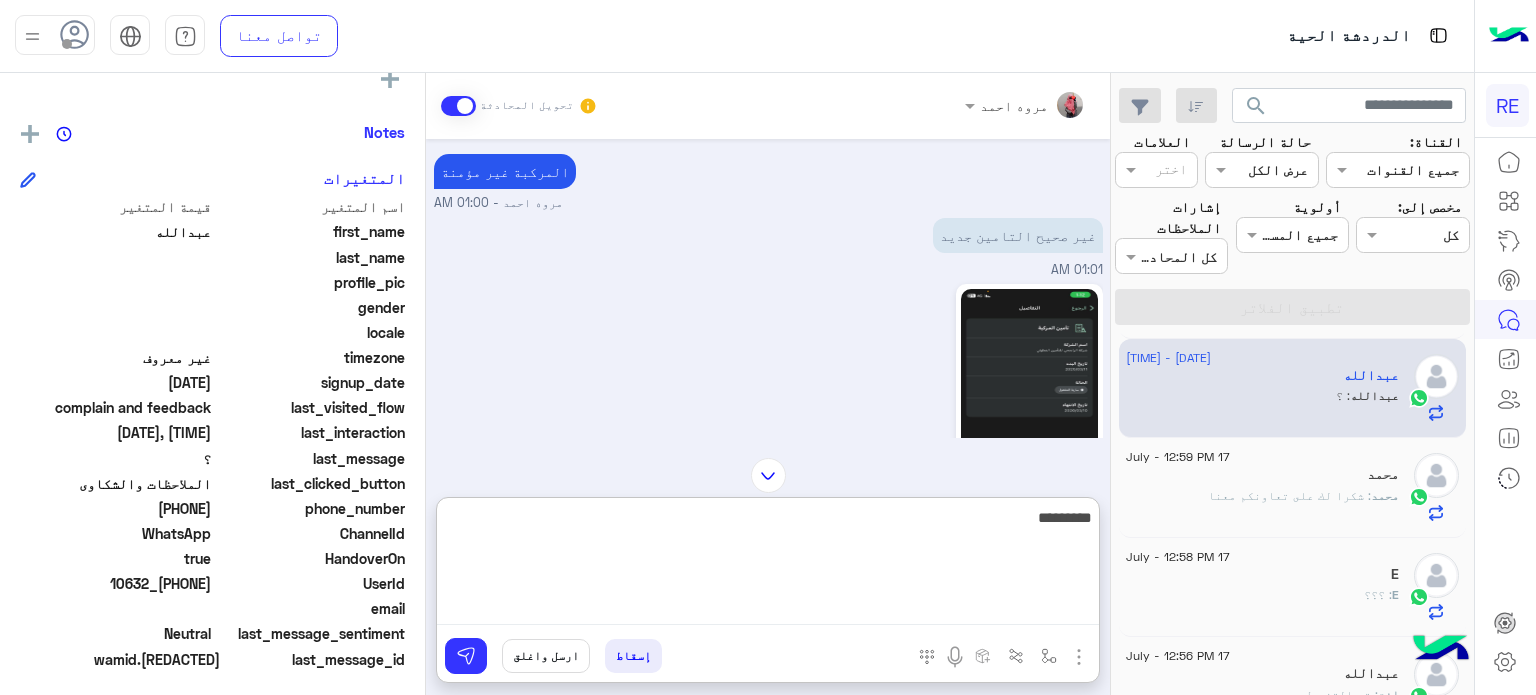 type on "**********" 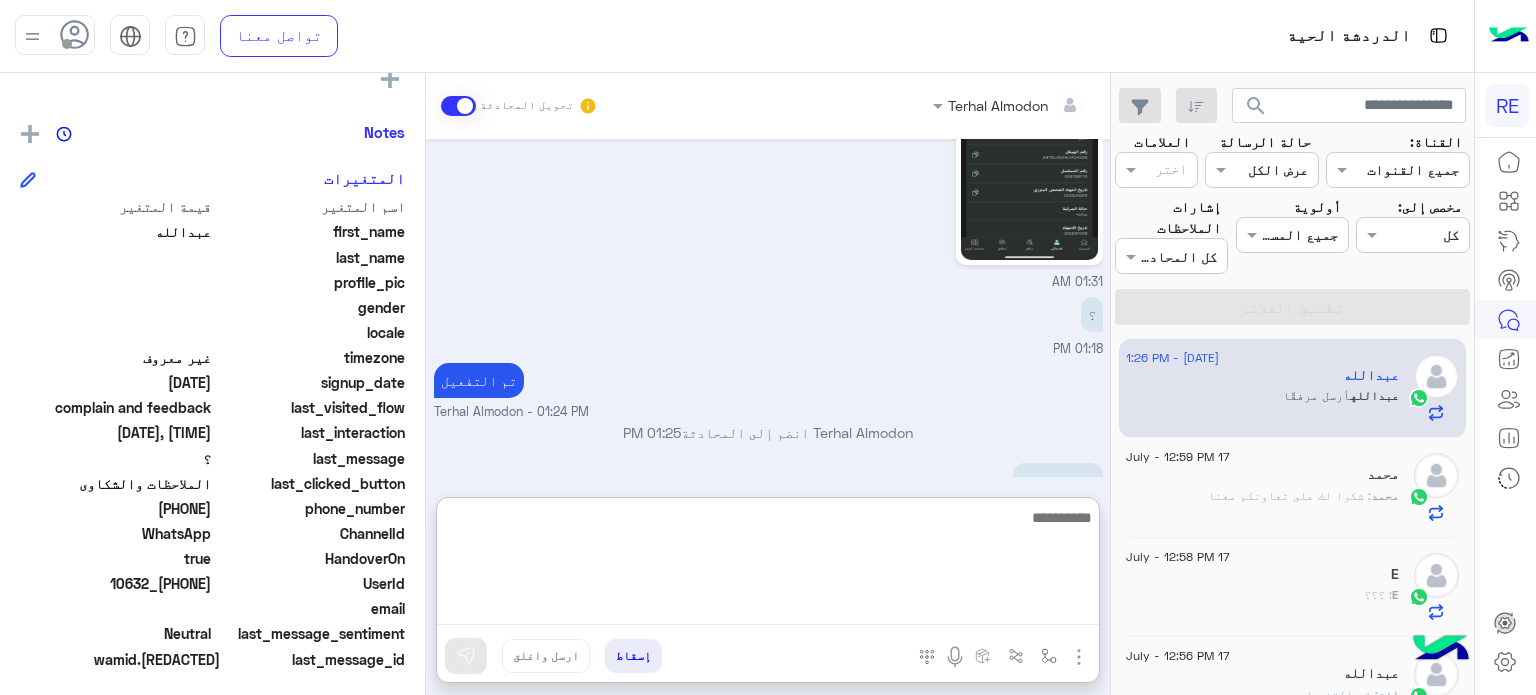 scroll, scrollTop: 2933, scrollLeft: 0, axis: vertical 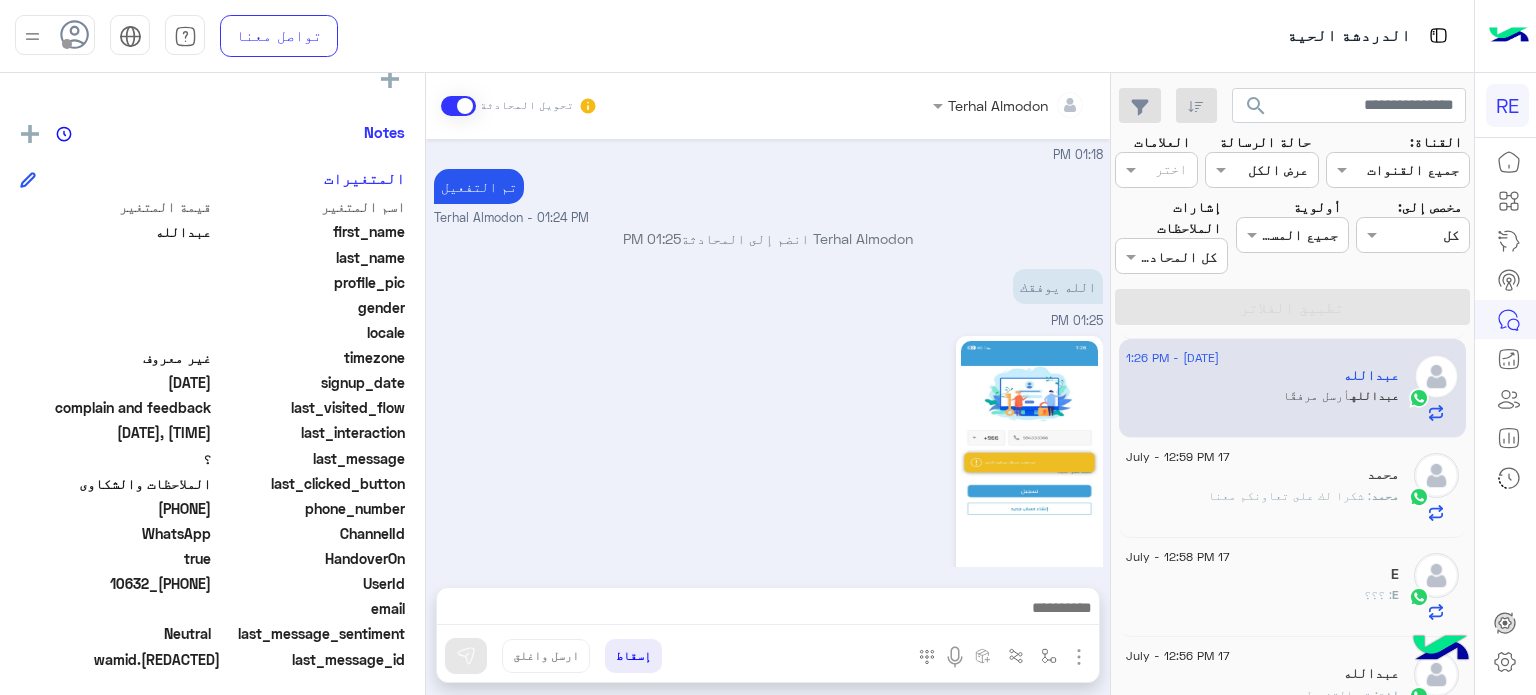 drag, startPoint x: 212, startPoint y: 582, endPoint x: 142, endPoint y: 581, distance: 70.00714 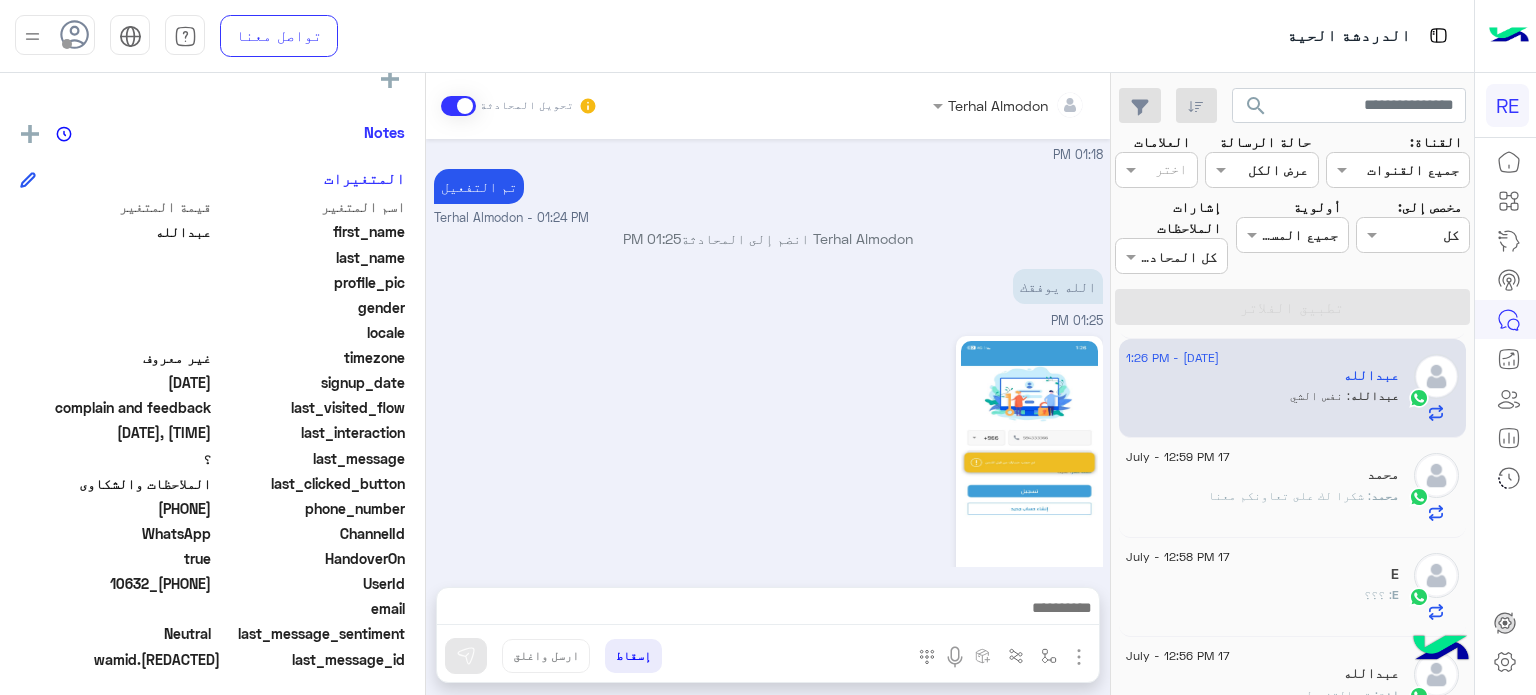 scroll, scrollTop: 2909, scrollLeft: 0, axis: vertical 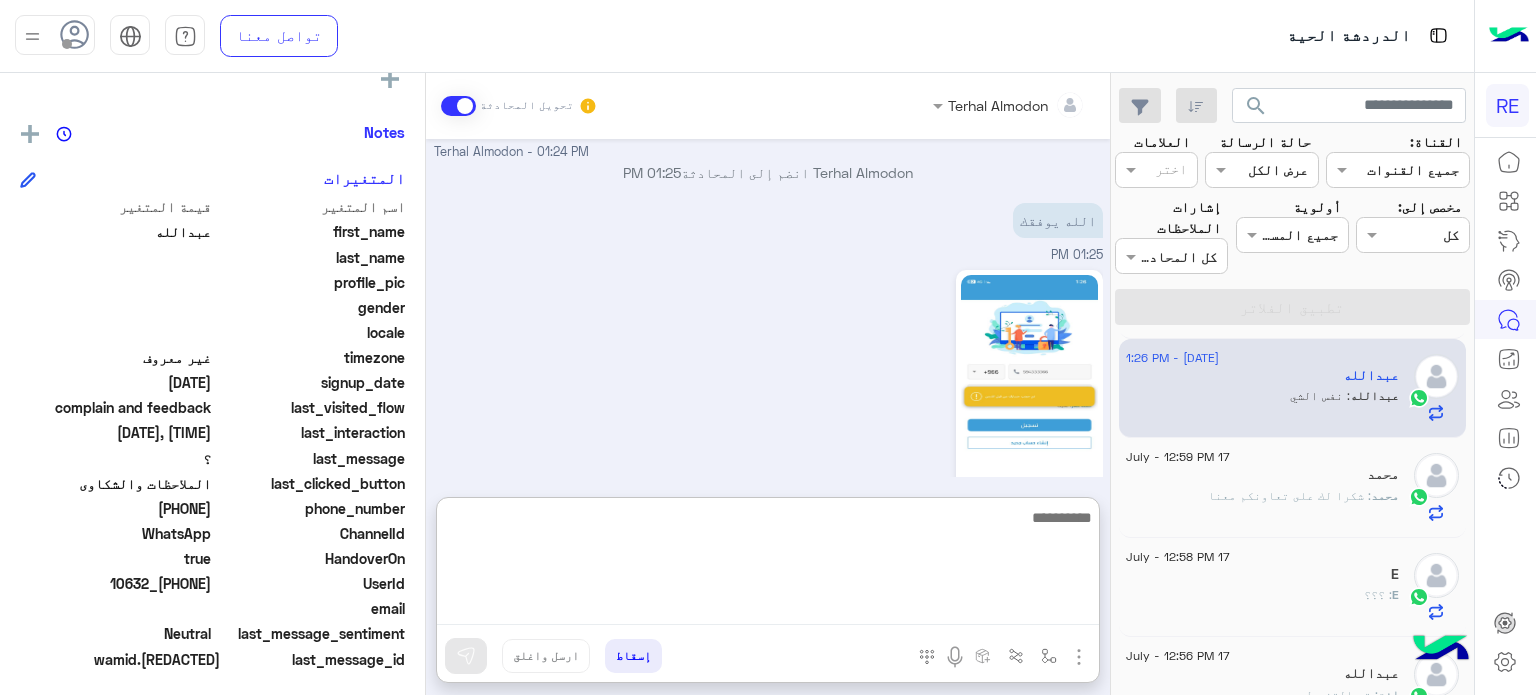 click at bounding box center [768, 565] 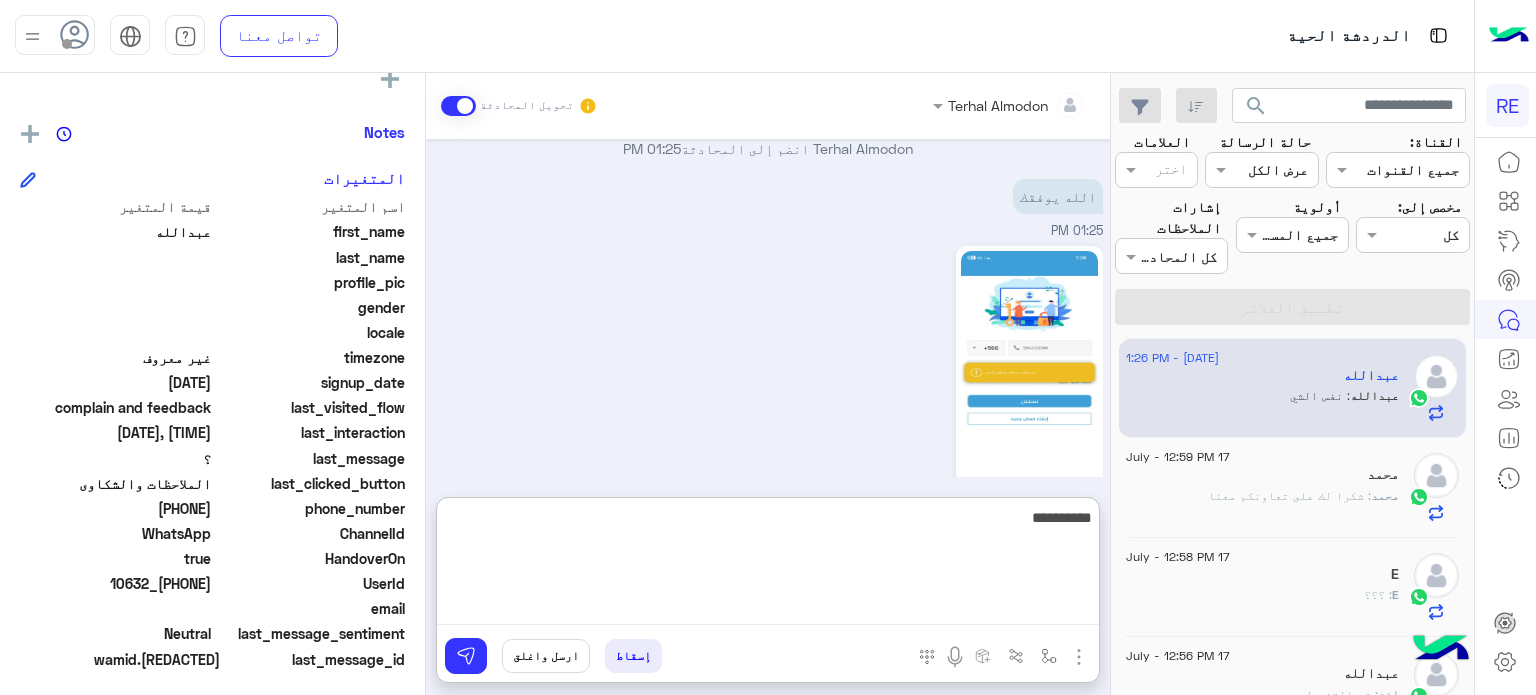 type on "**********" 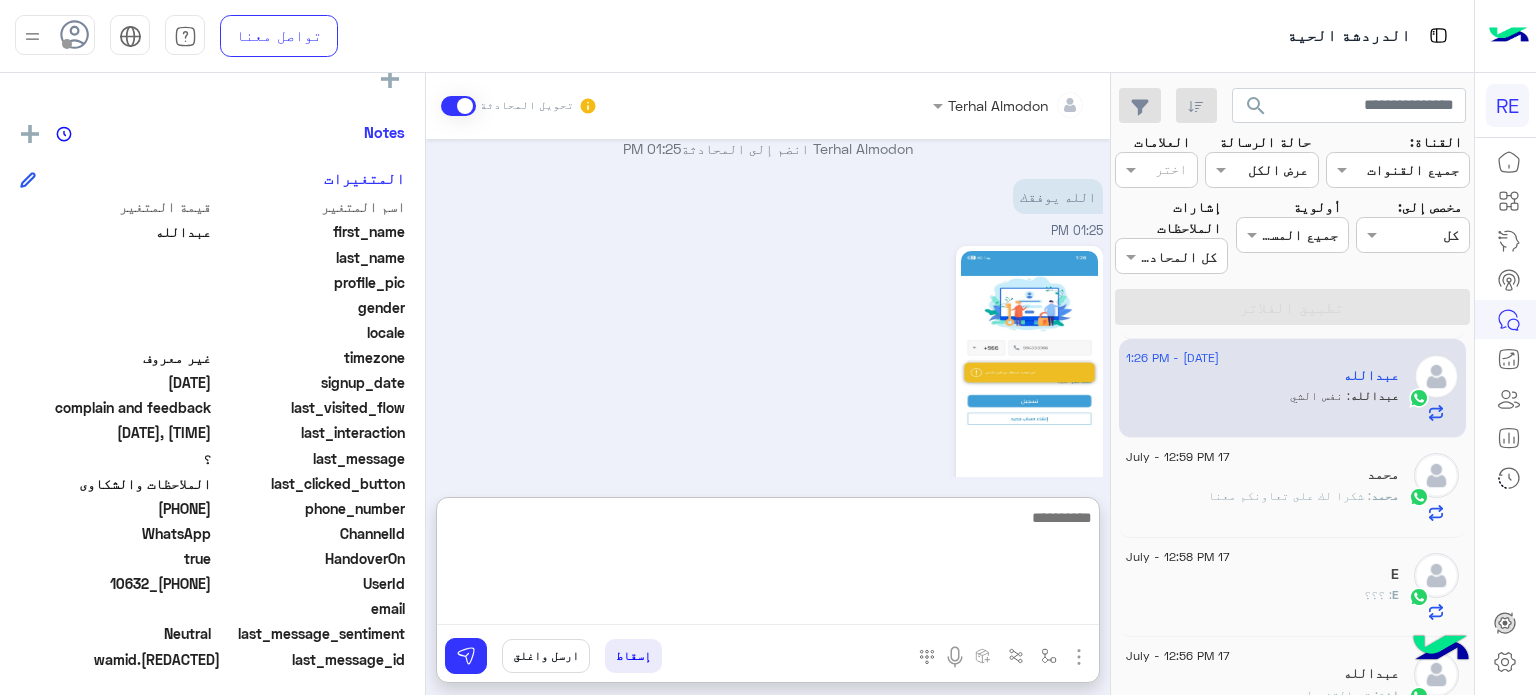 scroll, scrollTop: 3064, scrollLeft: 0, axis: vertical 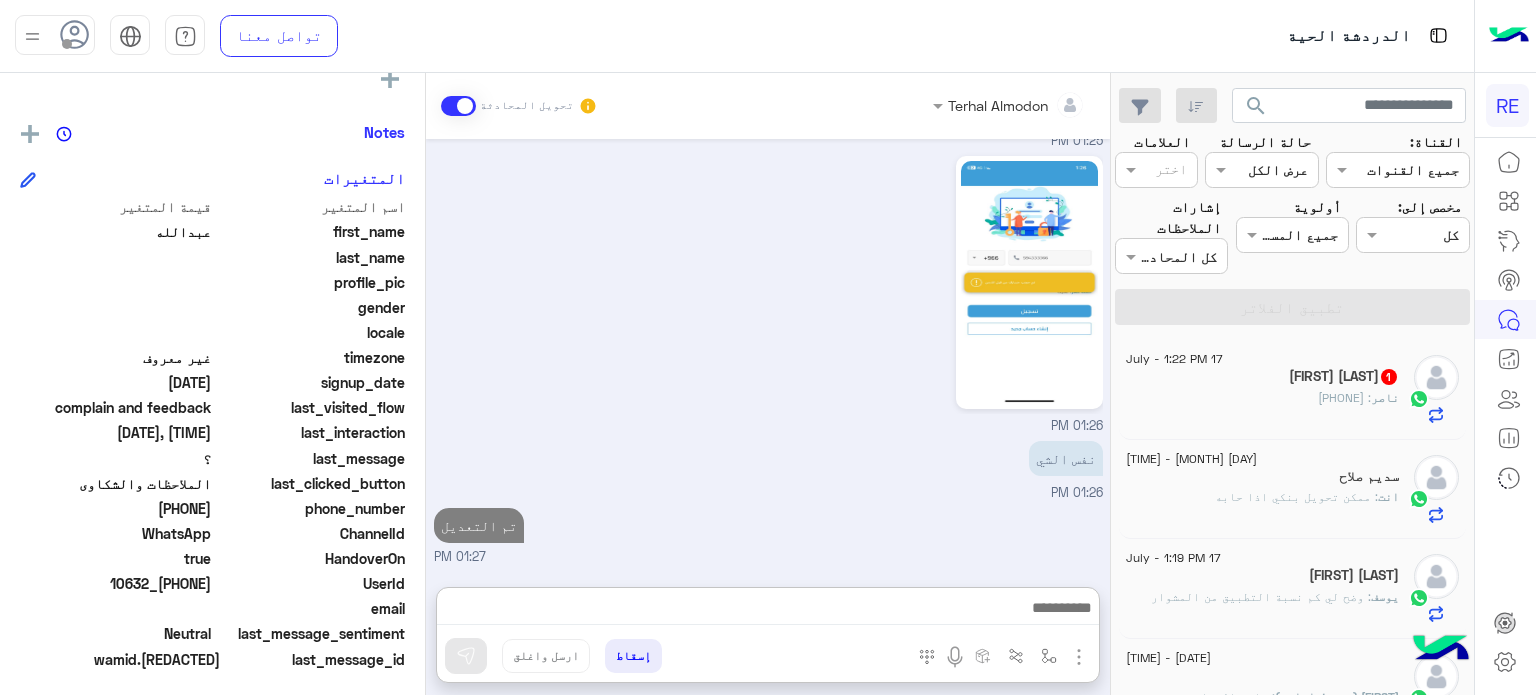 click on "[FIRST] [LAST] : [PHONE]" 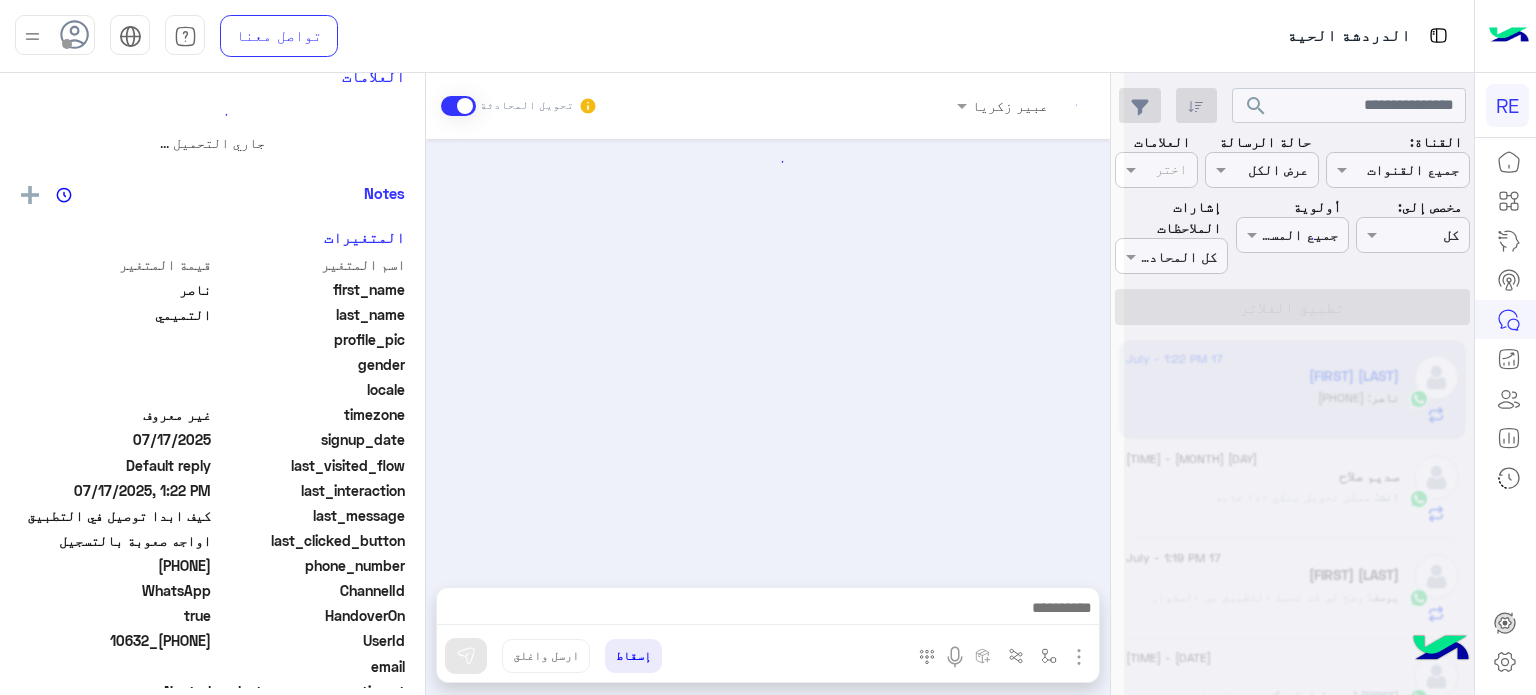 click 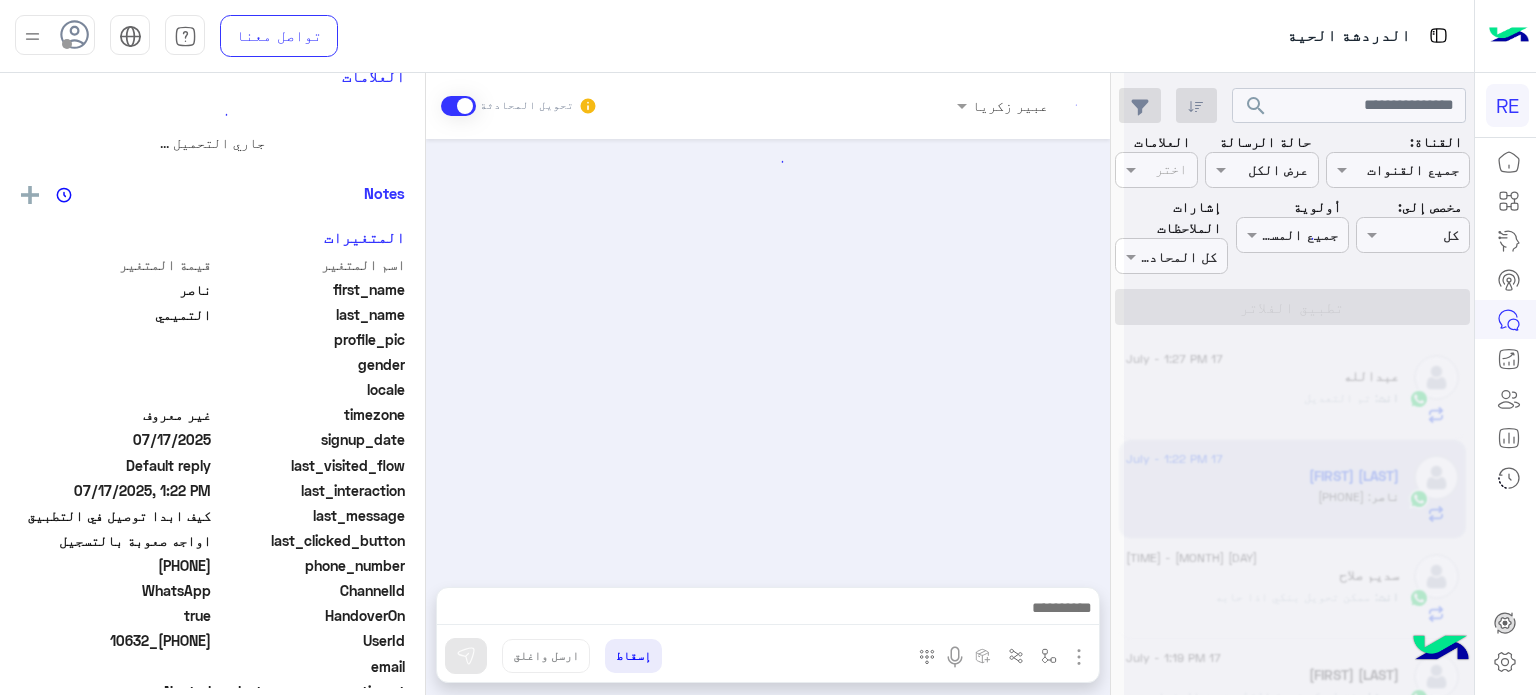 scroll, scrollTop: 376, scrollLeft: 0, axis: vertical 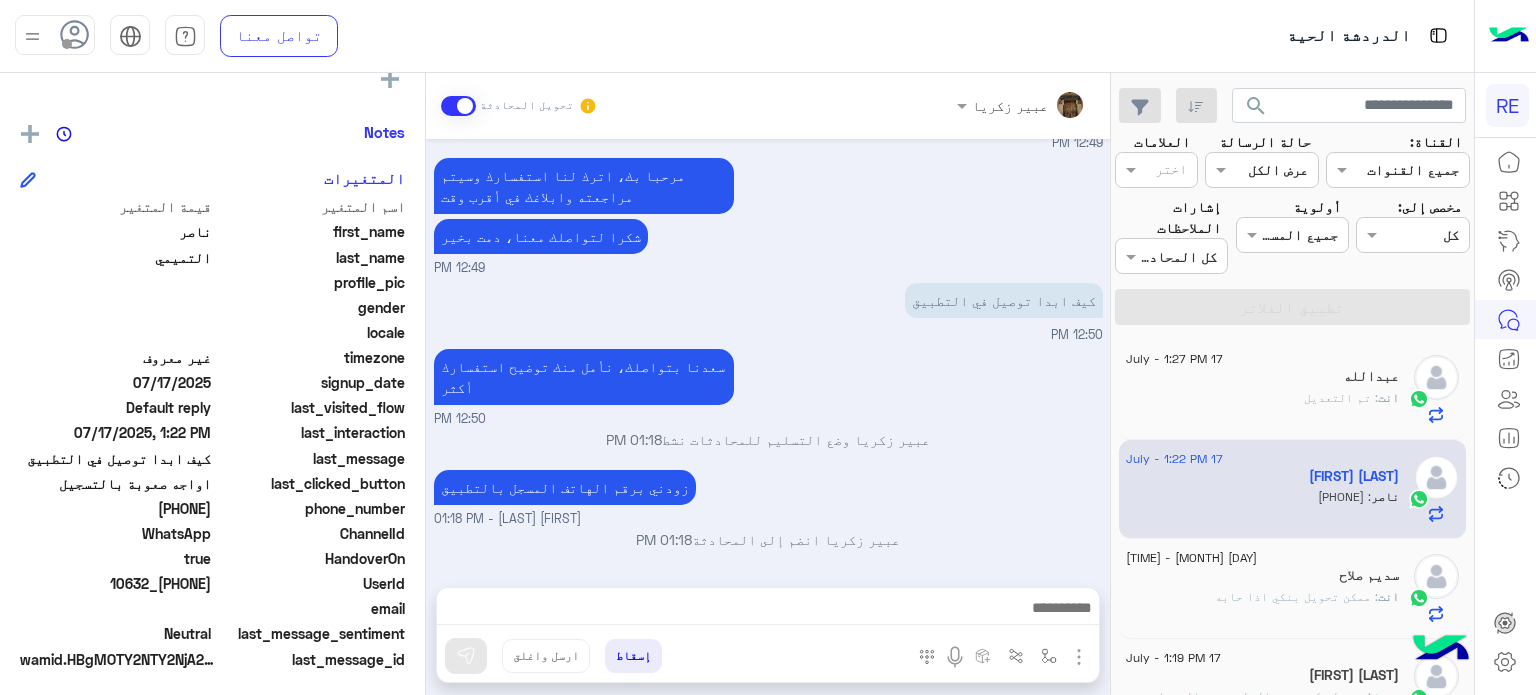 drag, startPoint x: 1104, startPoint y: 525, endPoint x: 1076, endPoint y: 524, distance: 28.01785 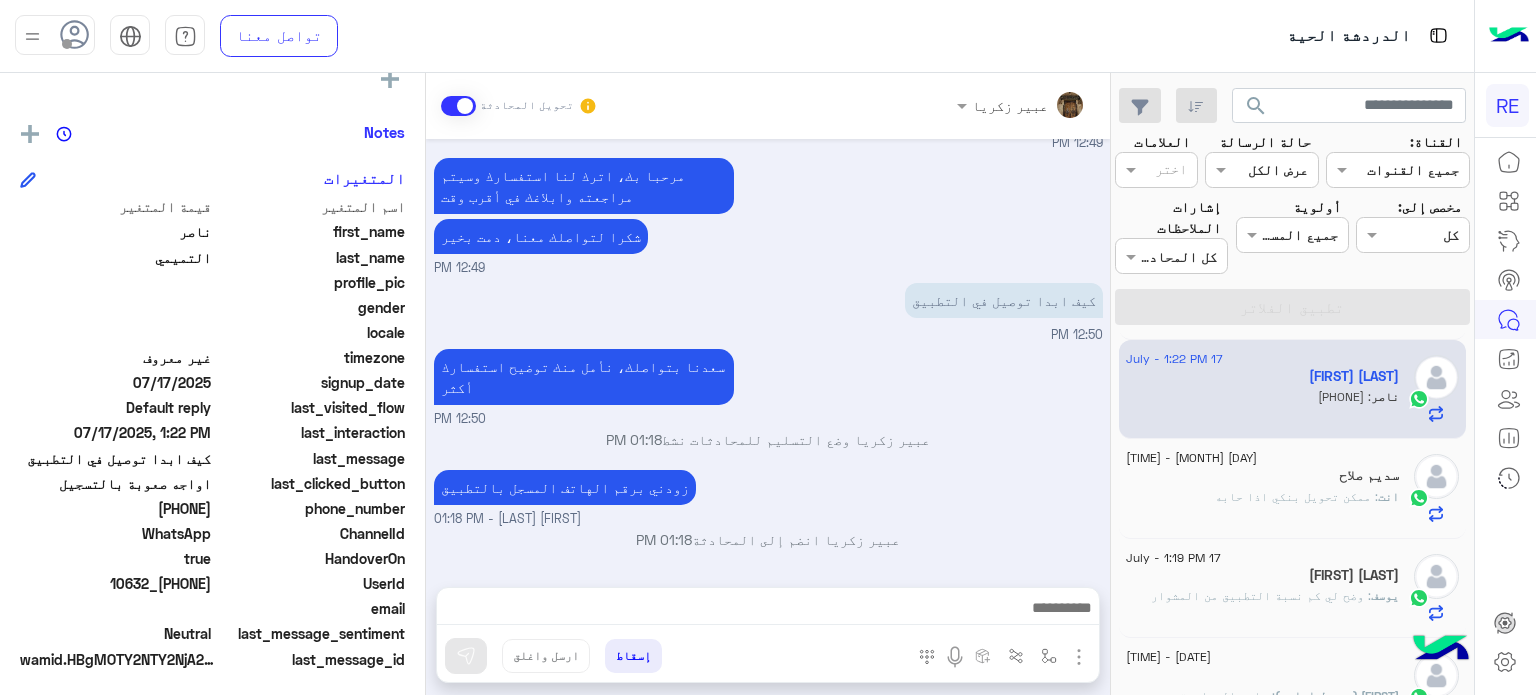 scroll, scrollTop: 600, scrollLeft: 0, axis: vertical 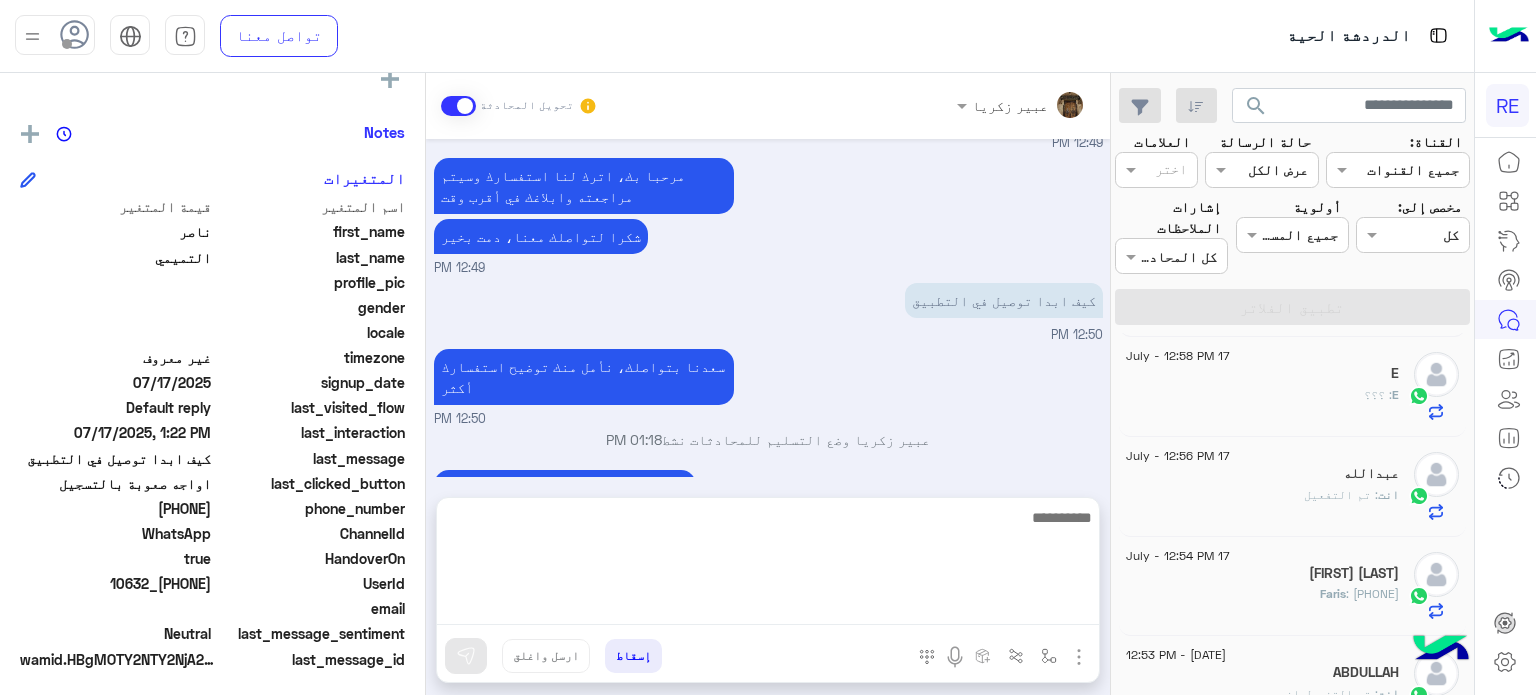 click at bounding box center (768, 565) 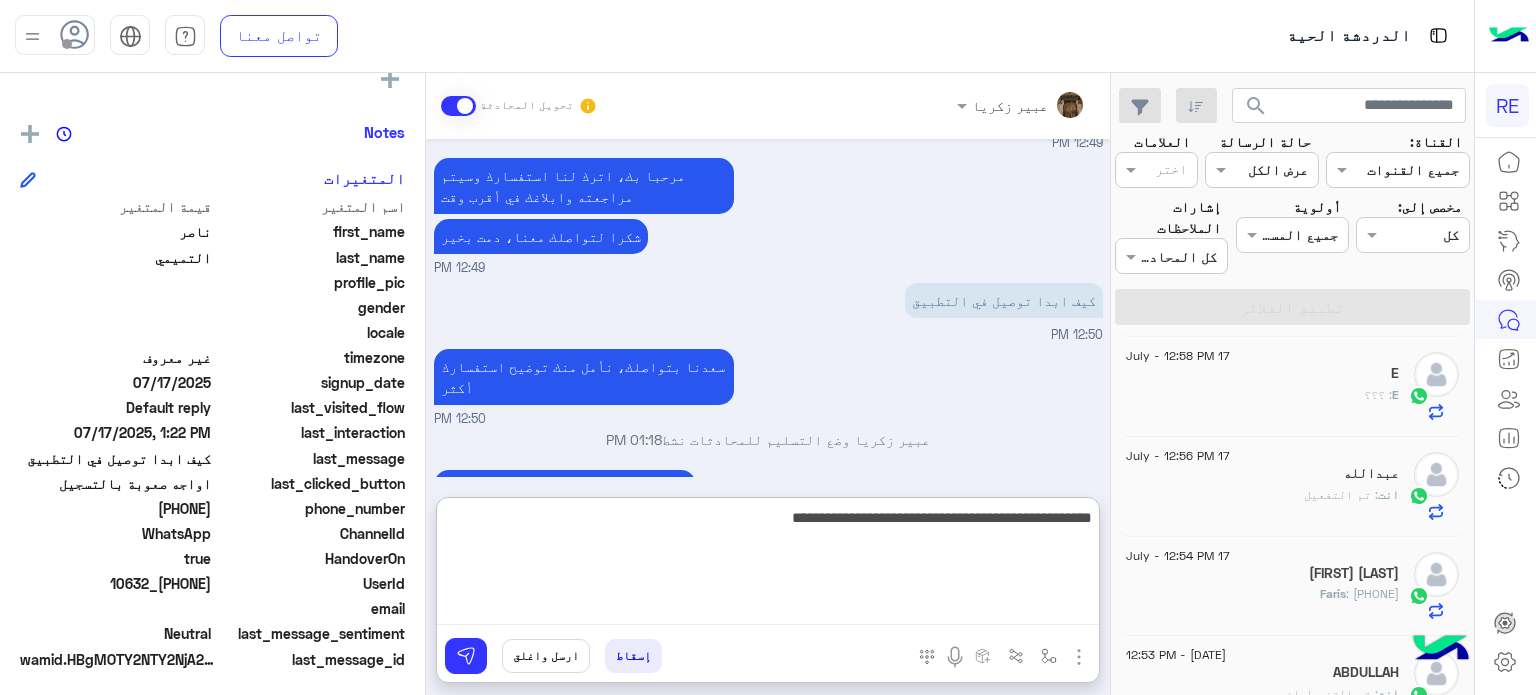 type on "**********" 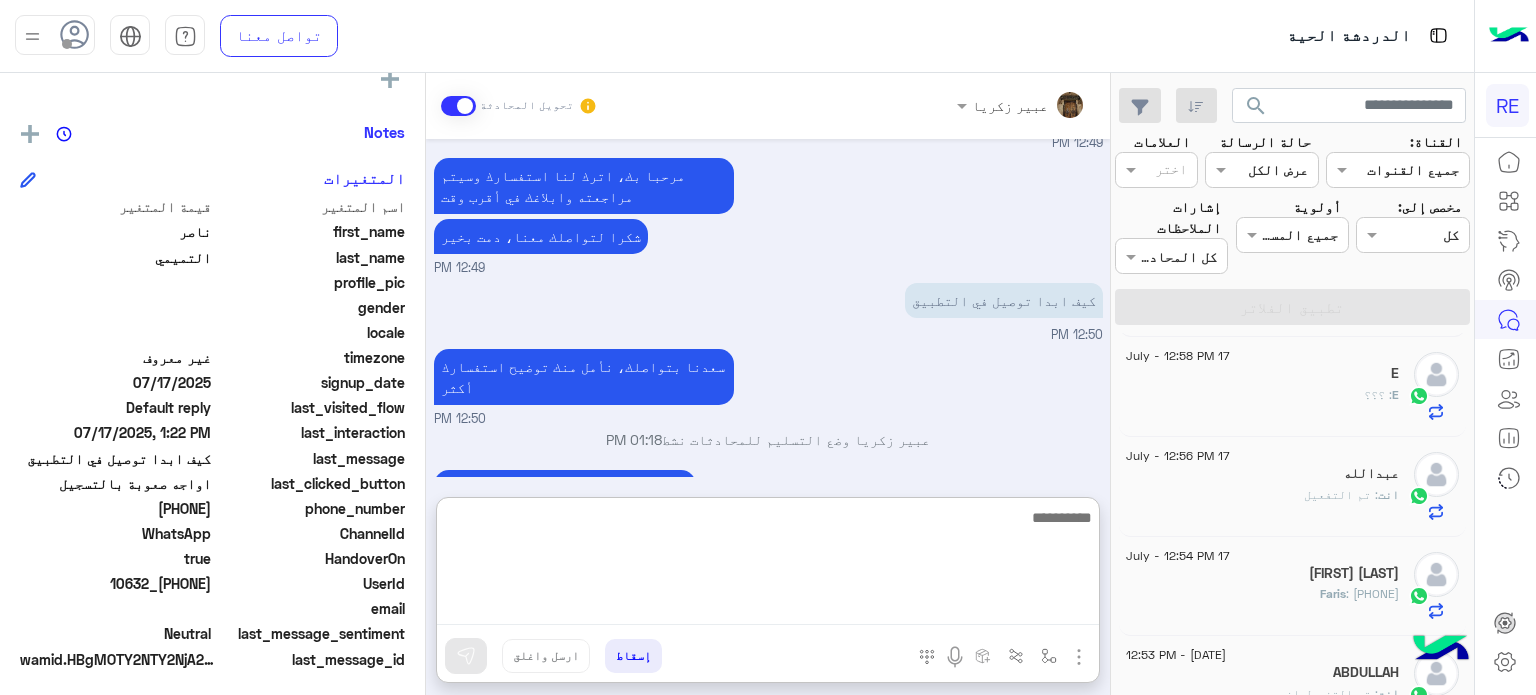 scroll, scrollTop: 1255, scrollLeft: 0, axis: vertical 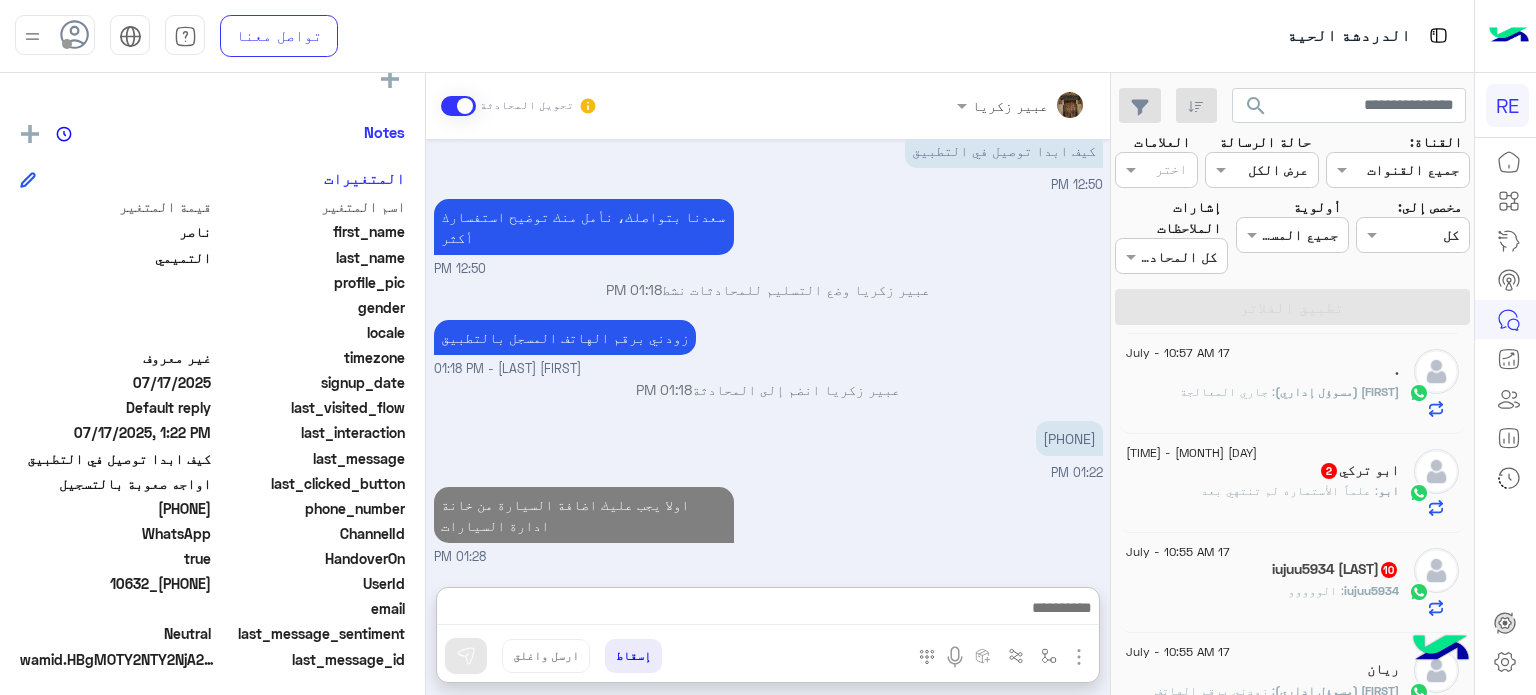 click on "ابو : علماً الأستماره لم تنتهي بعد" 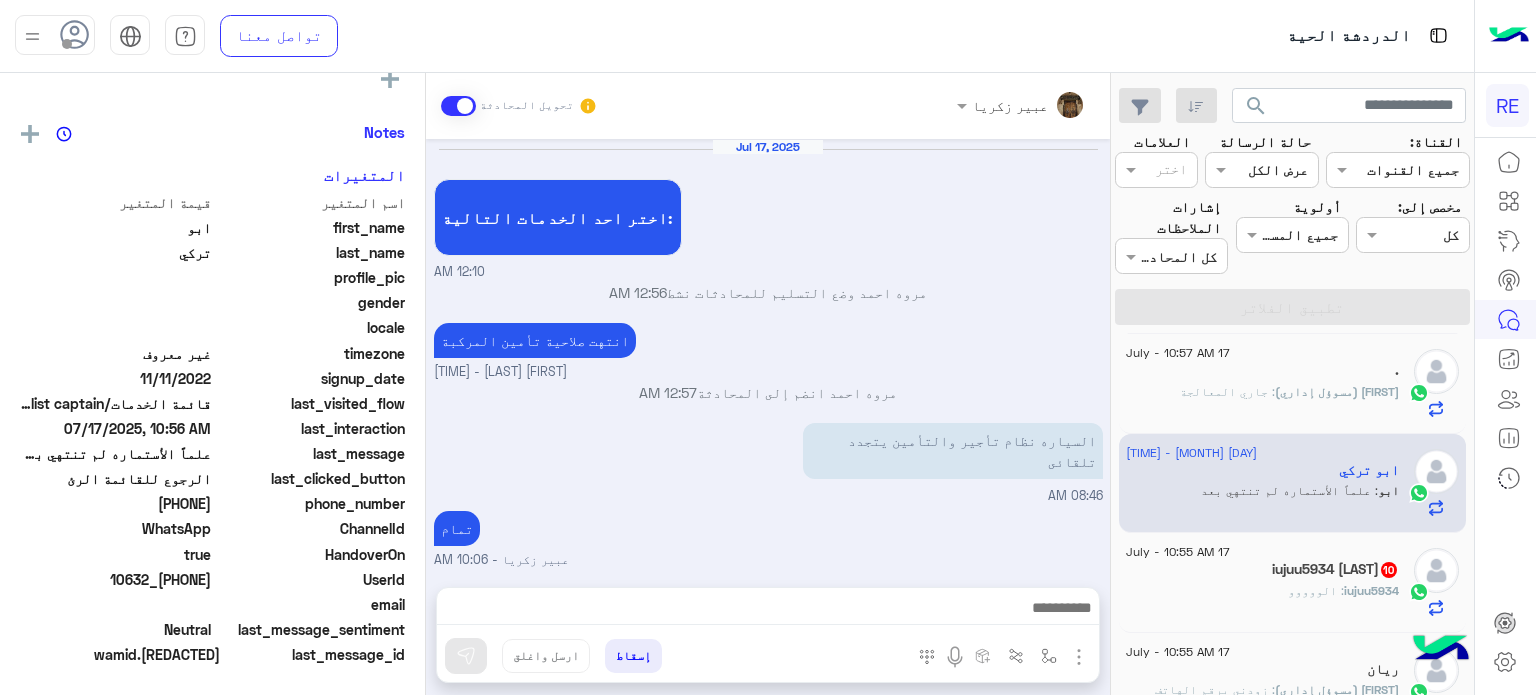 scroll, scrollTop: 255, scrollLeft: 0, axis: vertical 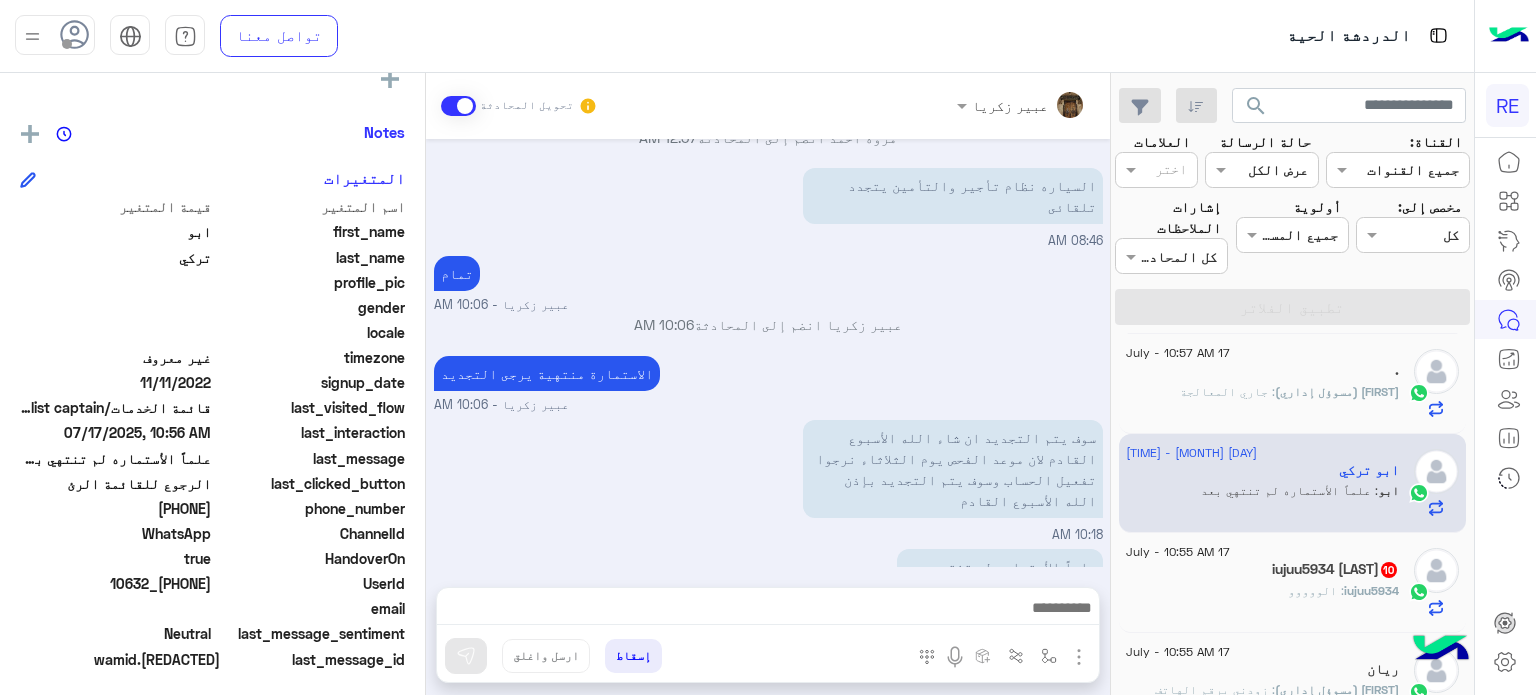 click on "iujuu5934 : الووووو" 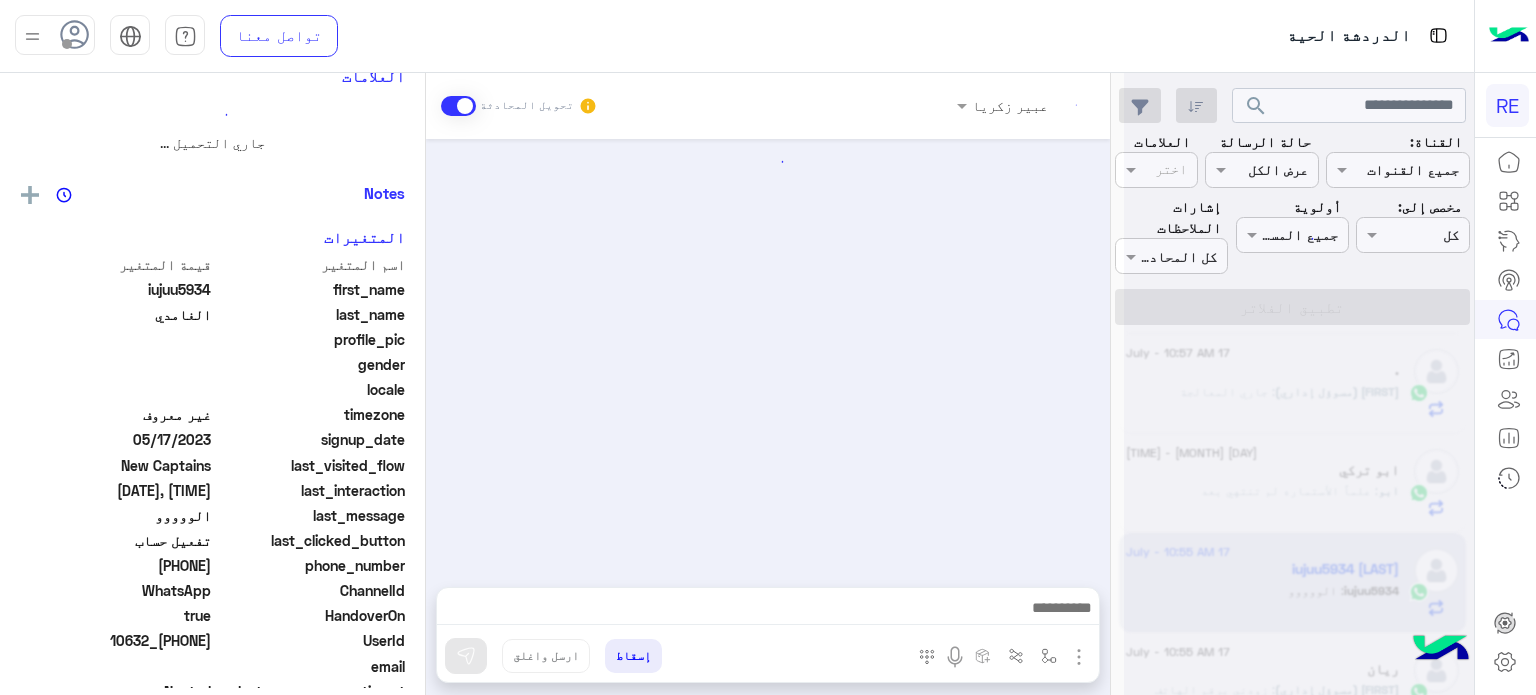 scroll, scrollTop: 0, scrollLeft: 0, axis: both 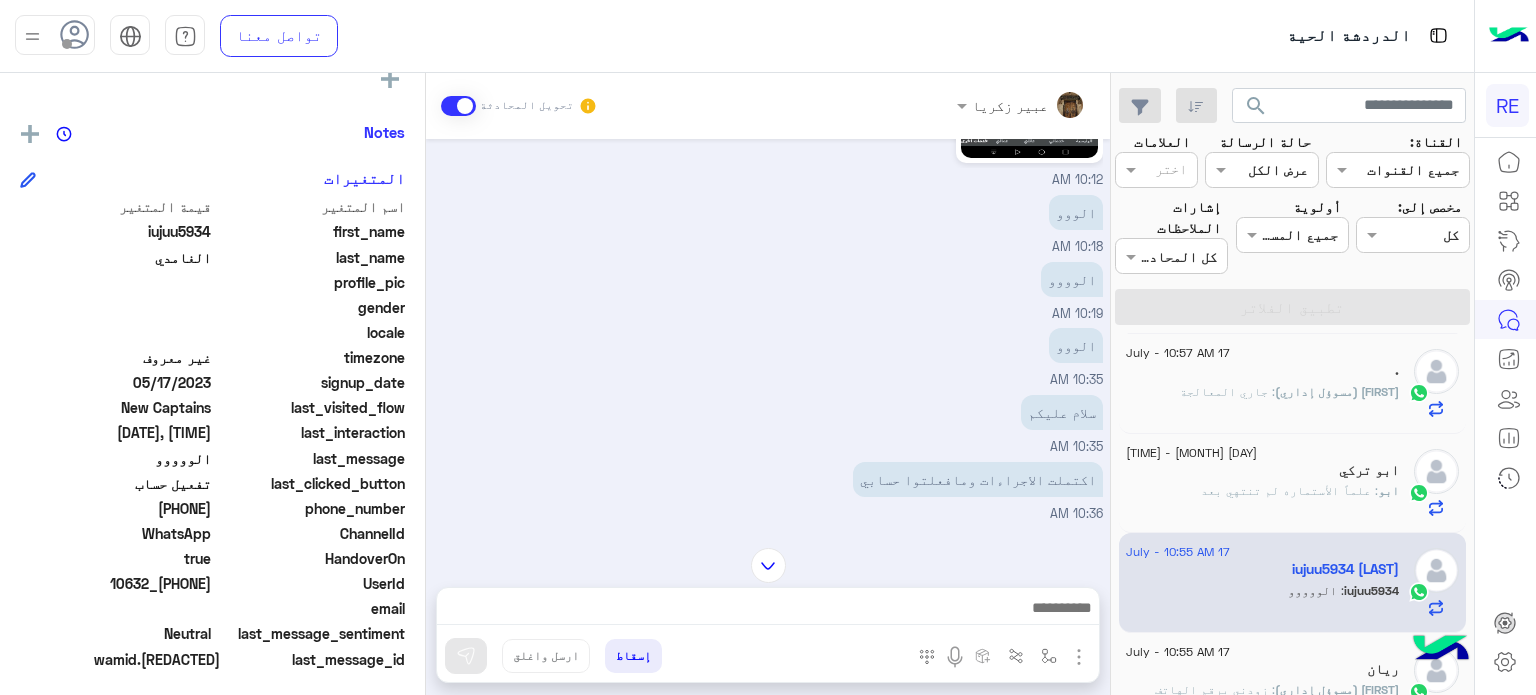 drag, startPoint x: 212, startPoint y: 584, endPoint x: 140, endPoint y: 571, distance: 73.1642 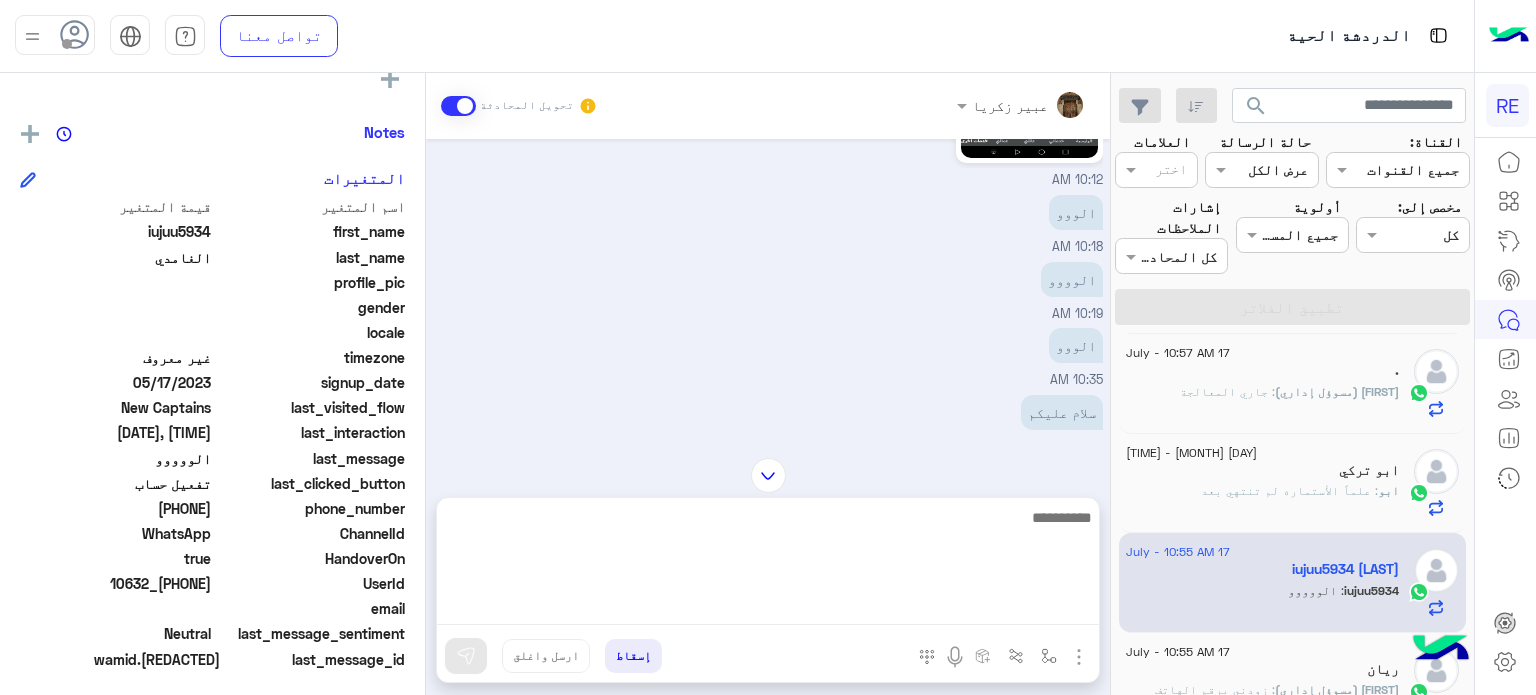 click at bounding box center (768, 565) 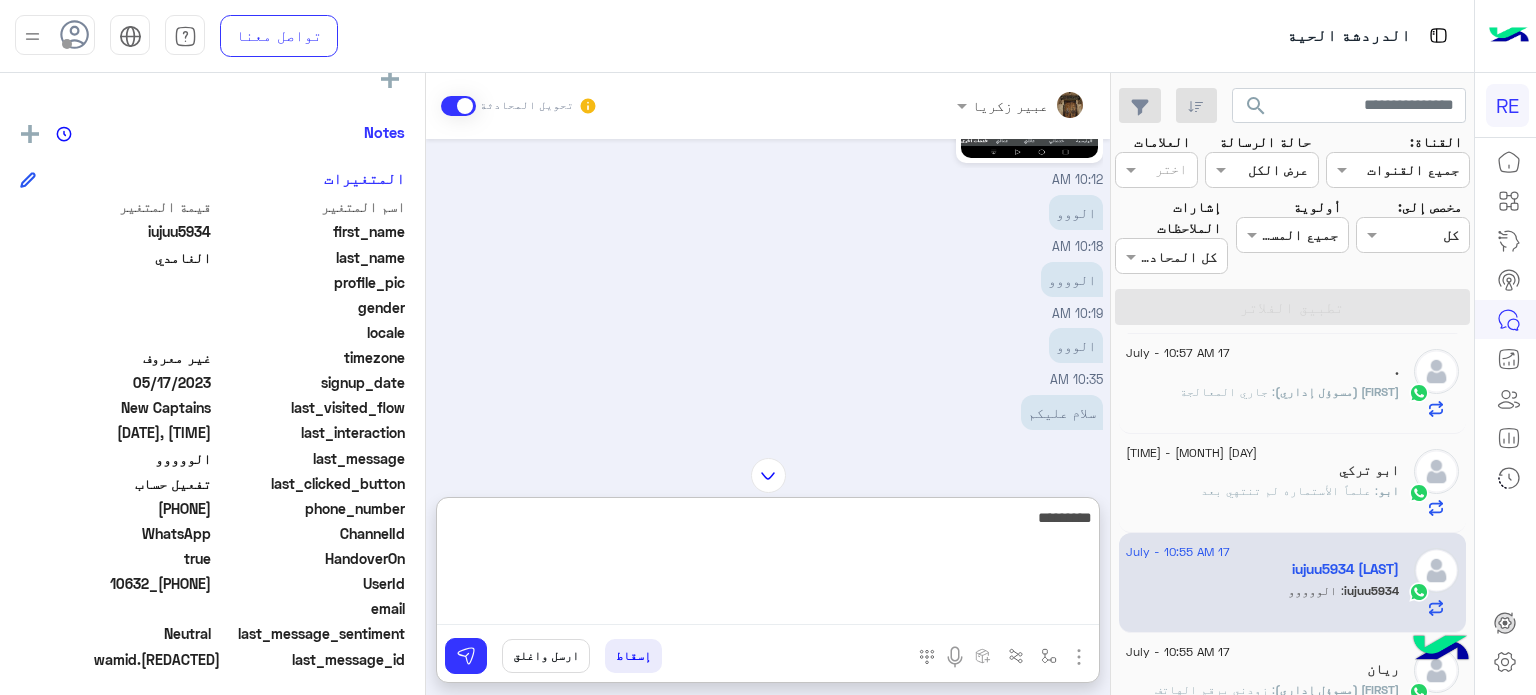 type on "**********" 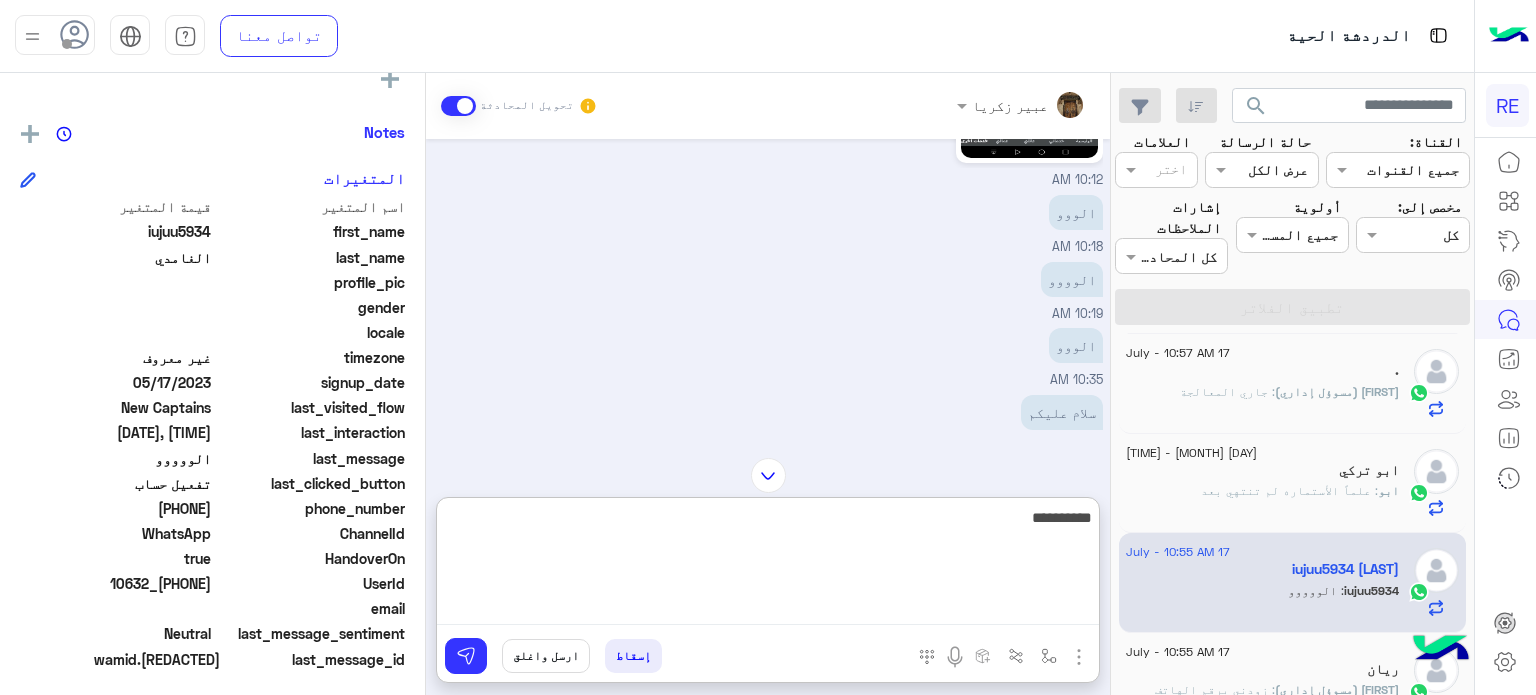 type 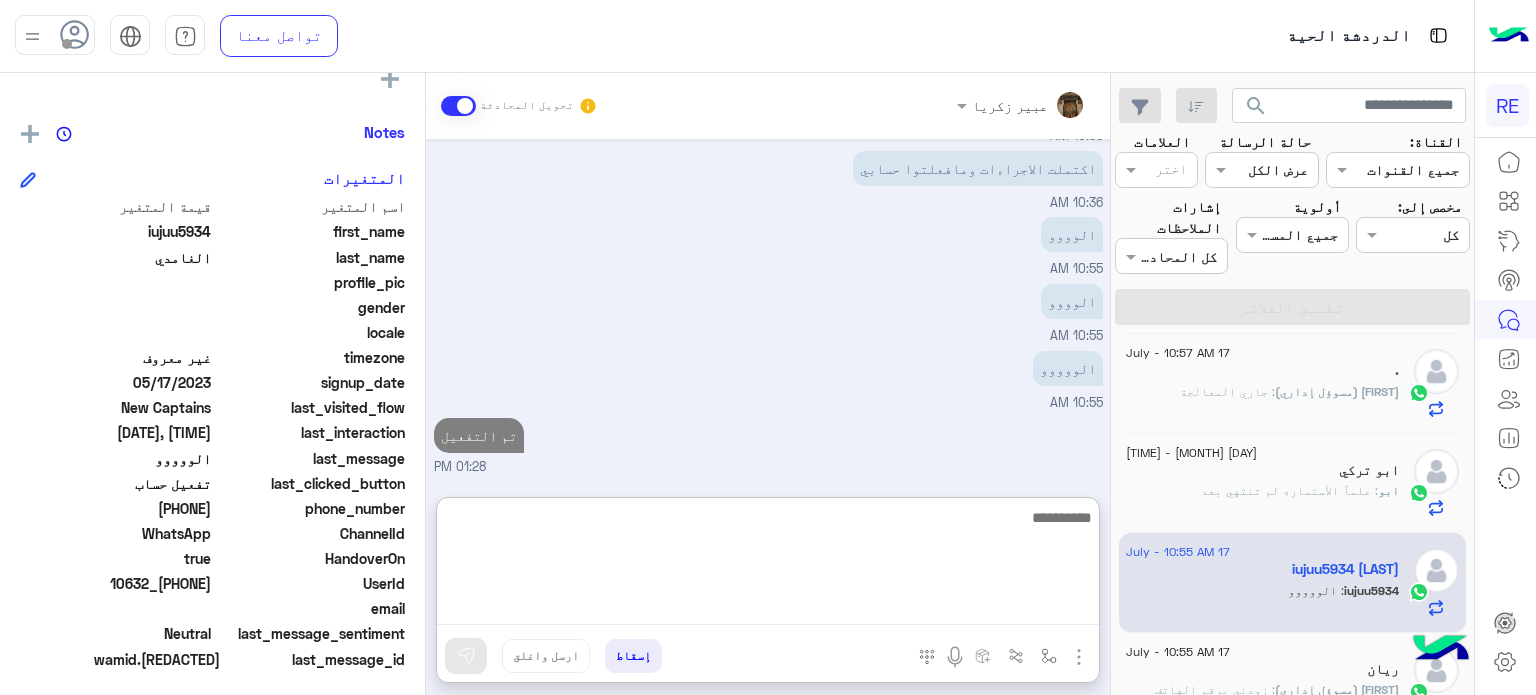 scroll, scrollTop: 1891, scrollLeft: 0, axis: vertical 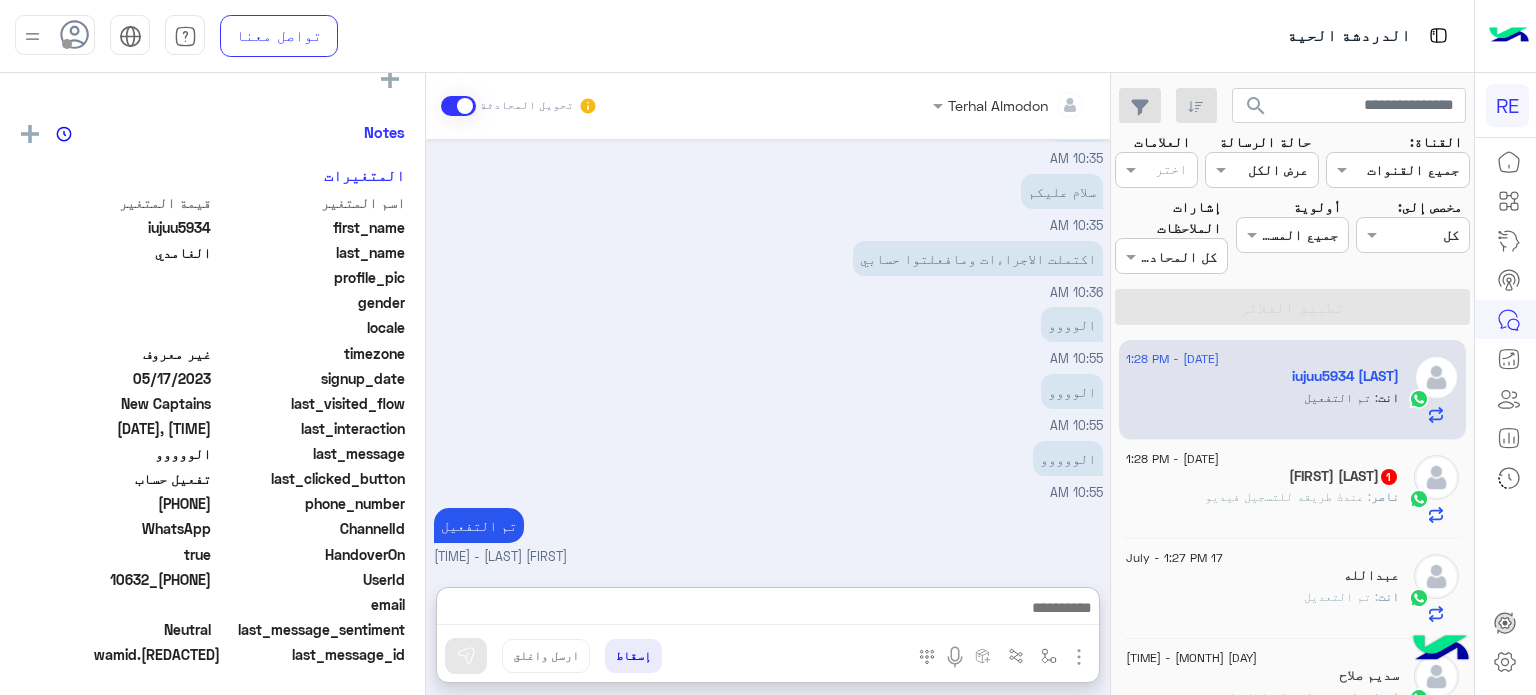 click on "[FIRST] : عندك طريقه للتسجيل فيديو" 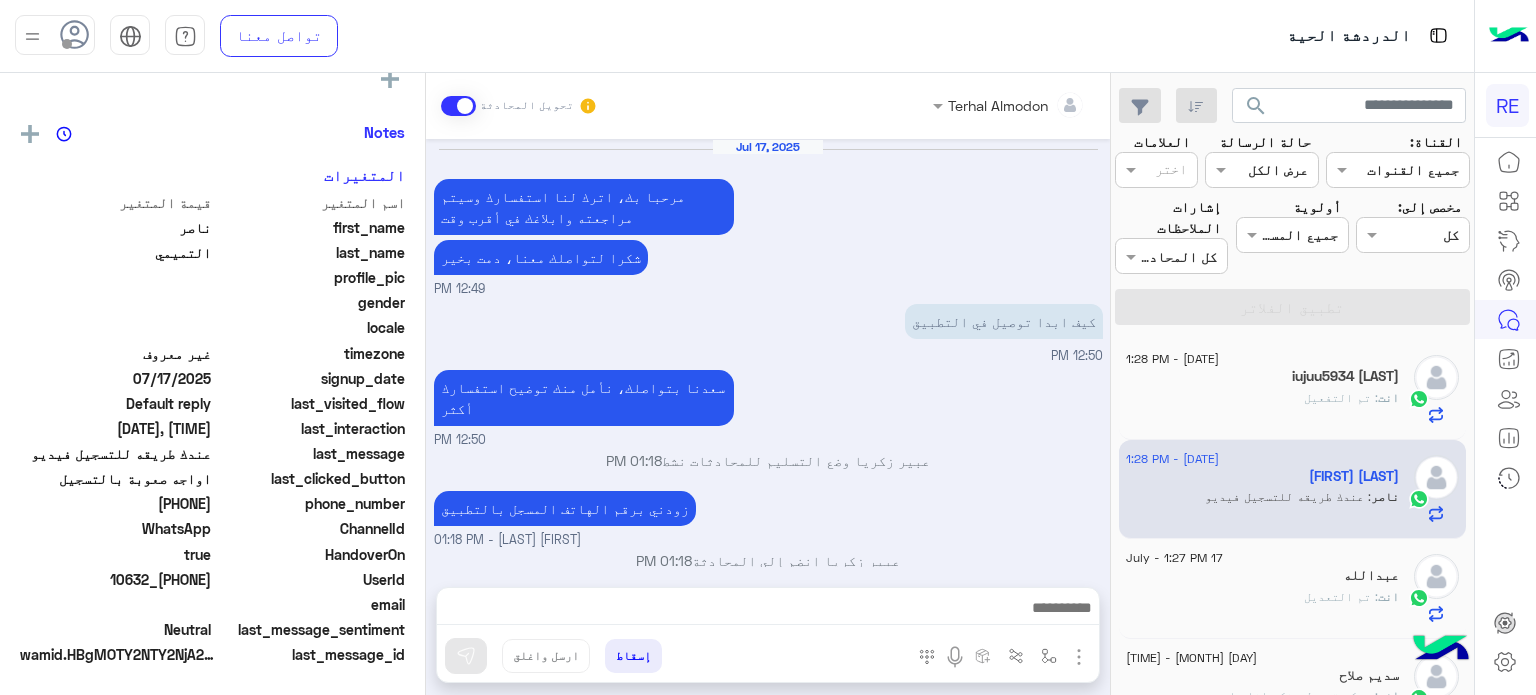 scroll, scrollTop: 376, scrollLeft: 0, axis: vertical 